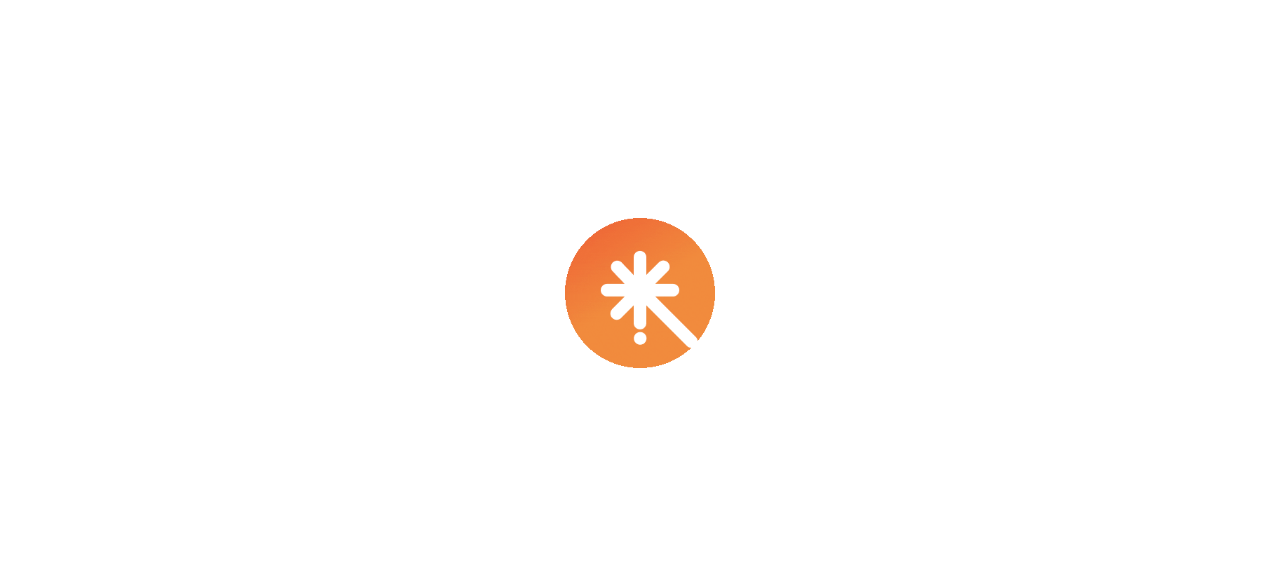 scroll, scrollTop: 0, scrollLeft: 0, axis: both 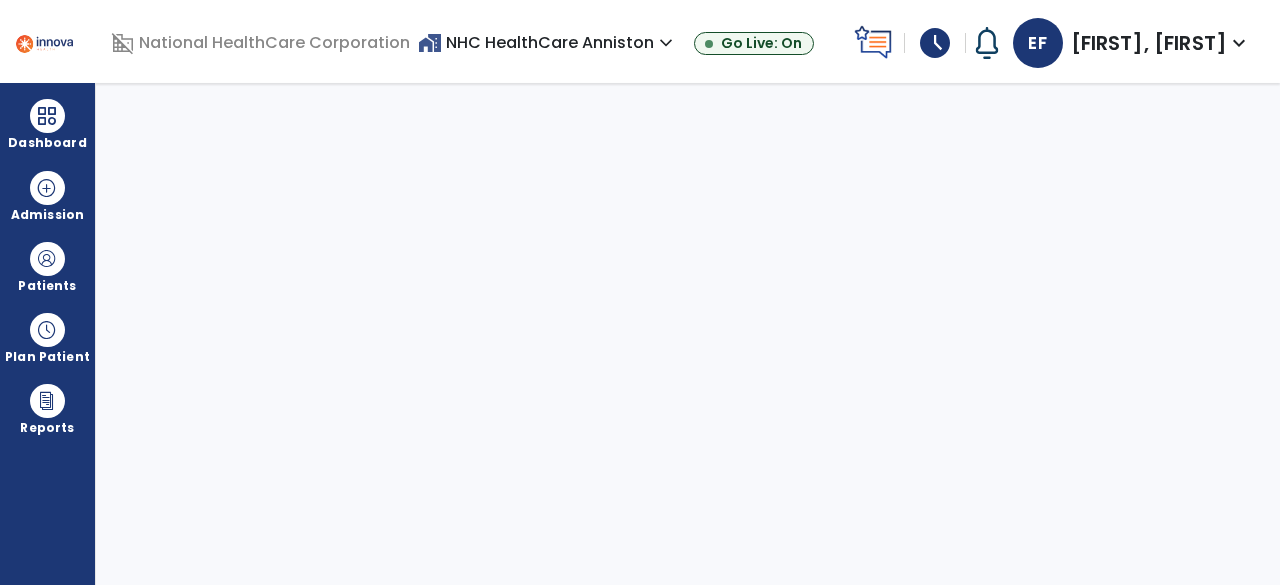 select on "****" 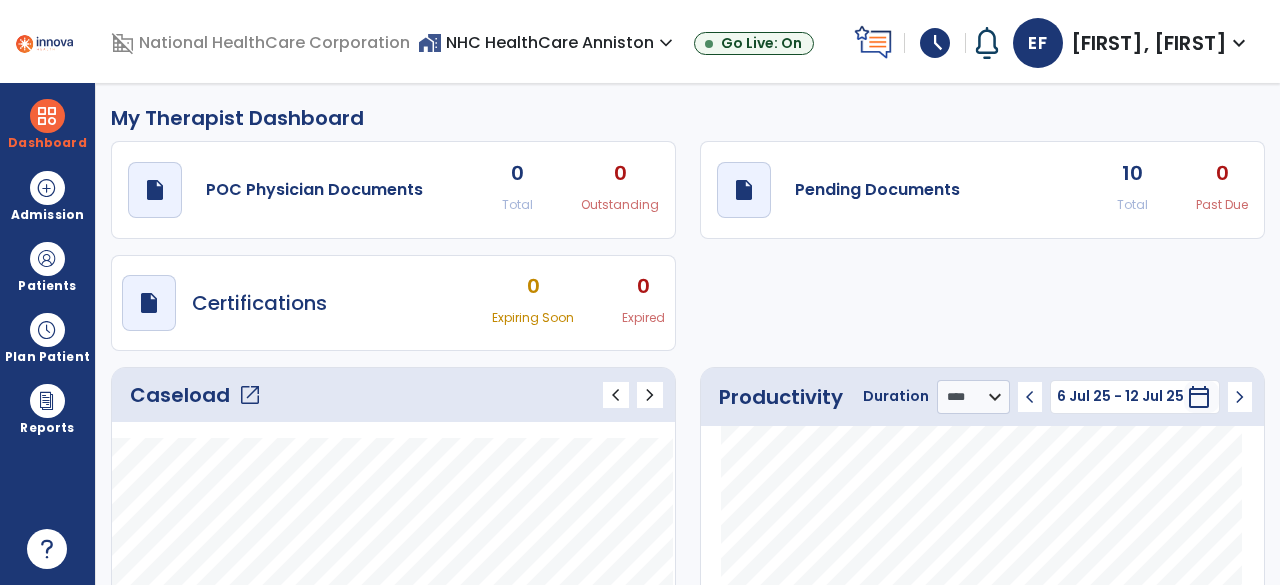 click on "[FIRST], [FIRST]" at bounding box center (1149, 43) 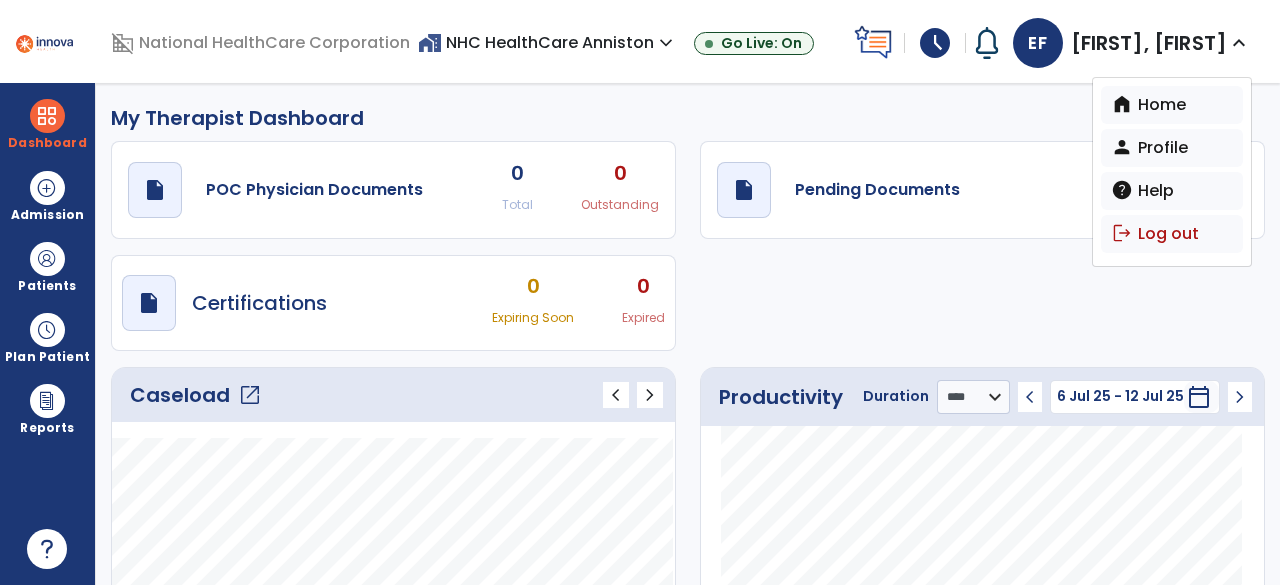 click on "schedule" at bounding box center [935, 43] 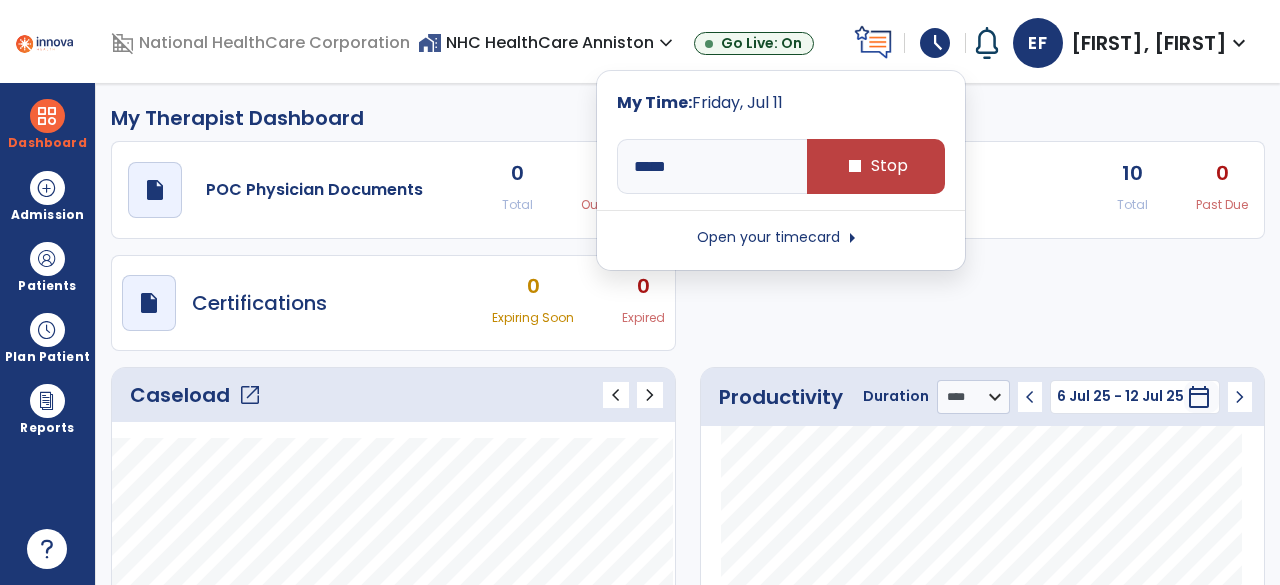 click on "EF" at bounding box center (1038, 43) 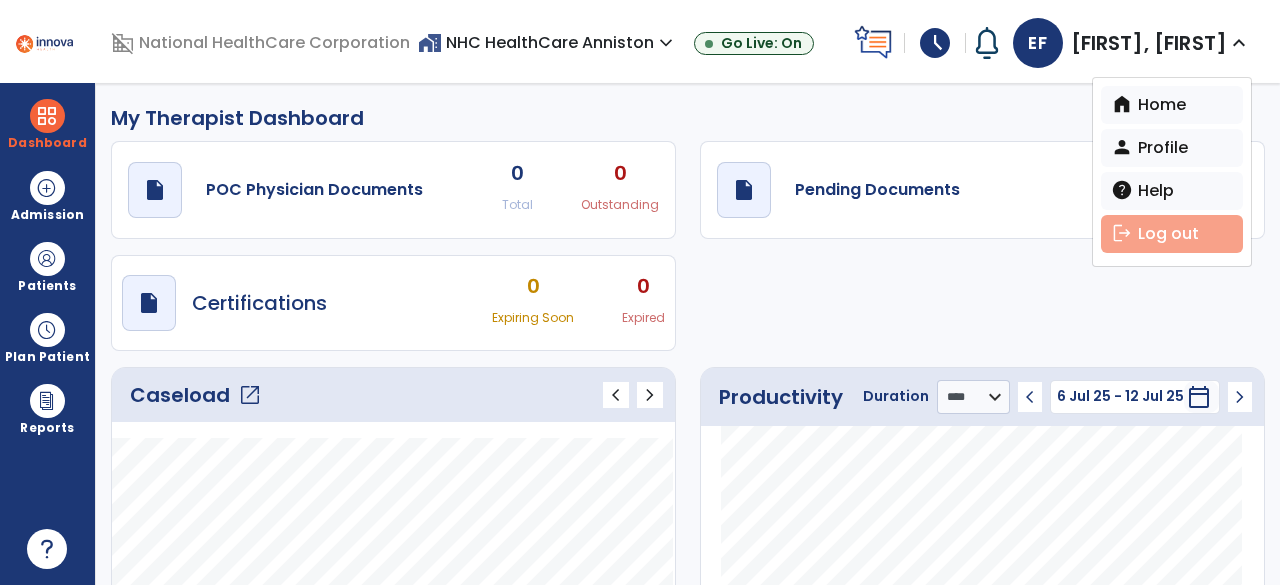 click on "logout" at bounding box center [1122, 233] 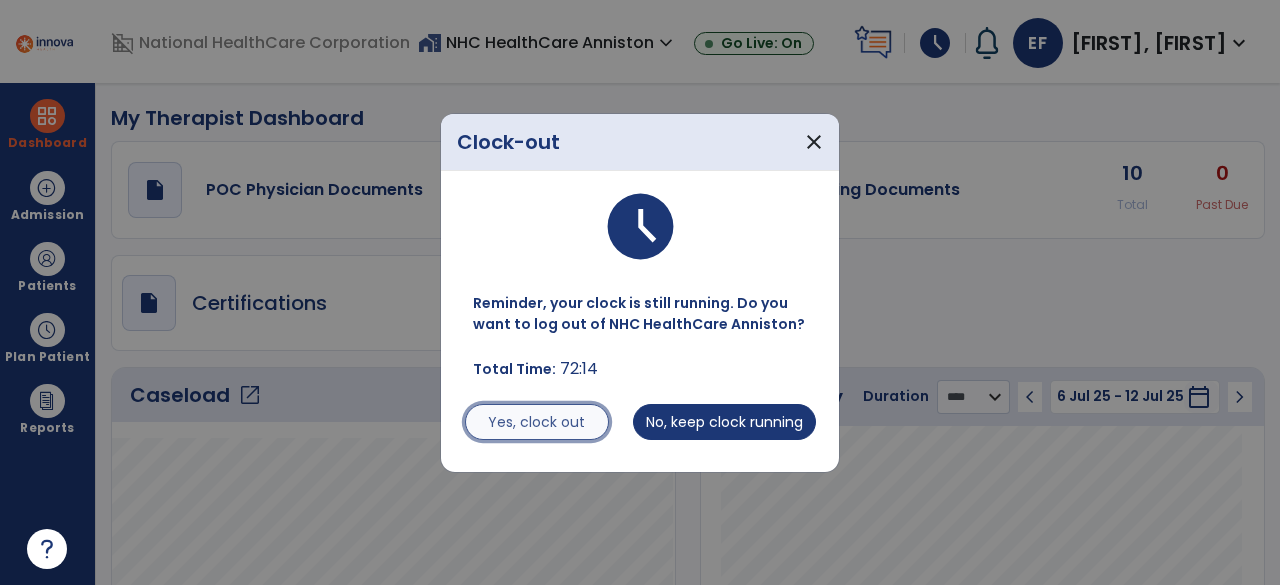 click on "Yes, clock out" at bounding box center (537, 422) 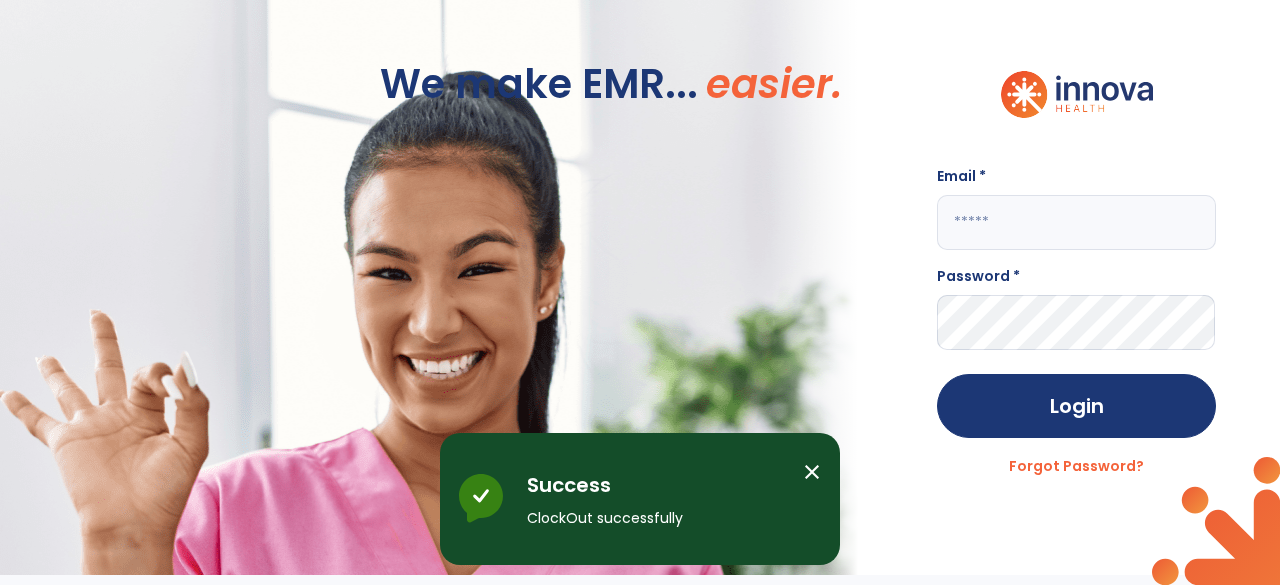 click 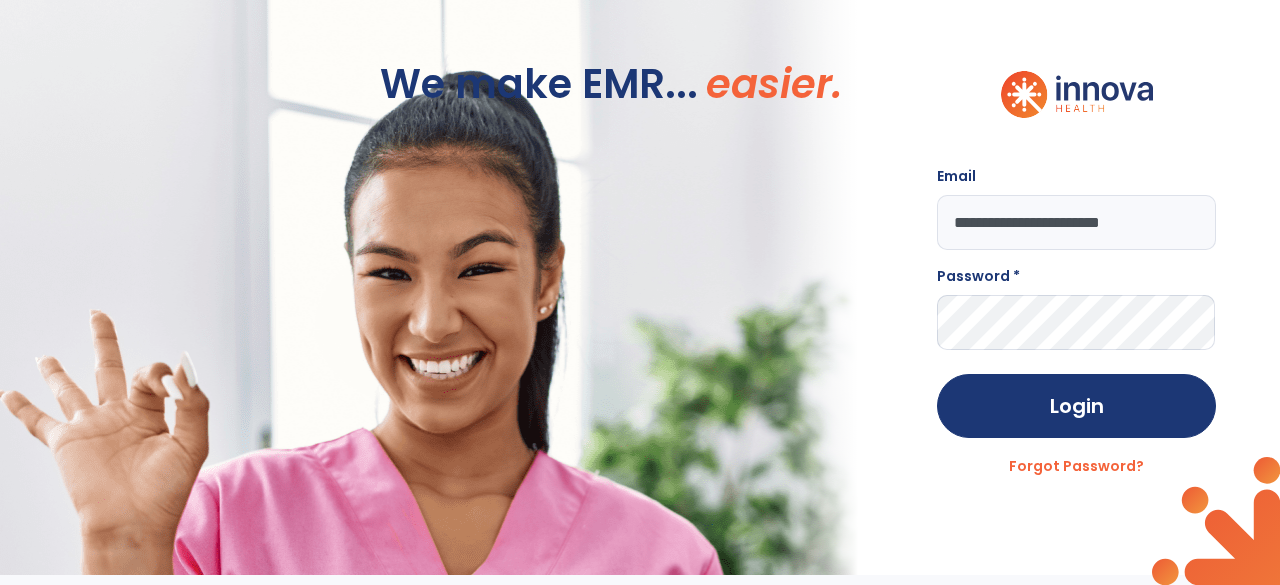 type on "**********" 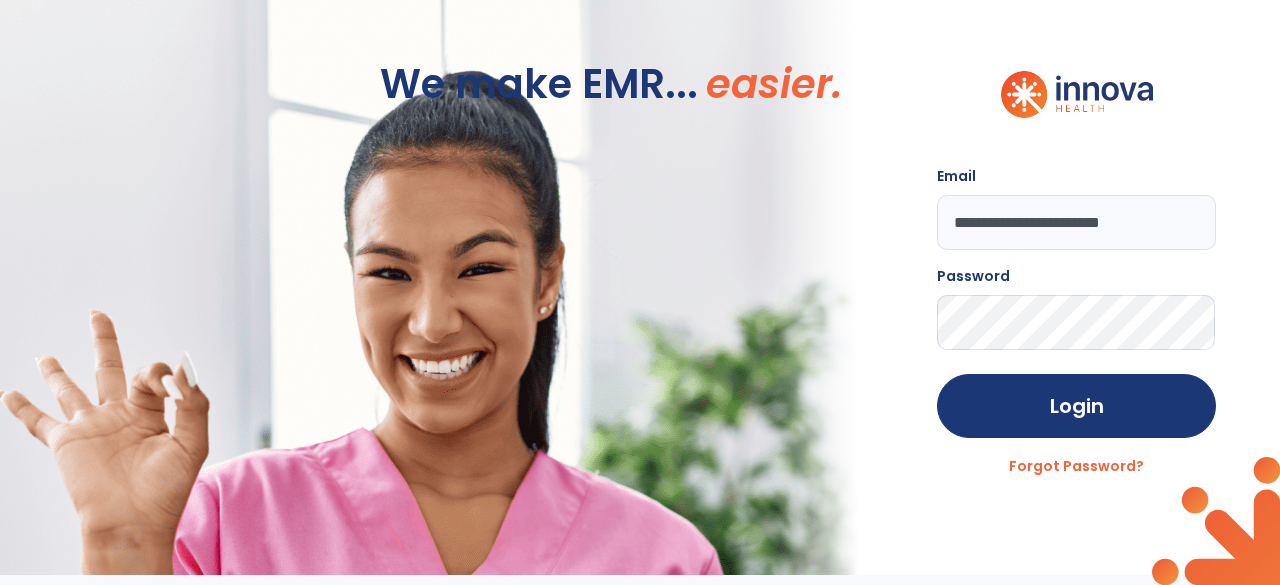 click on "Login" 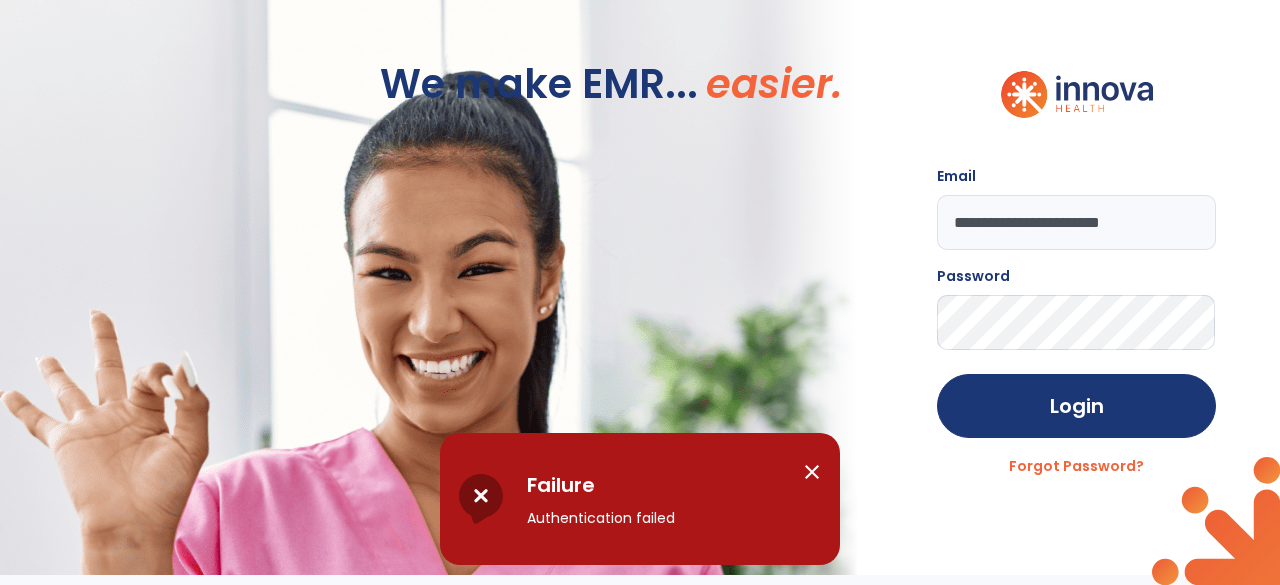 click on "Login" 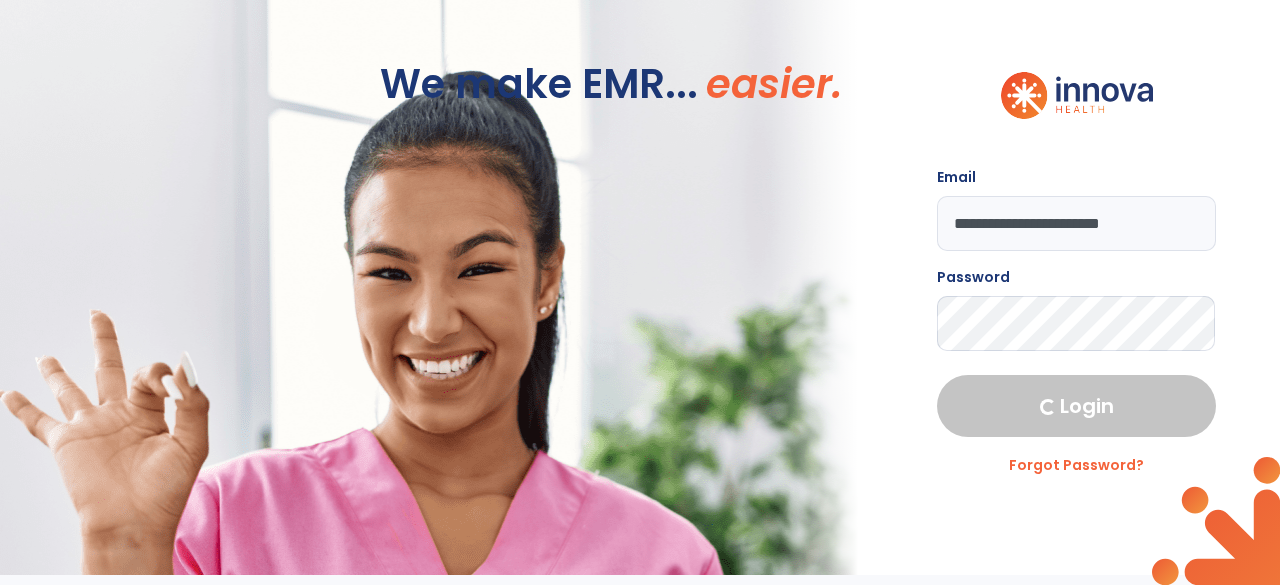 select on "****" 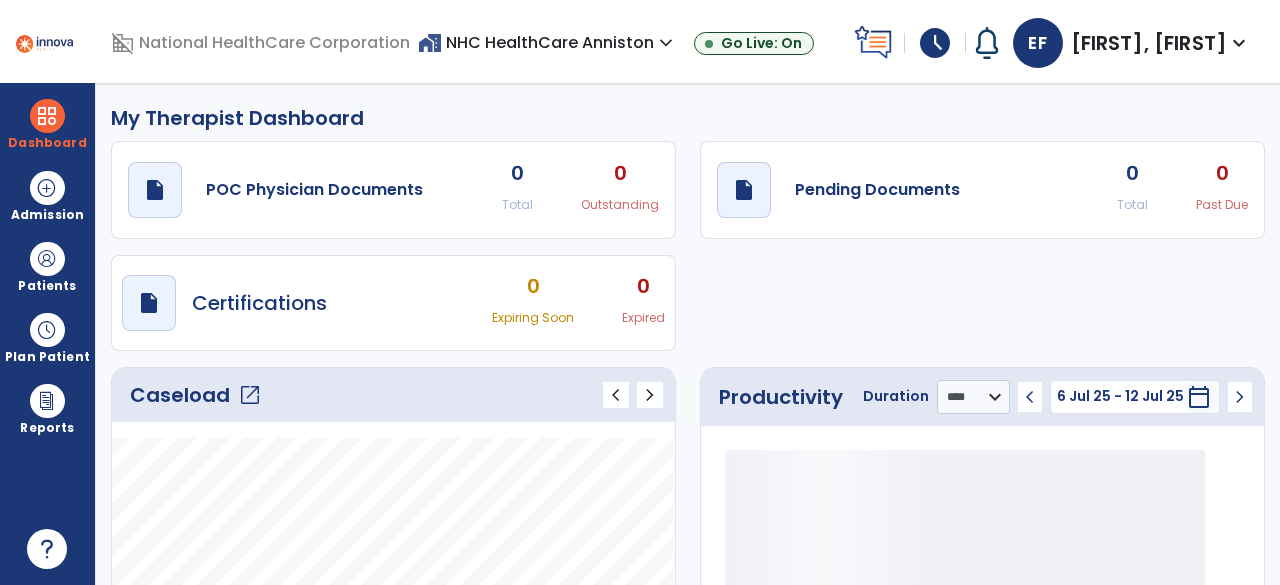 click on "schedule" at bounding box center (935, 43) 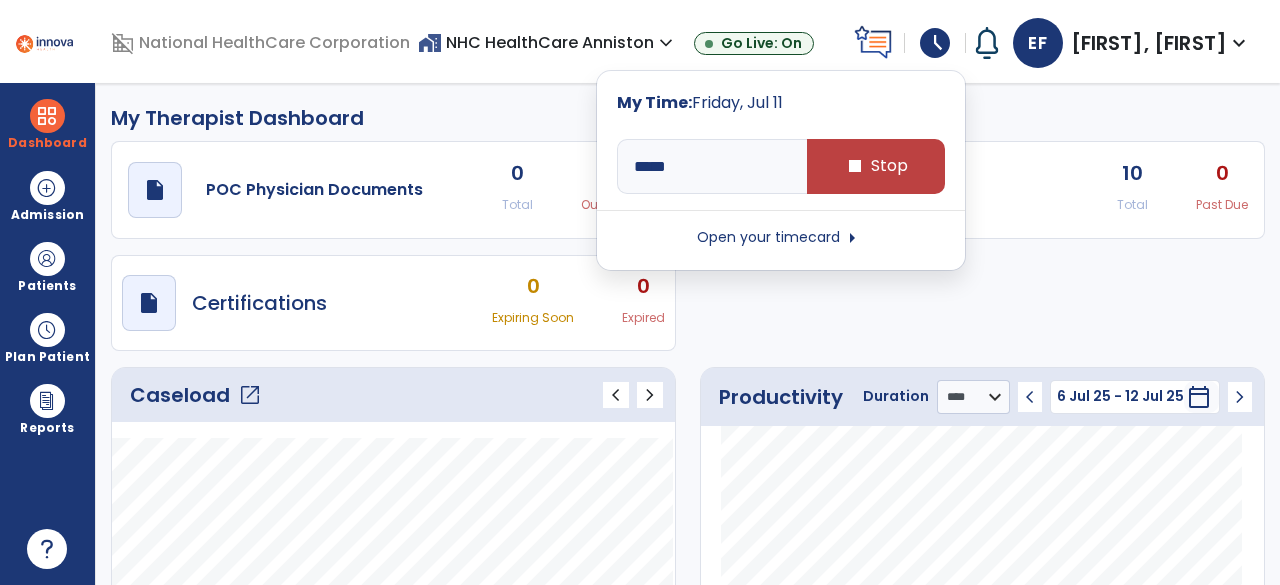 click on "My Time:   Friday, Jul 11    ***** stop  Stop   Open your timecard  arrow_right" at bounding box center [781, 170] 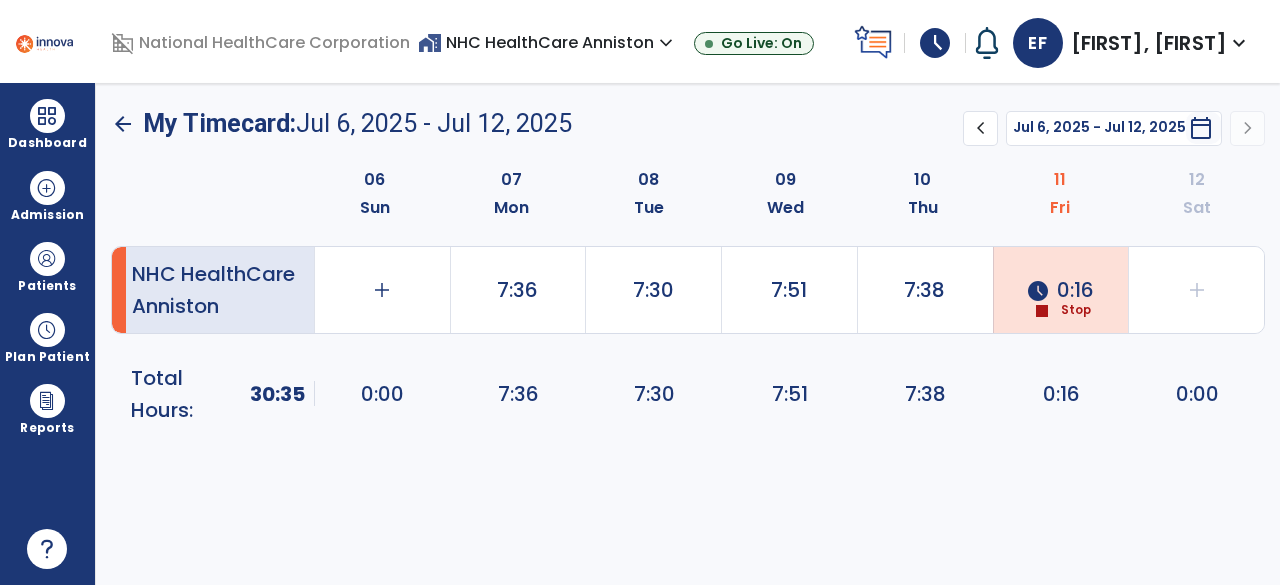 click on "arrow_back     My Timecard:  Jul 6, 2025 - Jul 12, 2025" 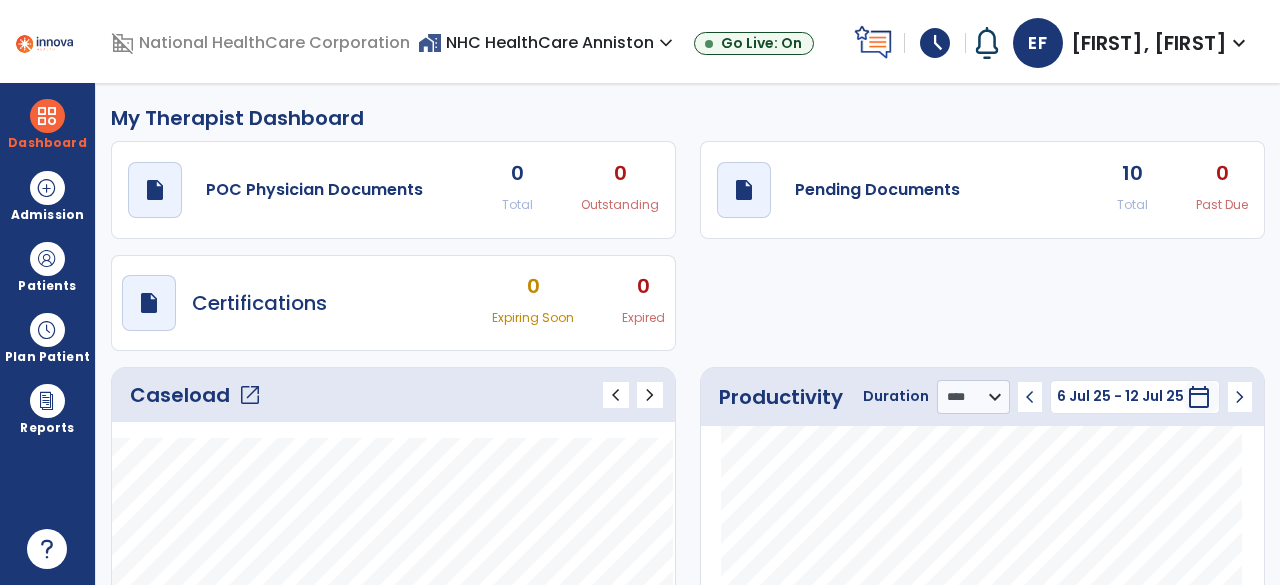 click on "open_in_new" 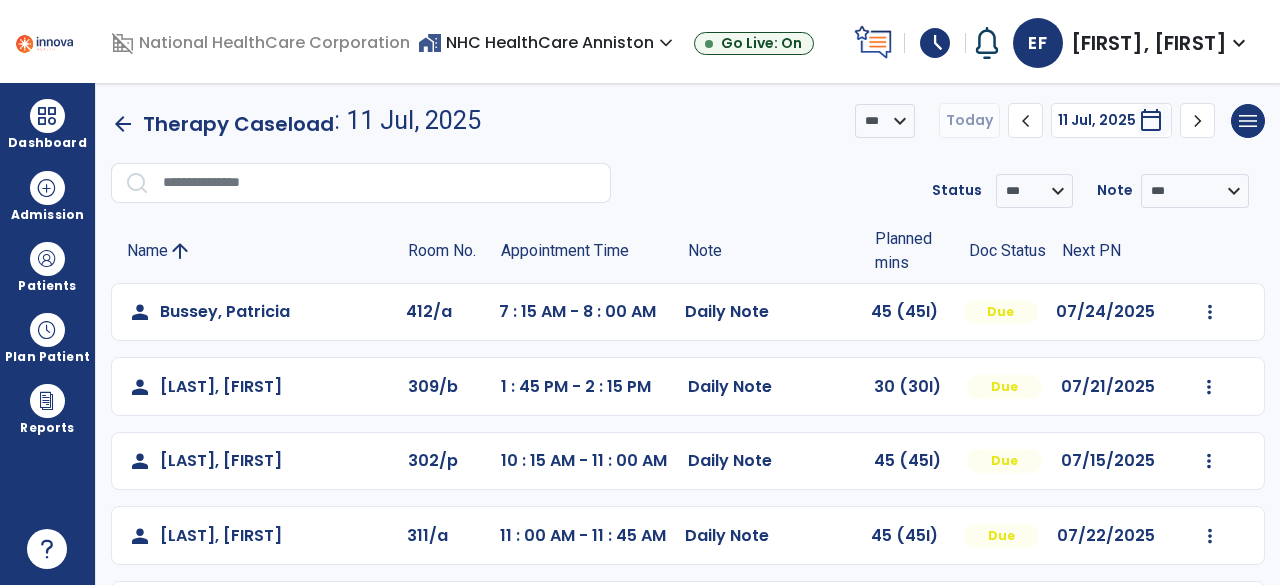 scroll, scrollTop: 1, scrollLeft: 0, axis: vertical 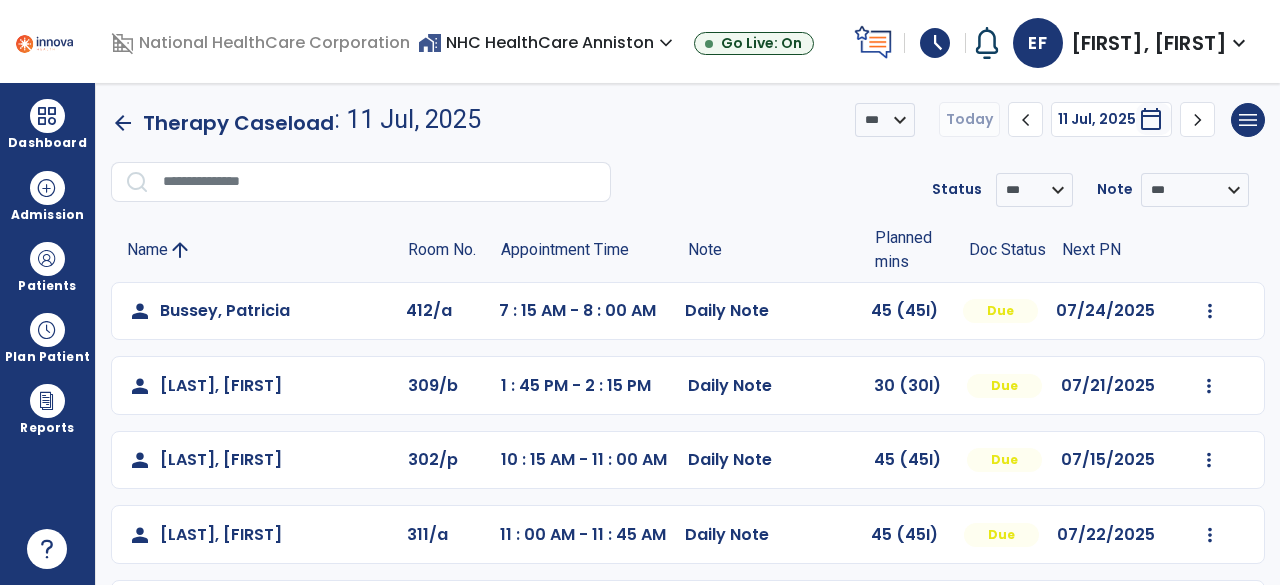 click on "Appointment Time" 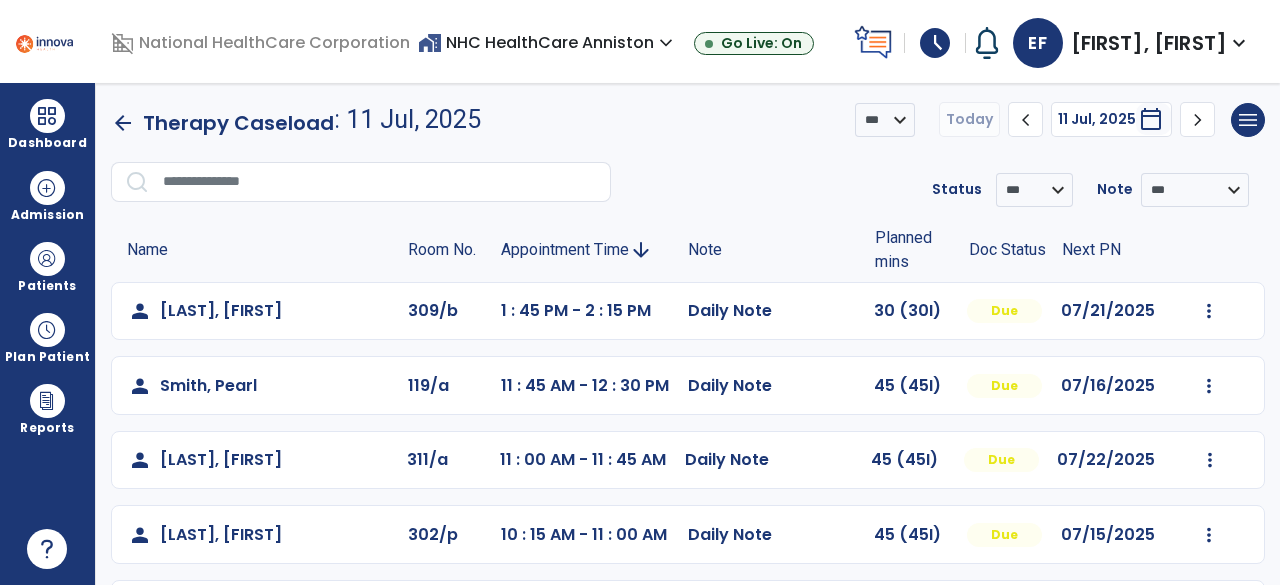 click on "Appointment Time" 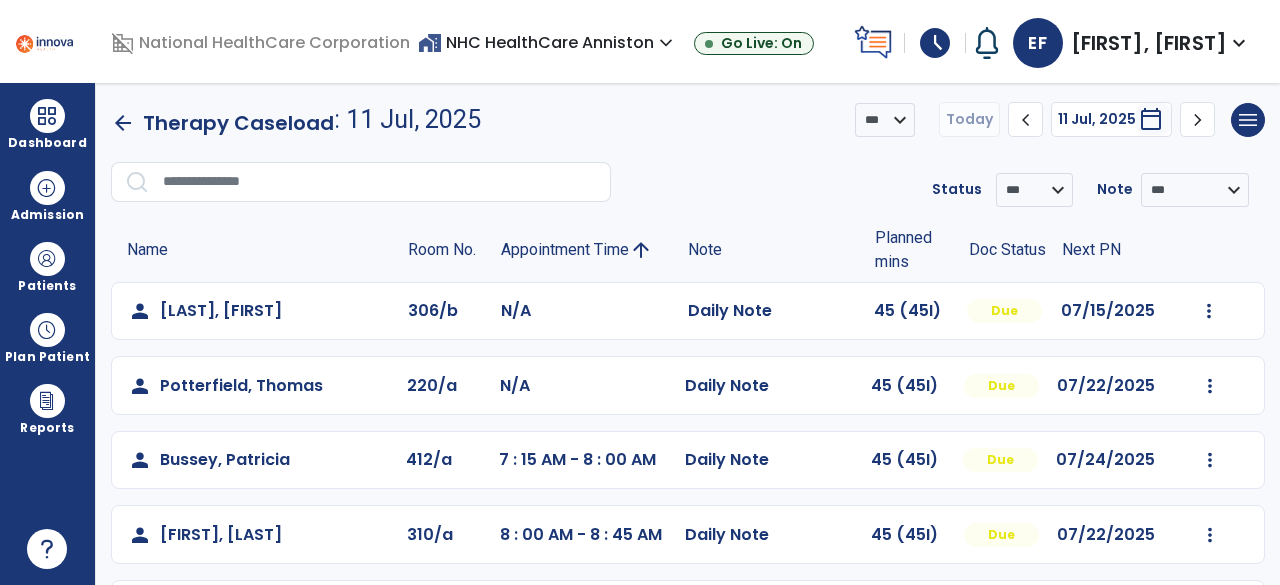 click on "Note" 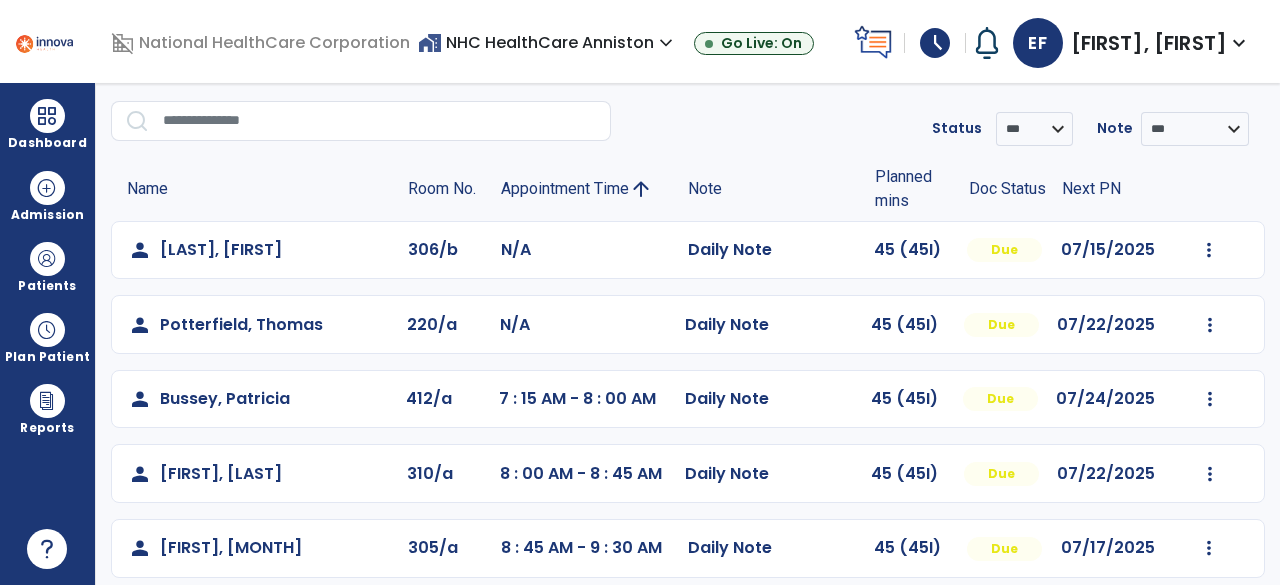 scroll, scrollTop: 47, scrollLeft: 0, axis: vertical 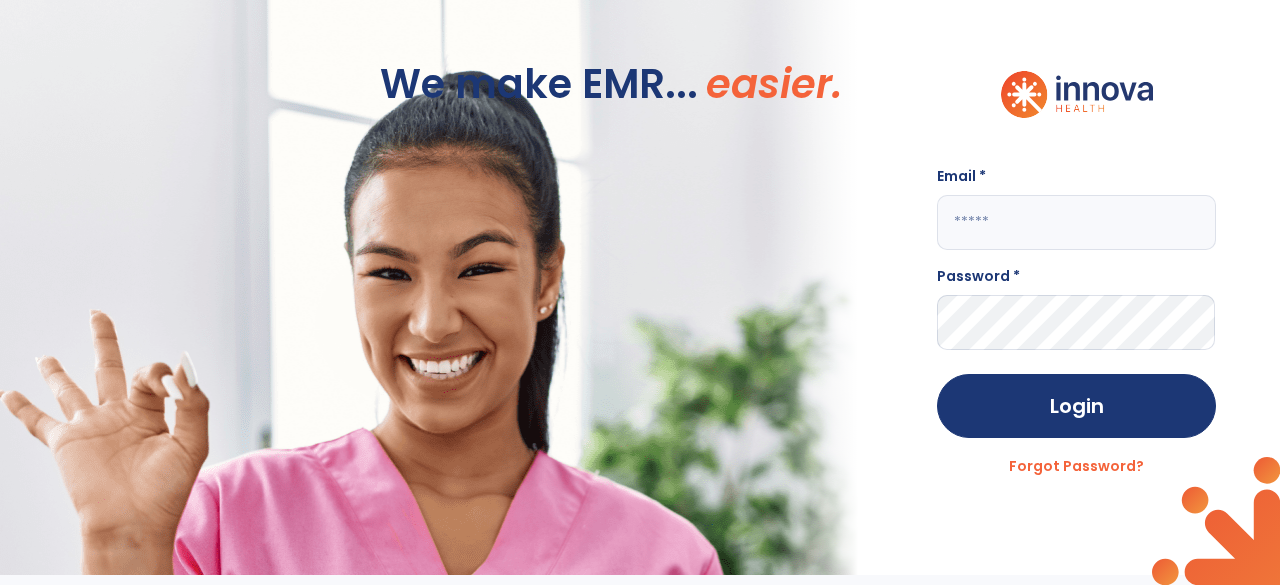 click on "Email * Password * Login Forgot Password?" 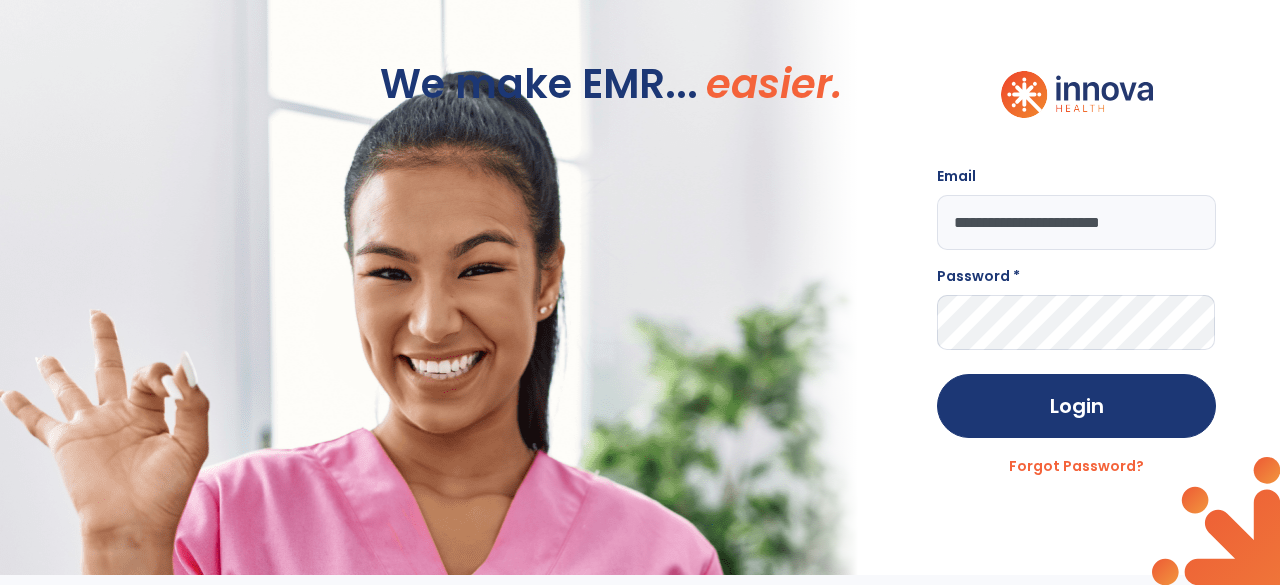 type on "**********" 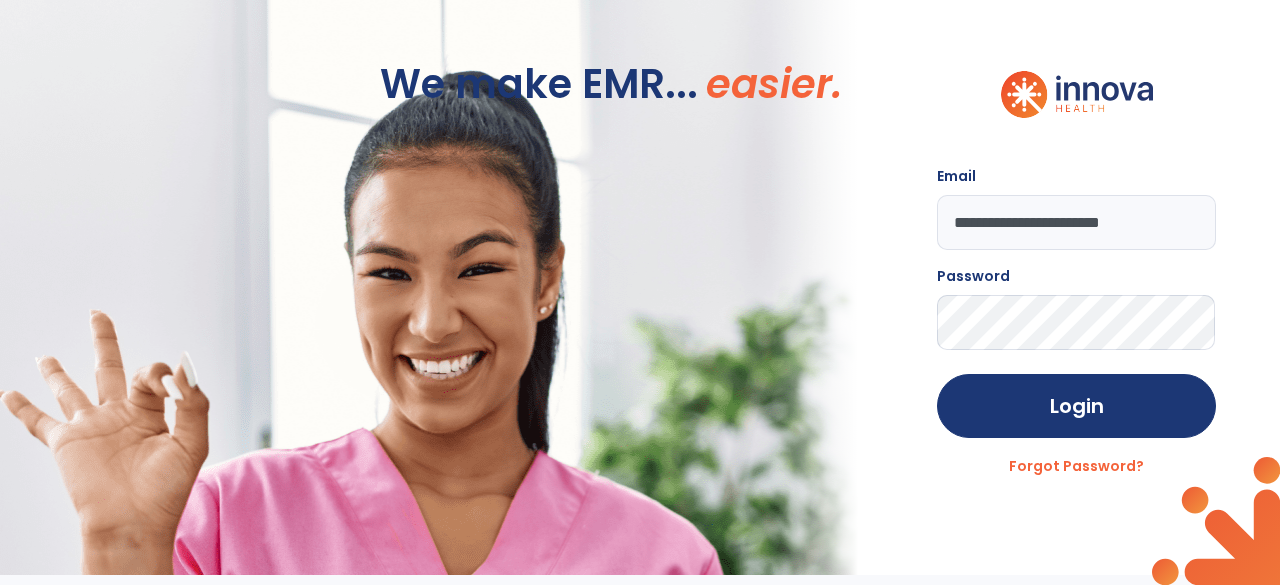 click on "Login" 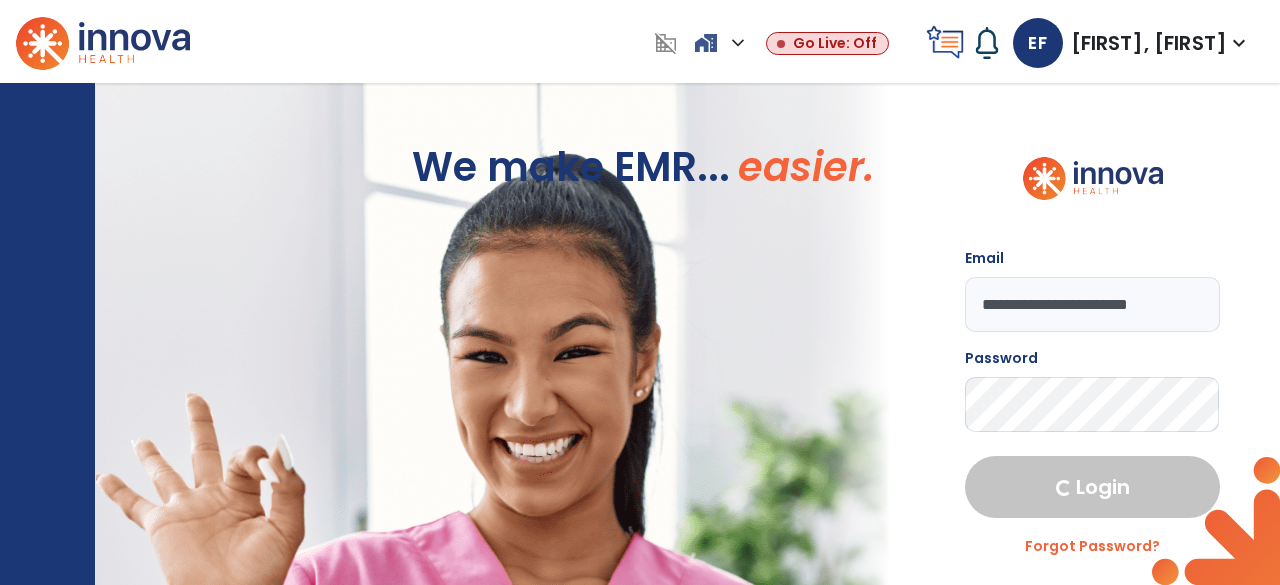 select on "****" 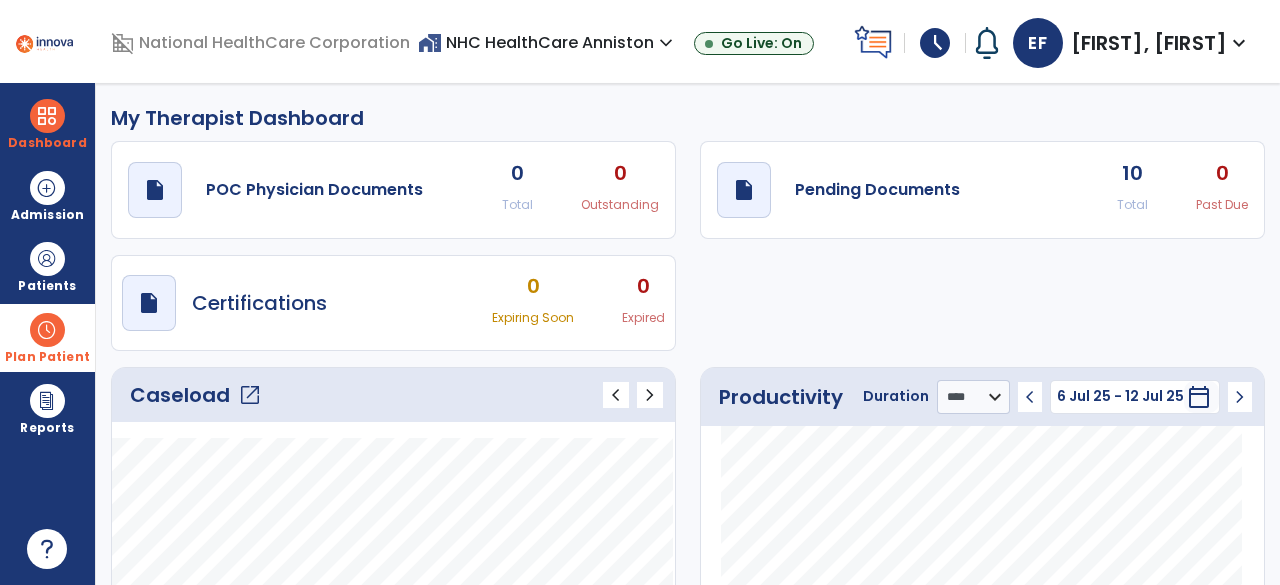 click on "Plan Patient" at bounding box center [47, 286] 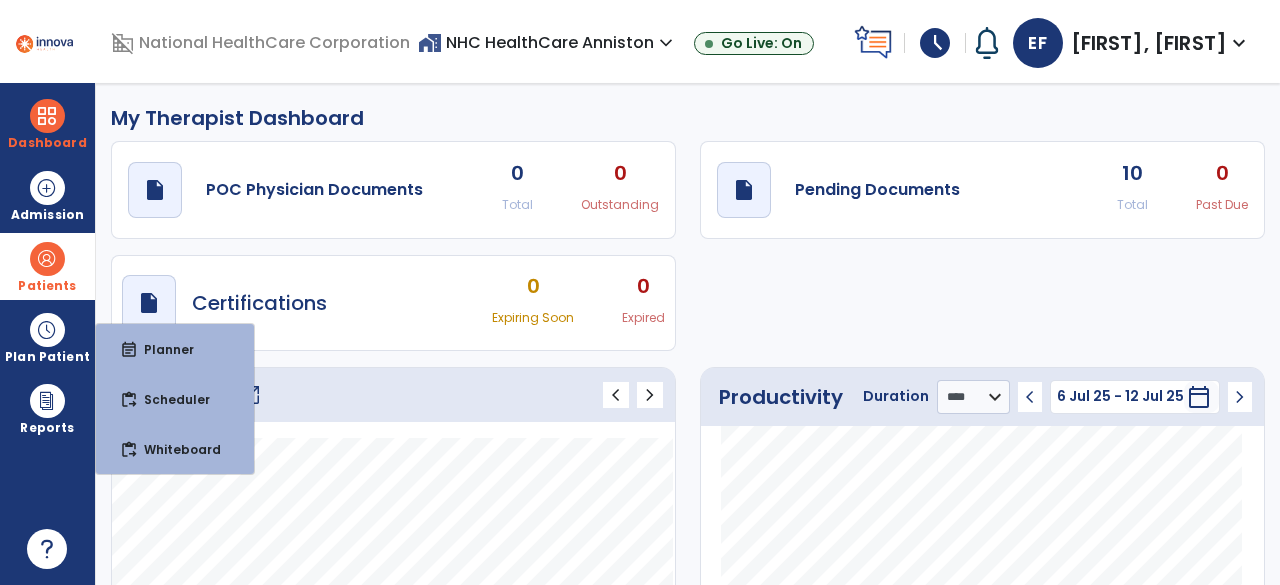click at bounding box center [47, 259] 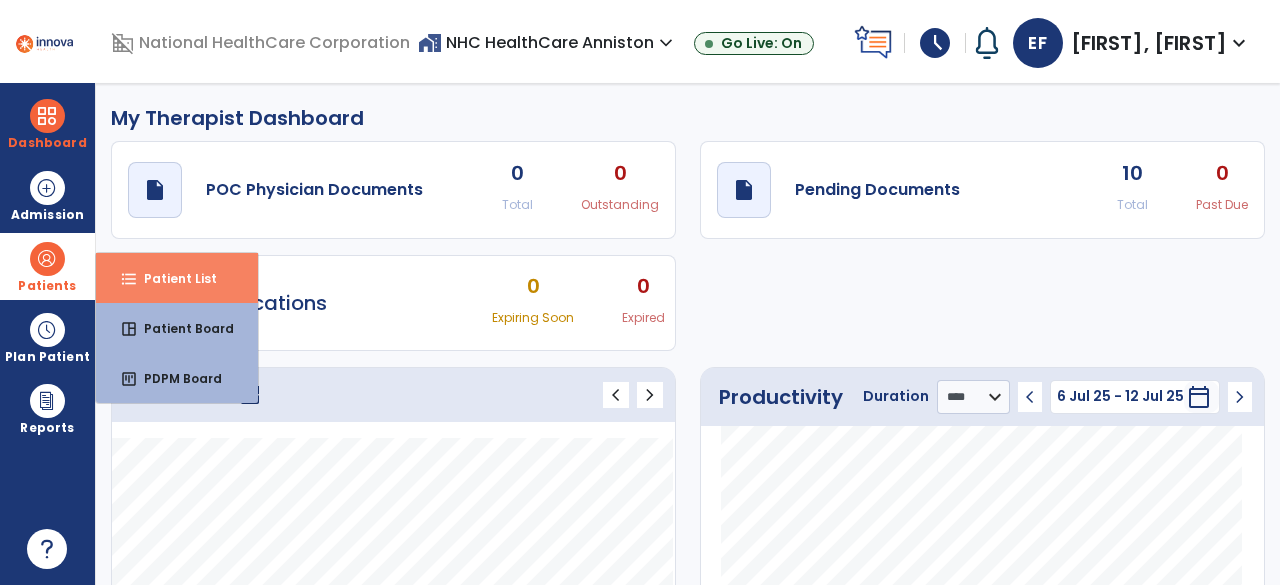 click on "format_list_bulleted" at bounding box center [129, 279] 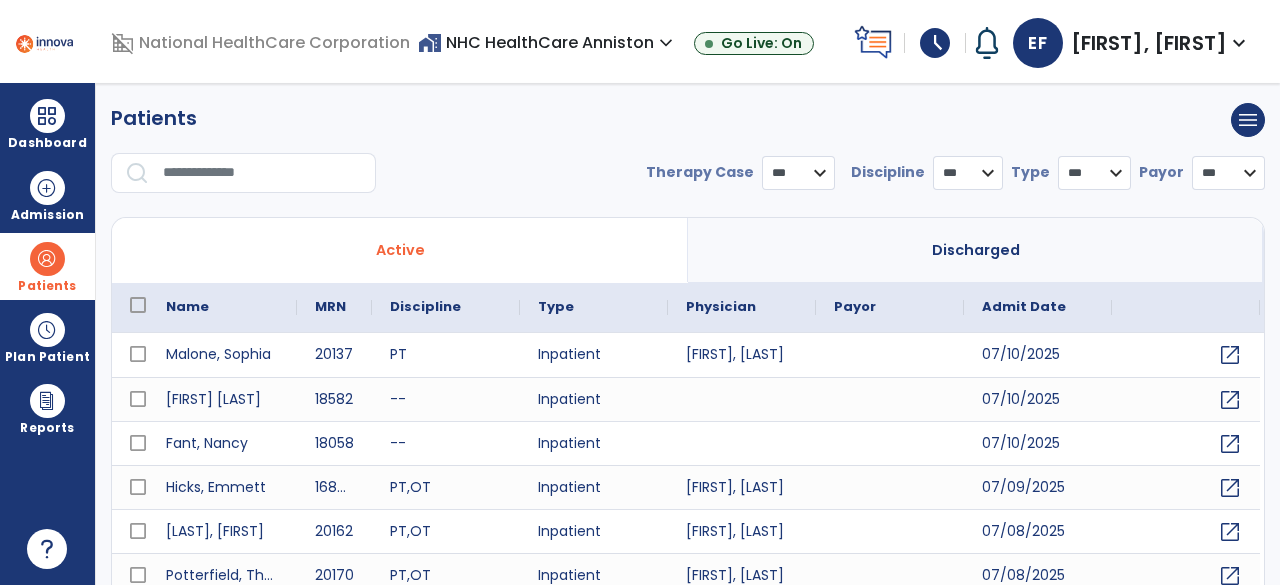 click at bounding box center (262, 173) 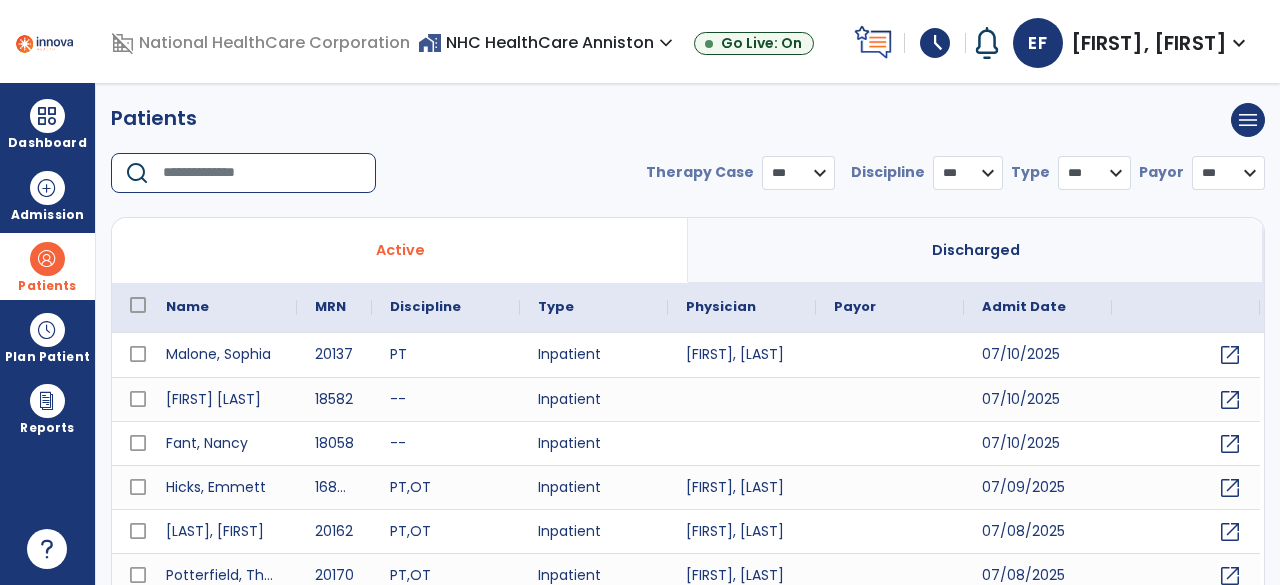 select on "***" 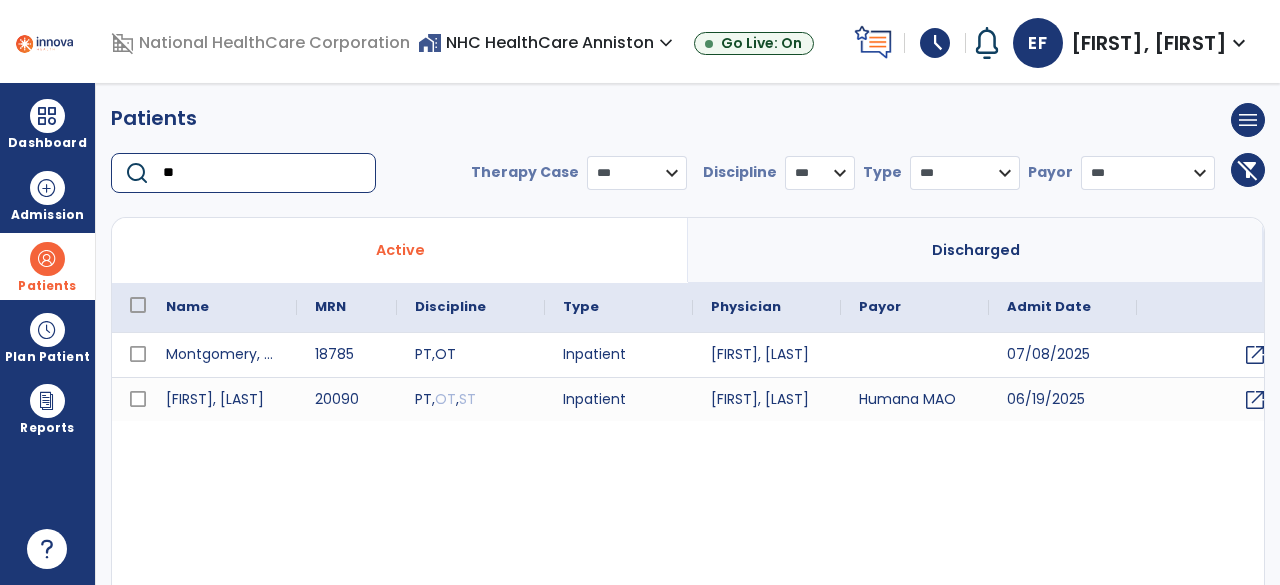 type on "*" 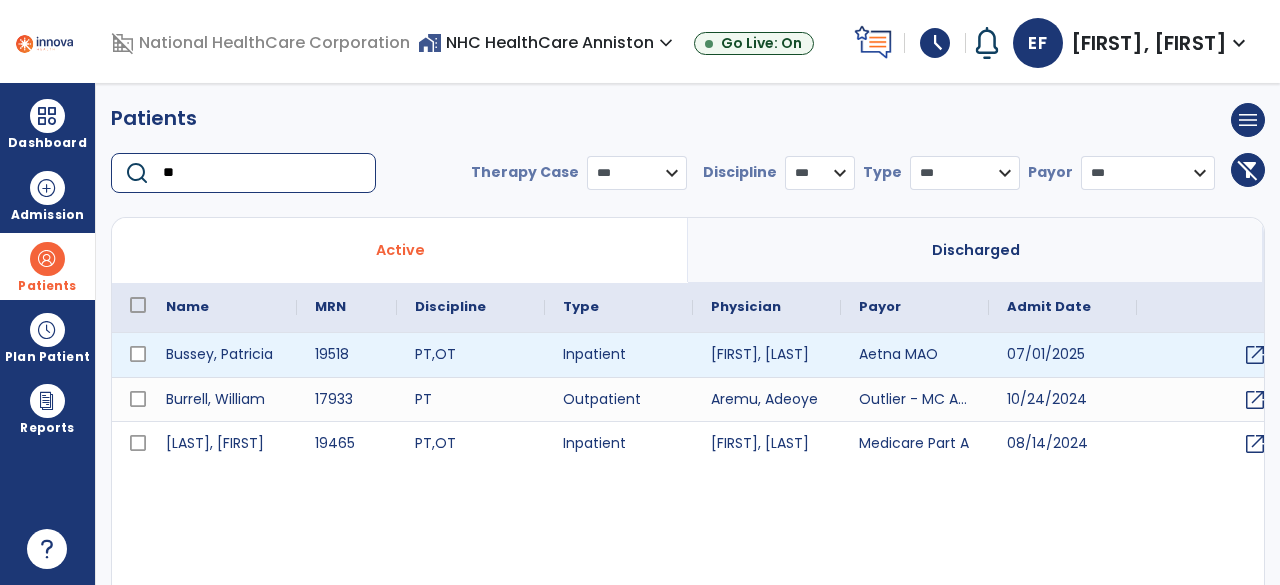 type on "**" 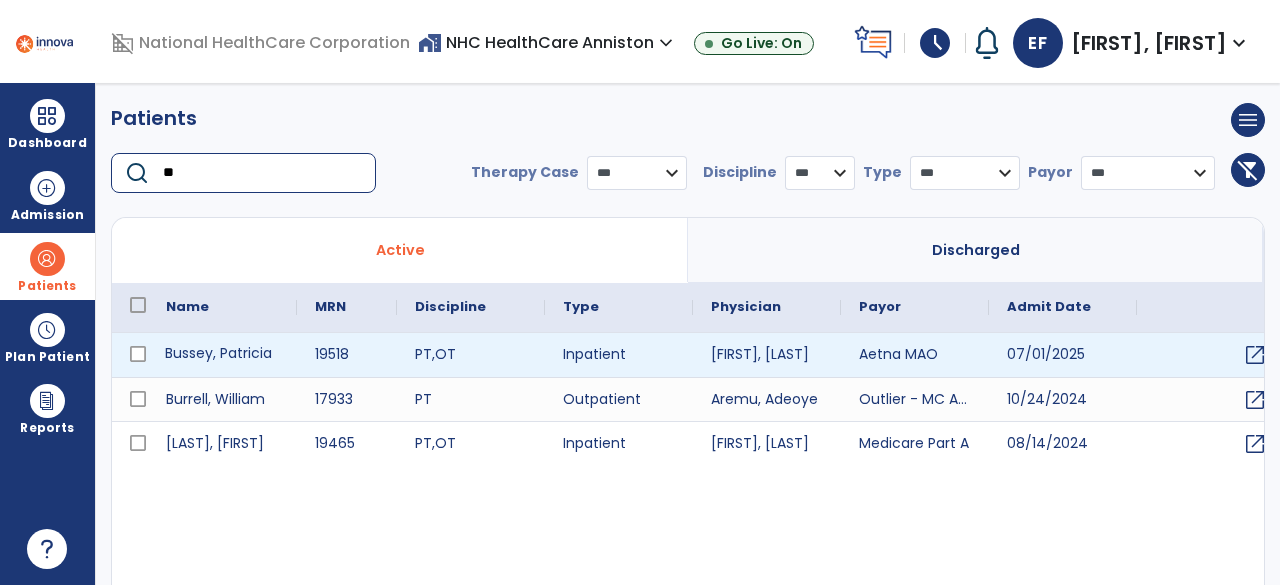 click on "Bussey, Patricia" at bounding box center [222, 355] 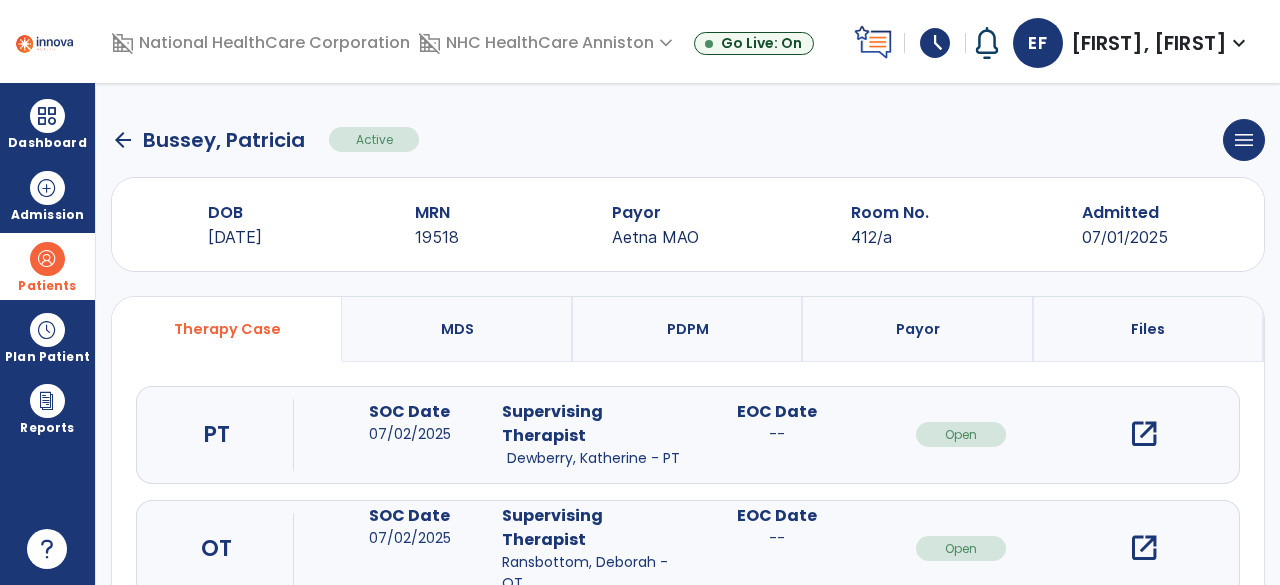 click on "open_in_new" at bounding box center [1144, 548] 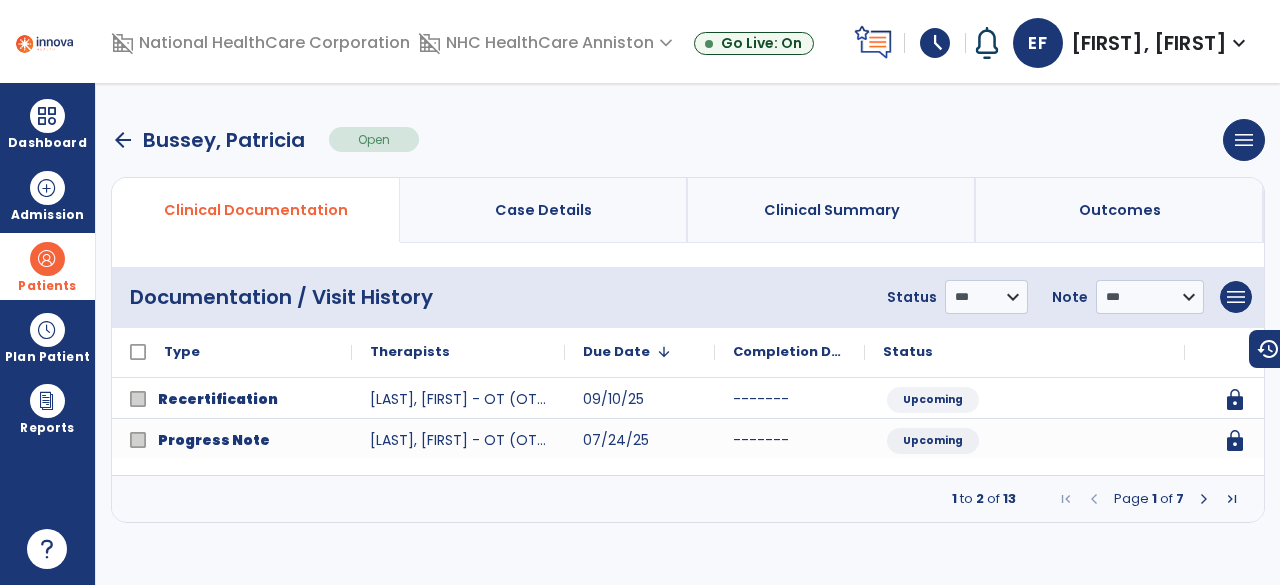 click at bounding box center (1204, 499) 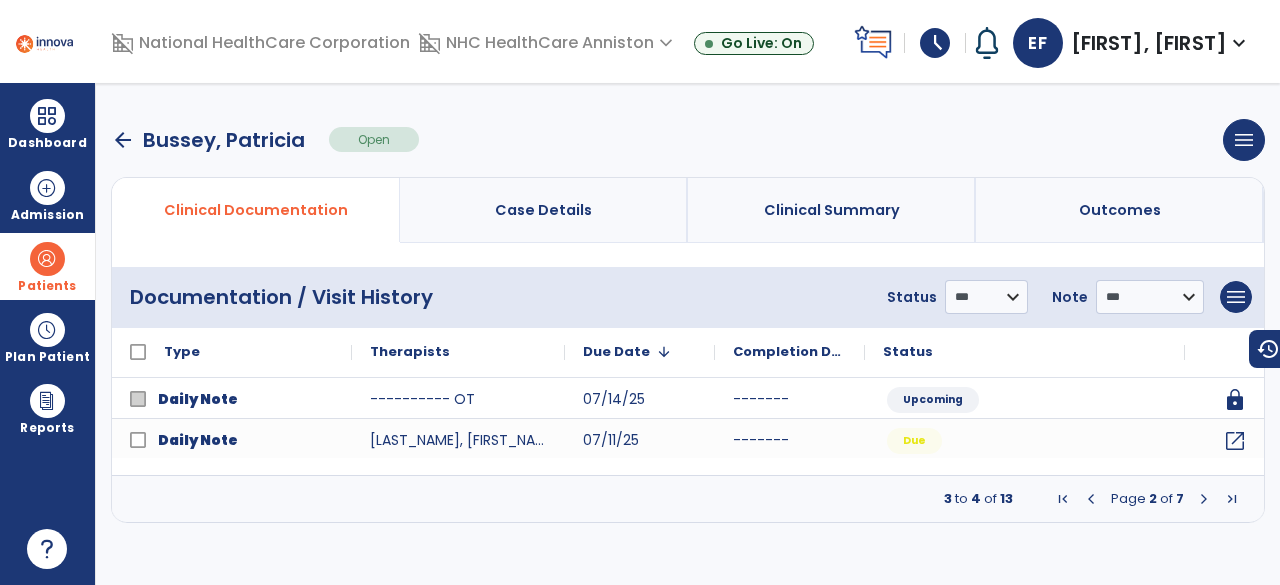 click at bounding box center [1204, 499] 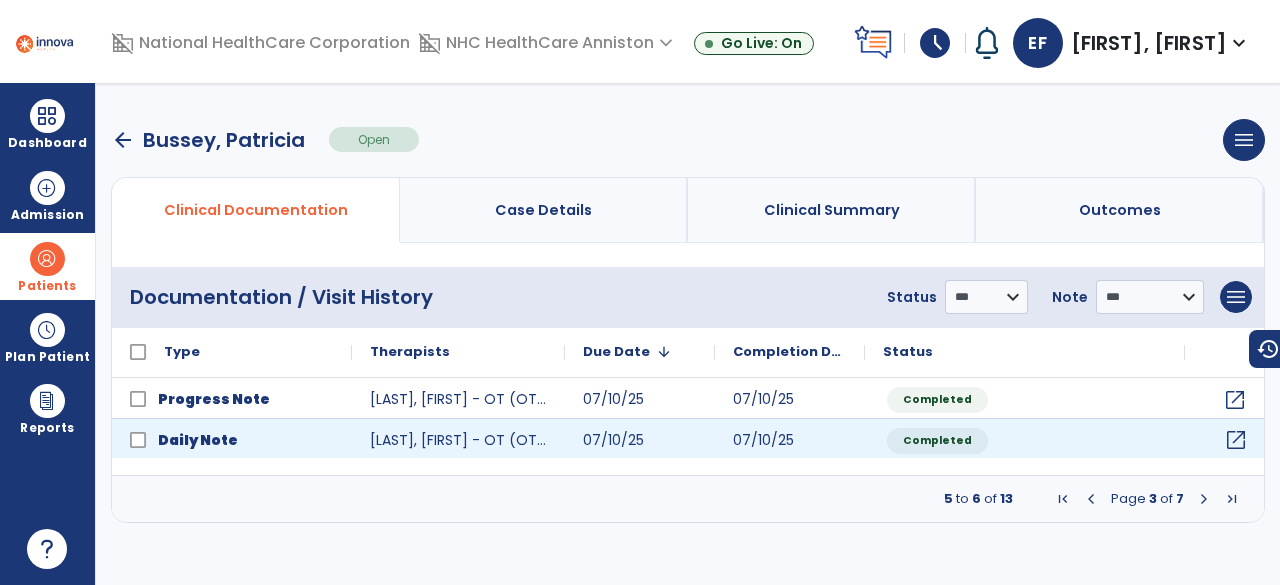 click on "open_in_new" 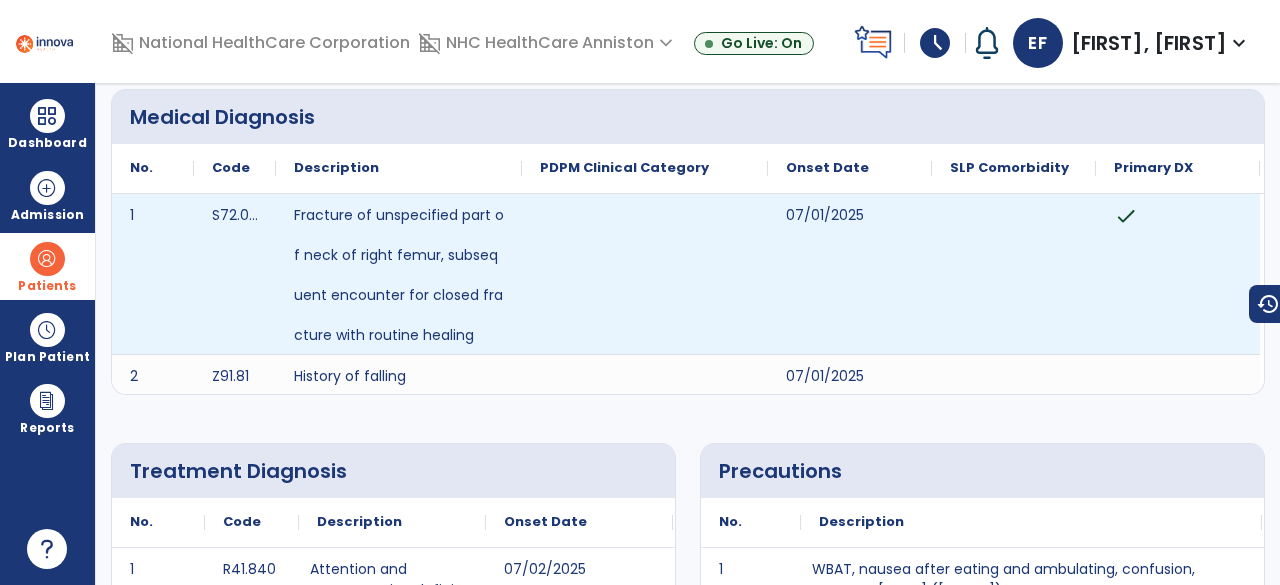 scroll, scrollTop: 0, scrollLeft: 0, axis: both 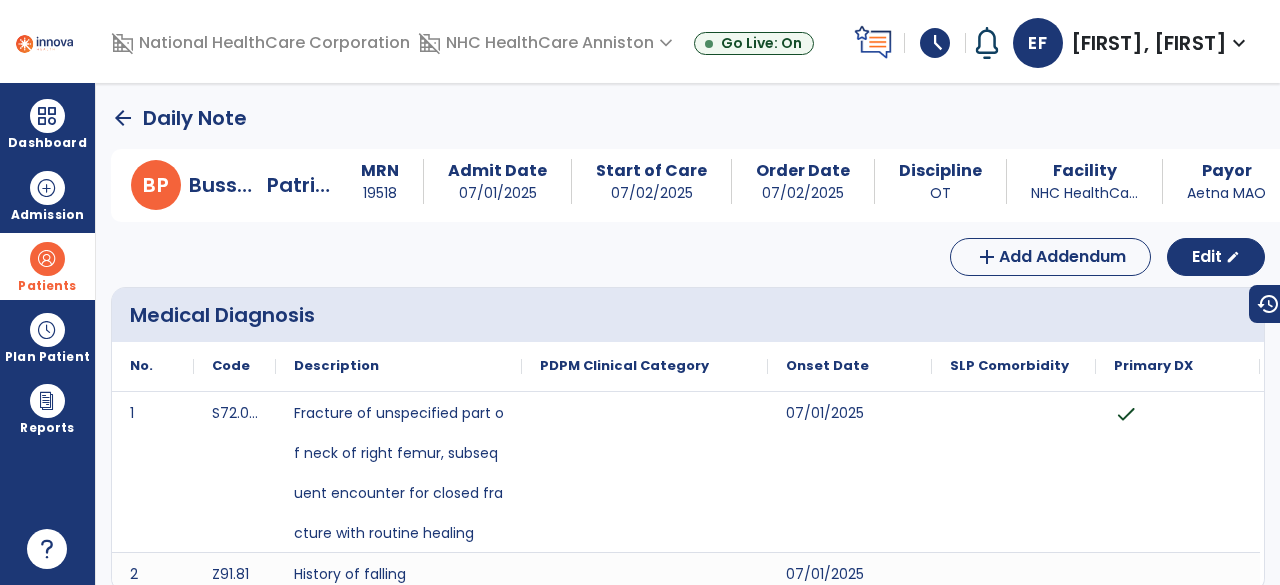 click on "arrow_back" 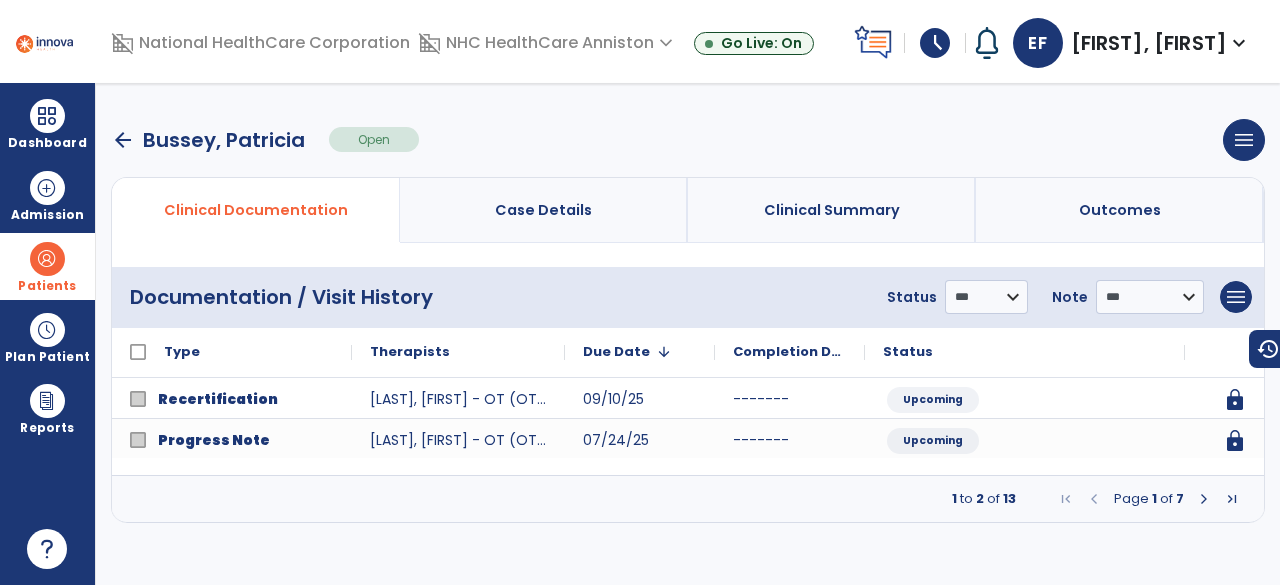 click on "arrow_back" at bounding box center [123, 140] 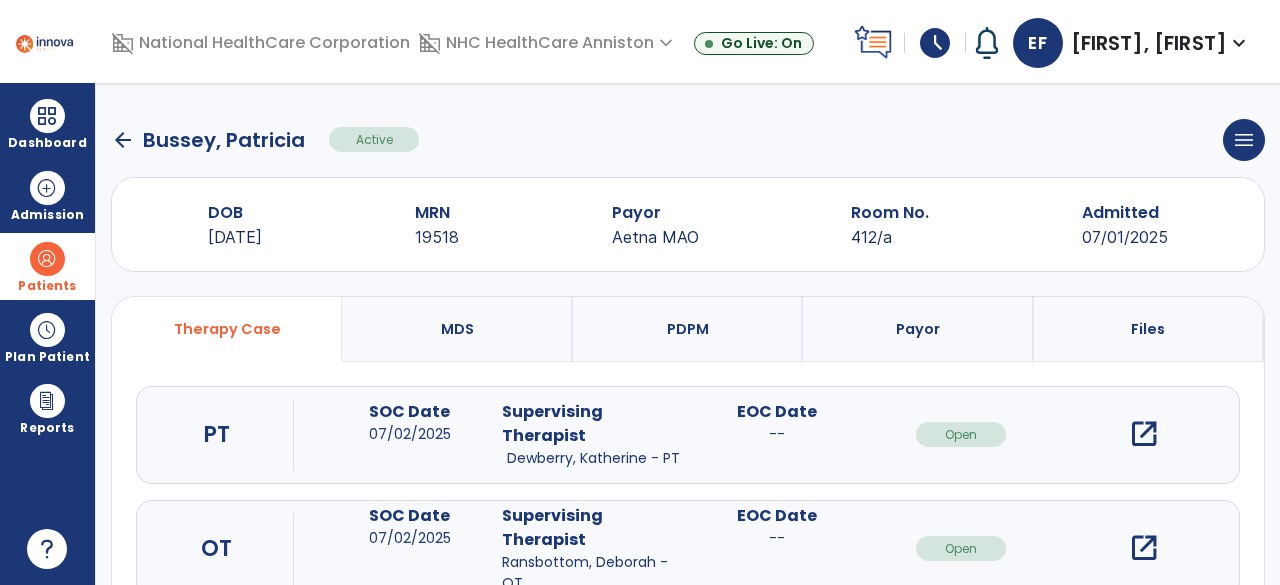 click on "open_in_new" at bounding box center (1144, 434) 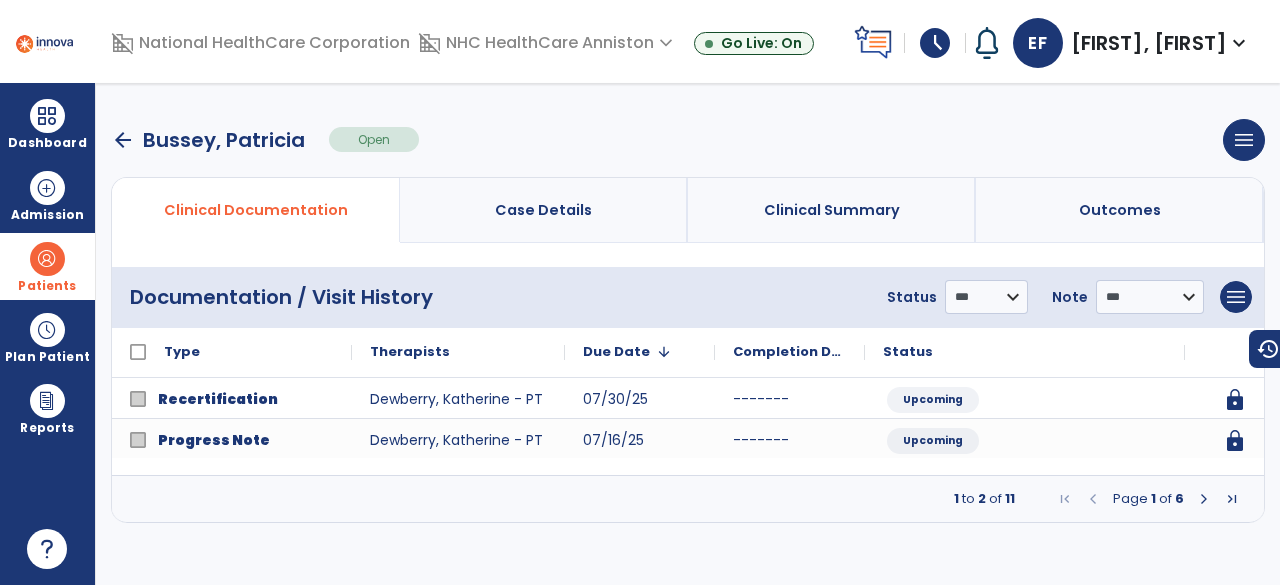 click at bounding box center (1204, 499) 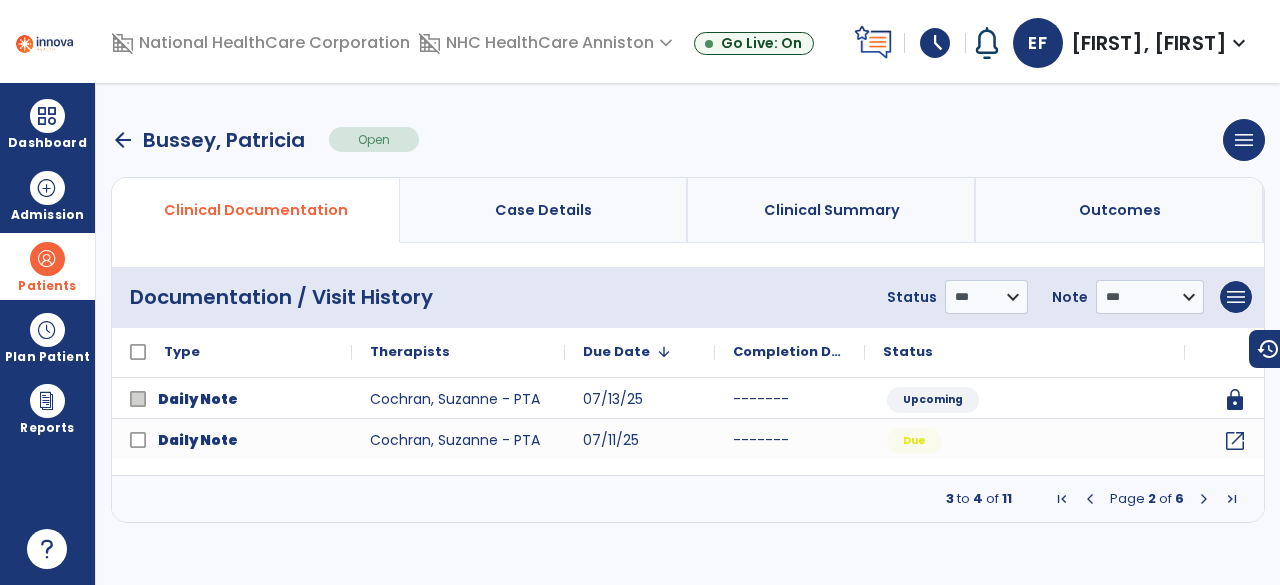 click at bounding box center [1204, 499] 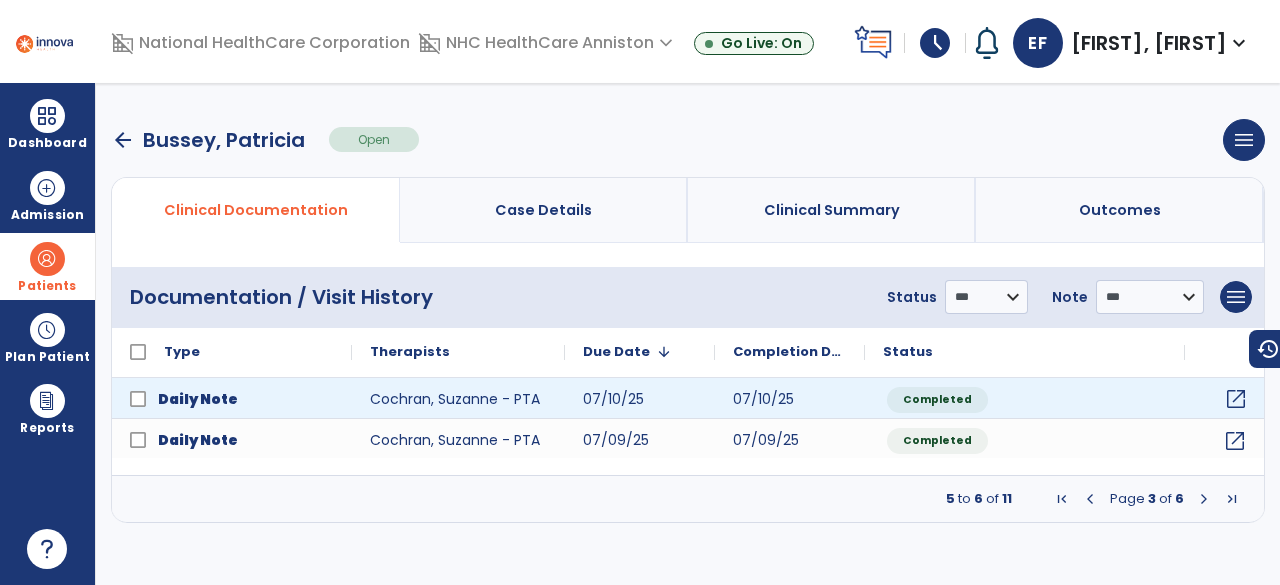 click on "open_in_new" 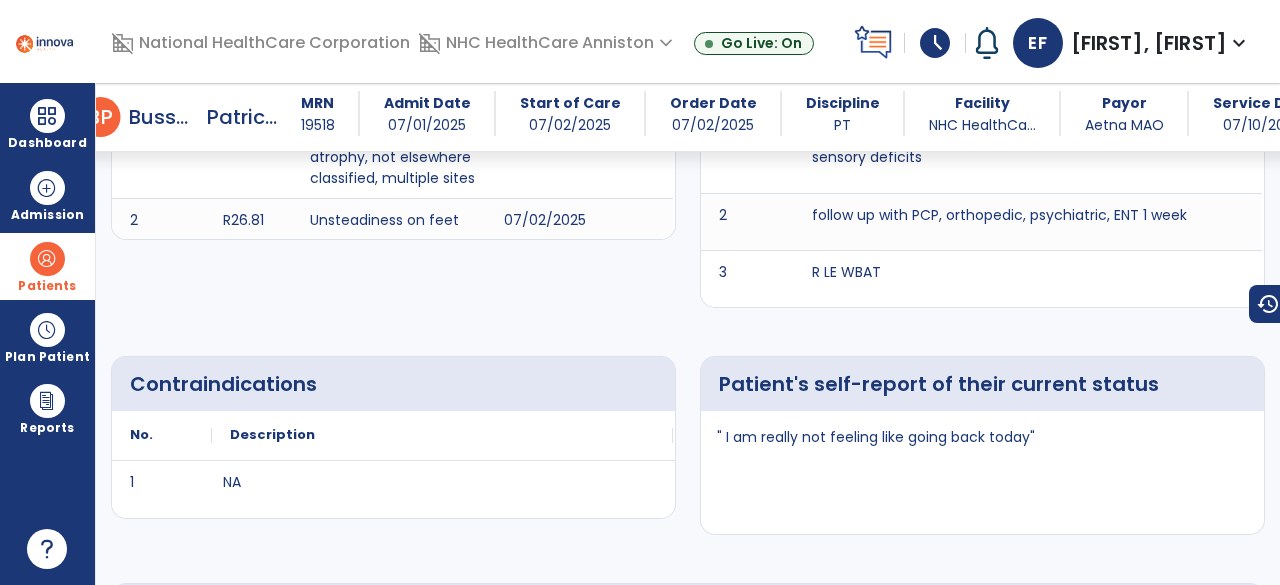 scroll, scrollTop: 0, scrollLeft: 0, axis: both 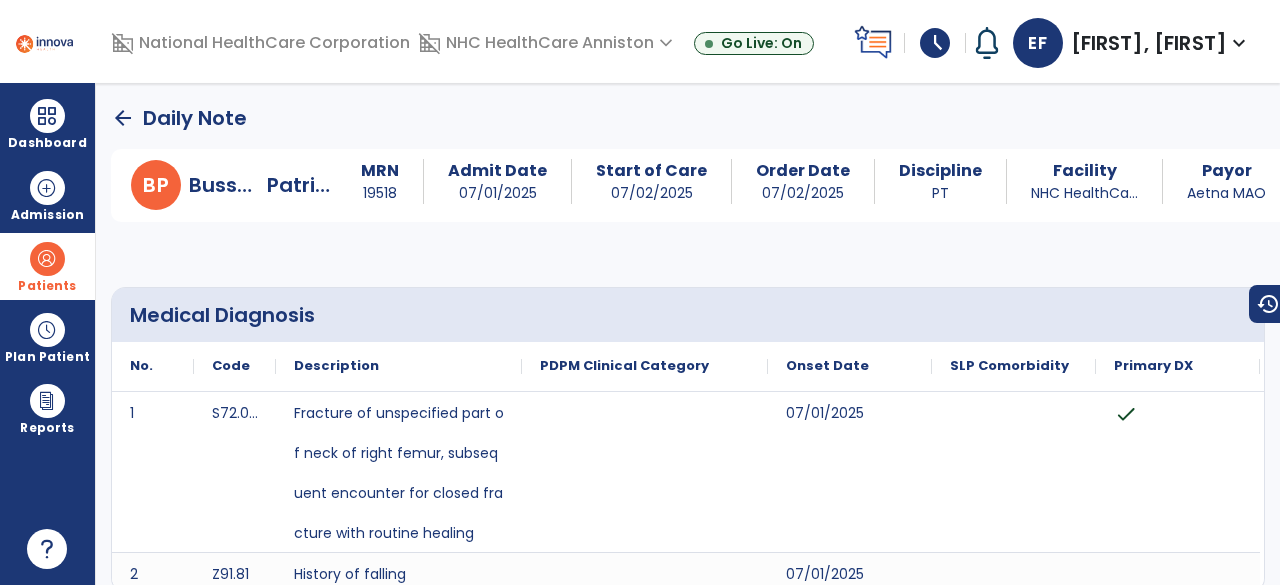 click on "arrow_back" 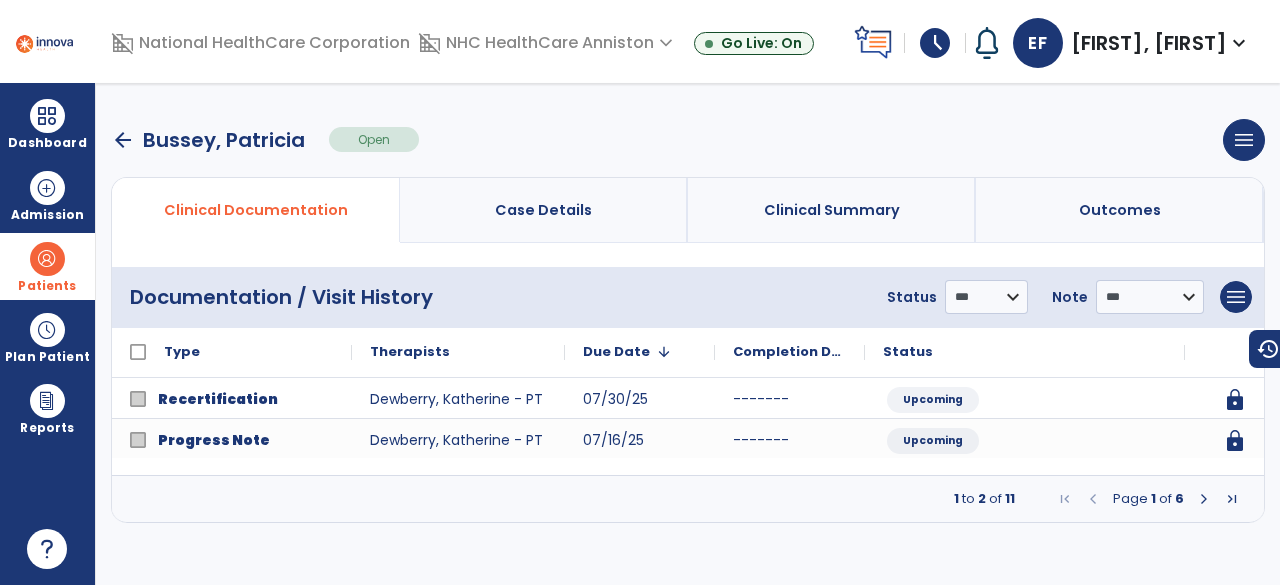 click on "arrow_back" at bounding box center (123, 140) 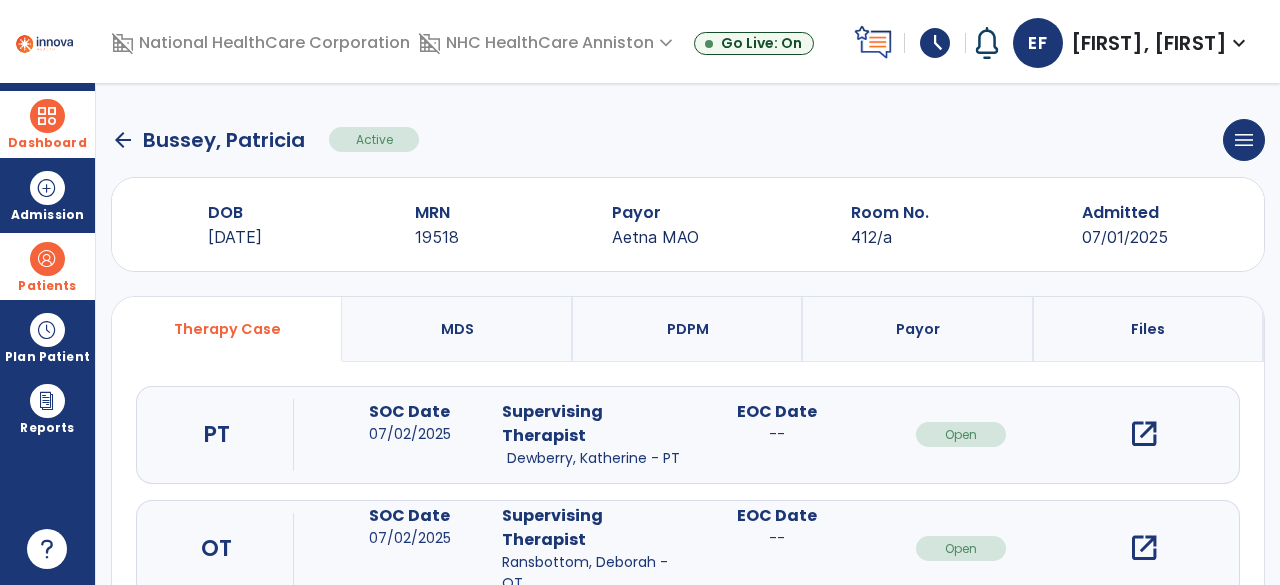 click on "Dashboard" at bounding box center (47, 143) 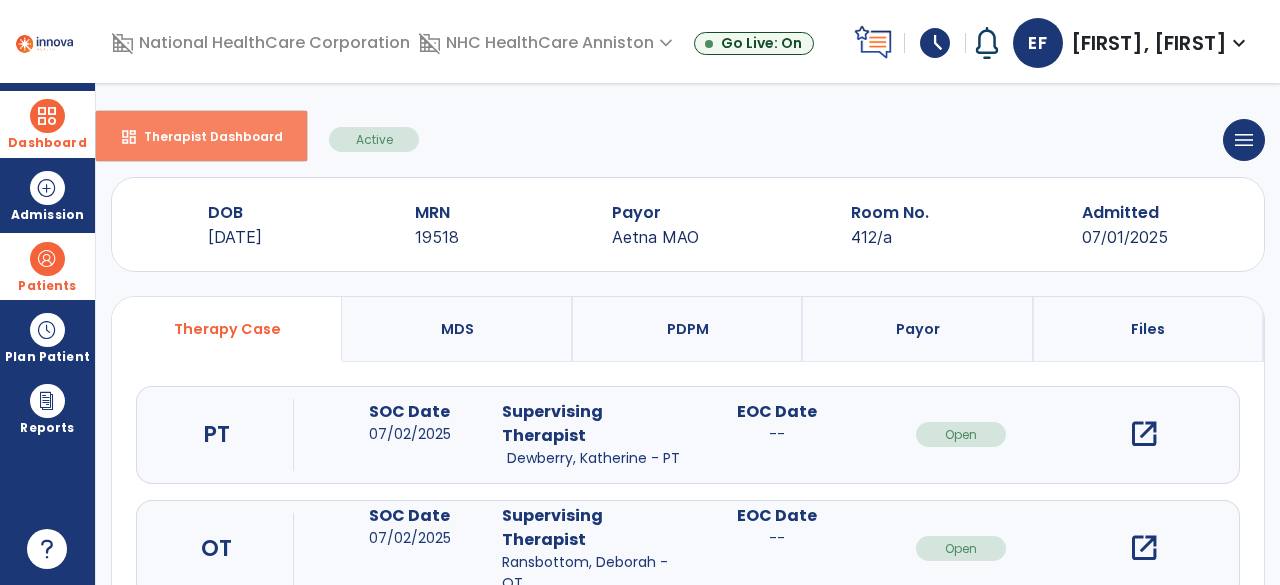 click on "dashboard  Therapist Dashboard" at bounding box center [201, 136] 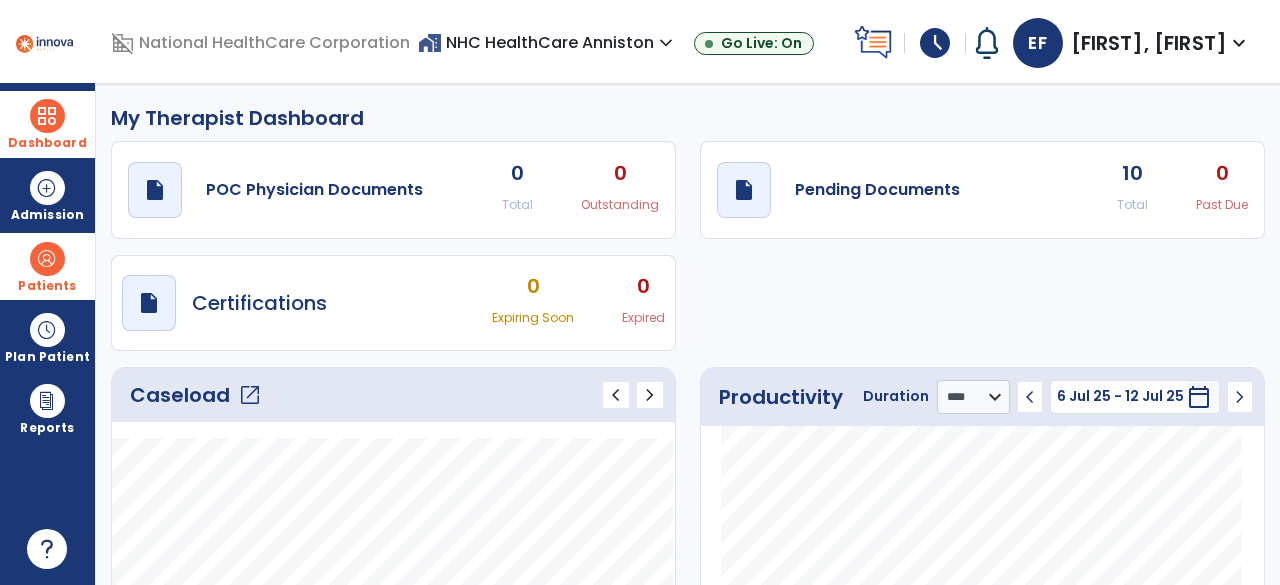 click on "Caseload   open_in_new   chevron_left   chevron_right" 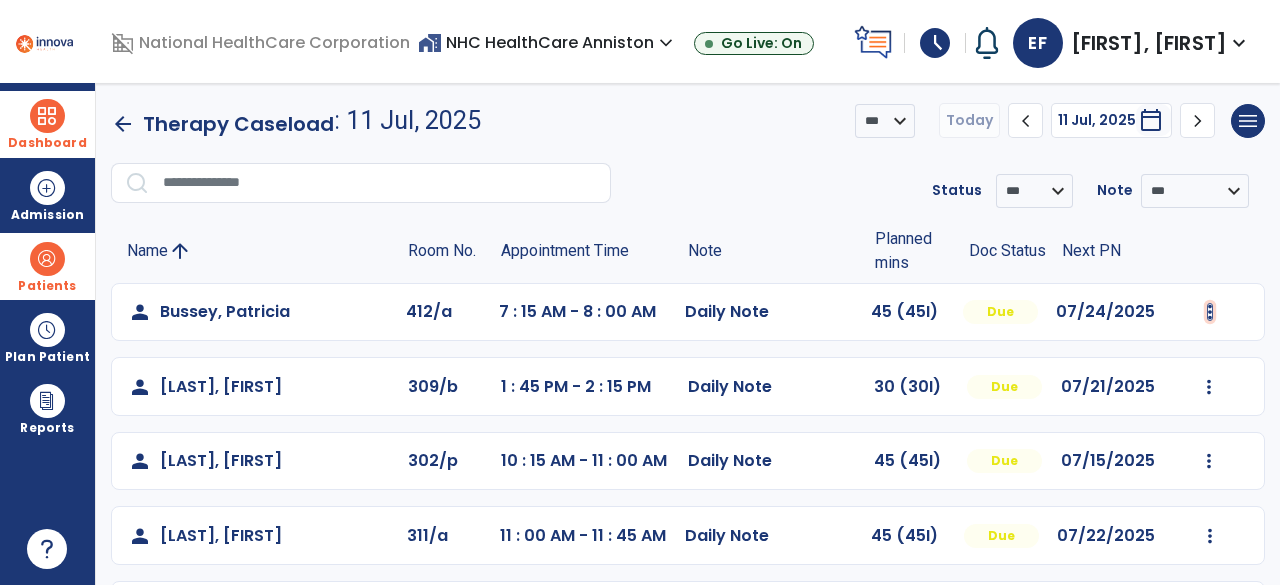click at bounding box center [1210, 312] 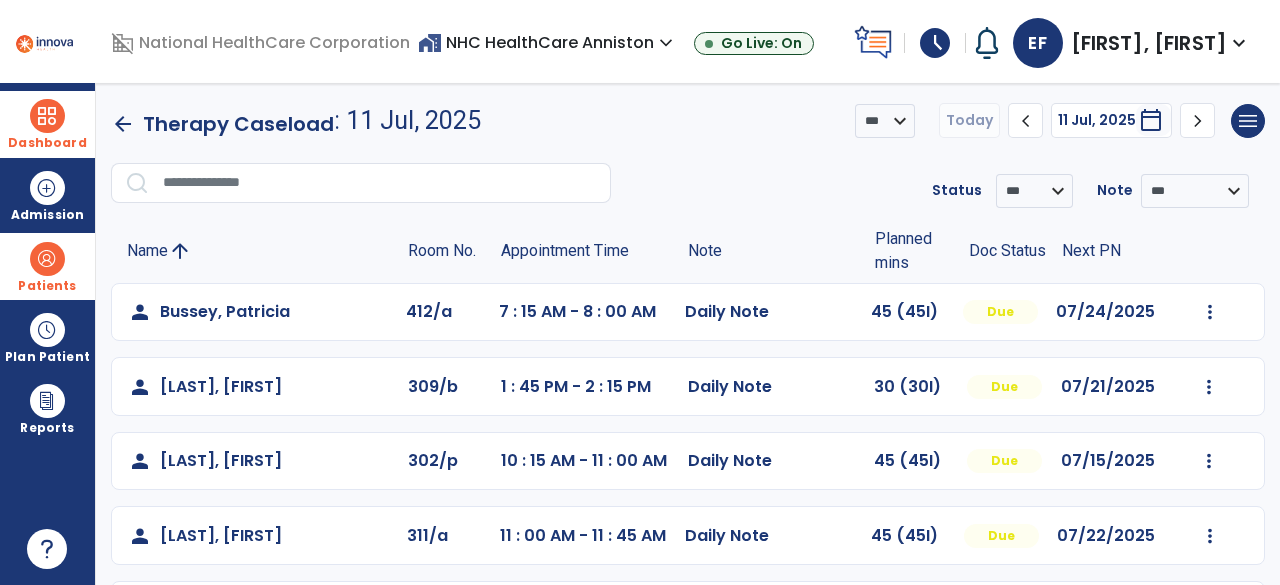 click on "person   [LAST_NAME], [FIRST_NAME]  412/a 7 : 15 AM - 8 : 00 AM  Daily Note   45 (45I)  Due 07/24/2025  Mark Visit As Complete   Reset Note   Open Document   G + C Mins" 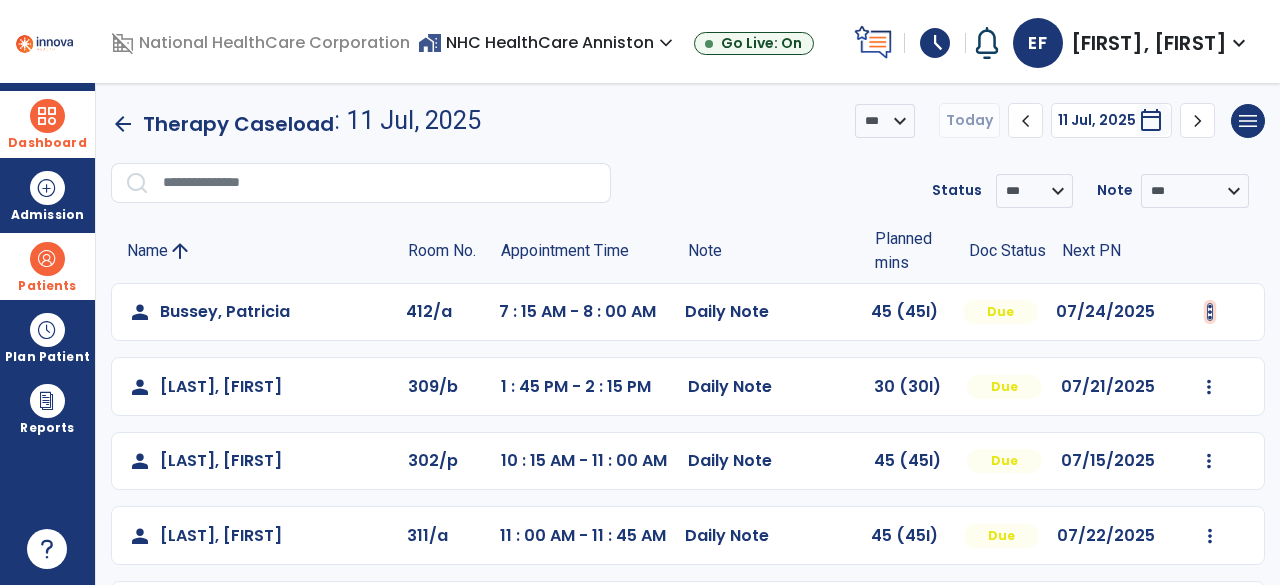 click at bounding box center [1210, 312] 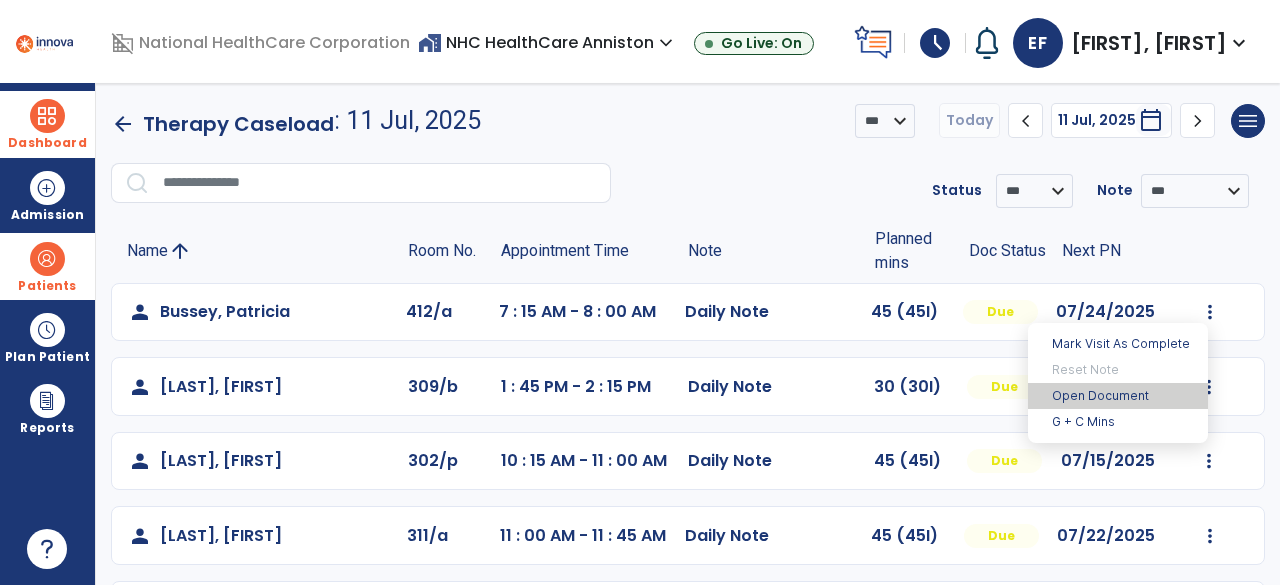click on "Open Document" at bounding box center [1118, 396] 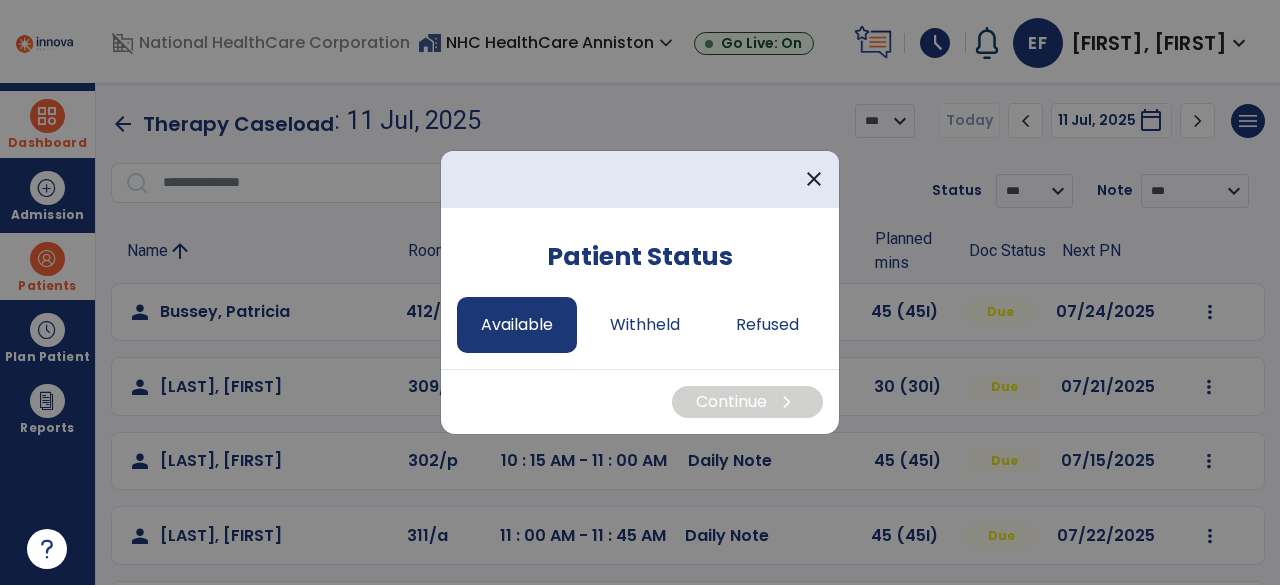 click on "Available" at bounding box center [517, 325] 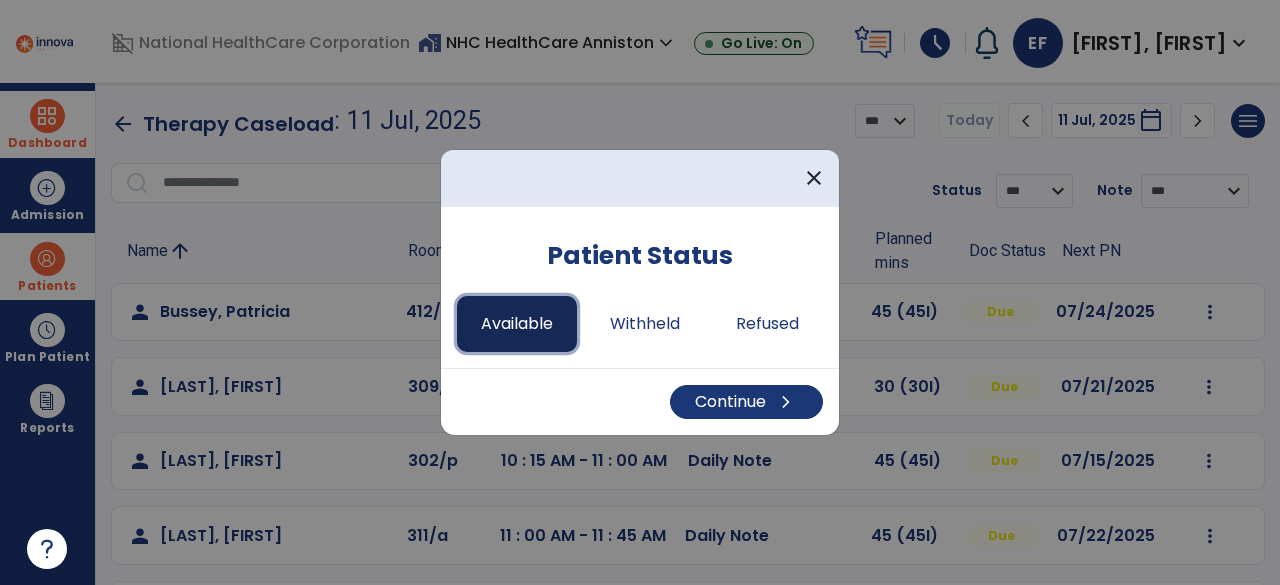 click on "Continue   chevron_right" at bounding box center [640, 401] 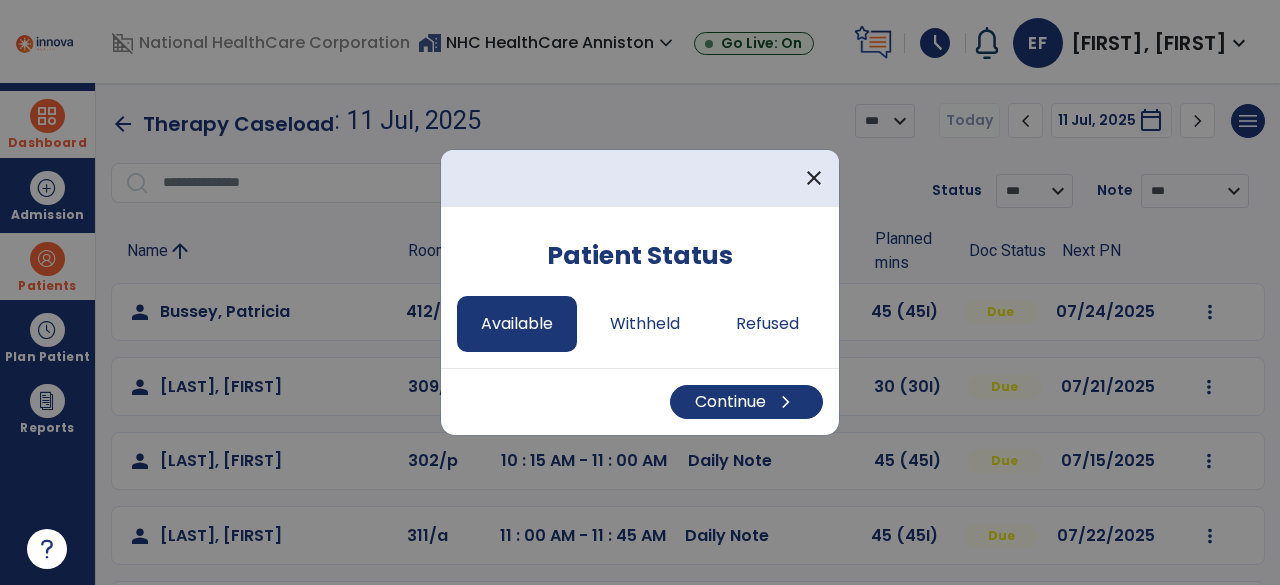 click on "Continue   chevron_right" at bounding box center (640, 401) 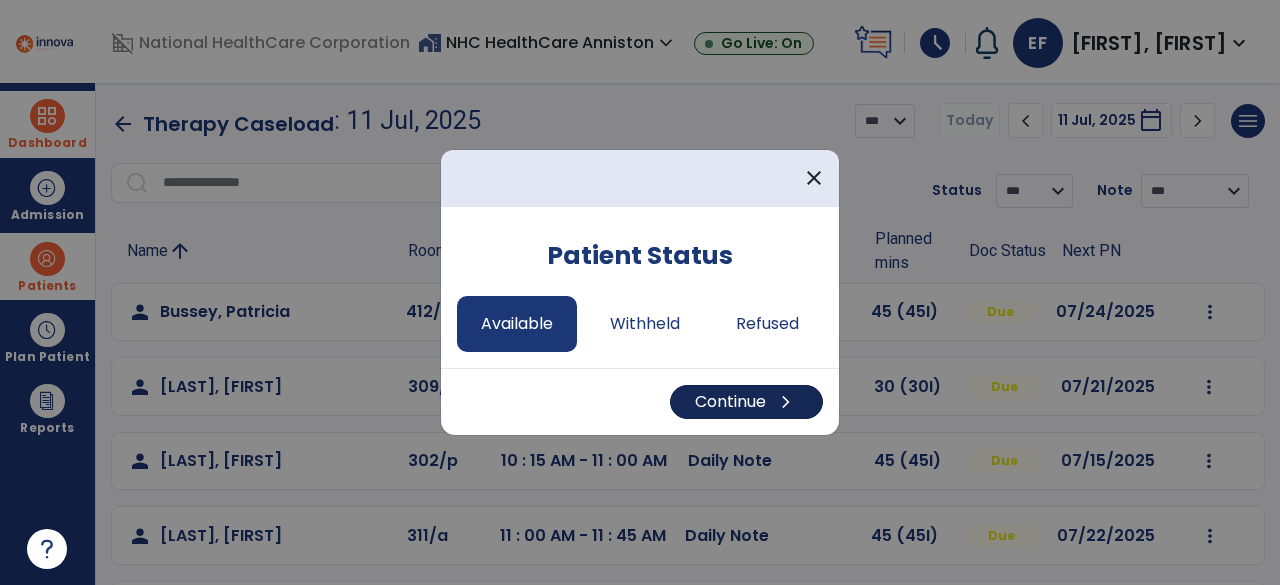 click on "Continue   chevron_right" at bounding box center [746, 402] 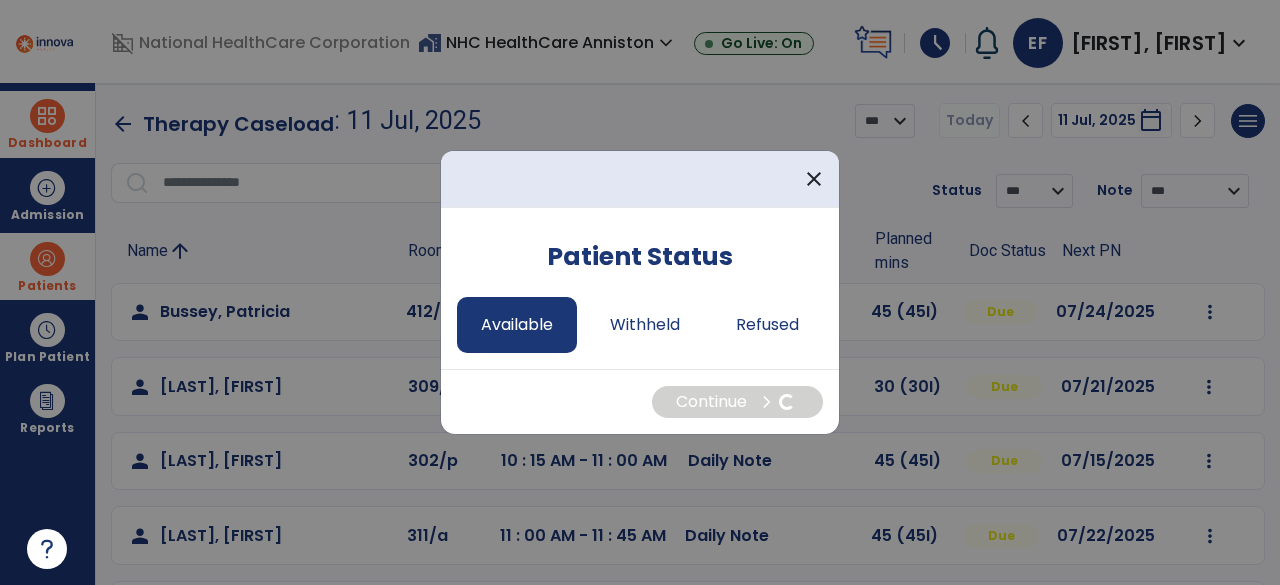 select on "*" 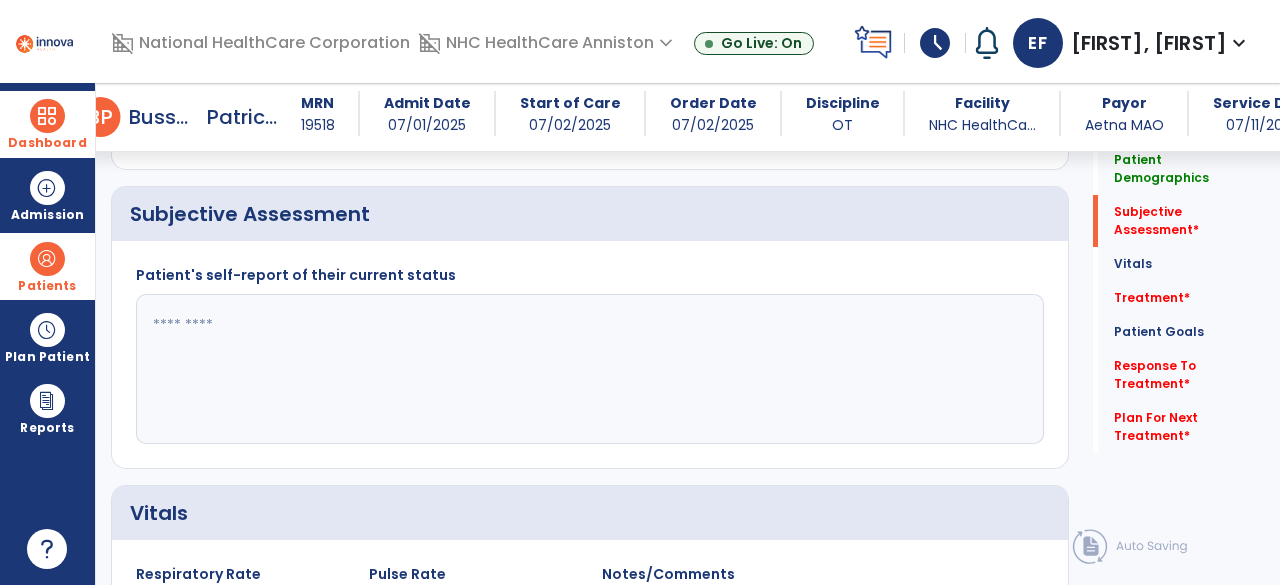 scroll, scrollTop: 402, scrollLeft: 0, axis: vertical 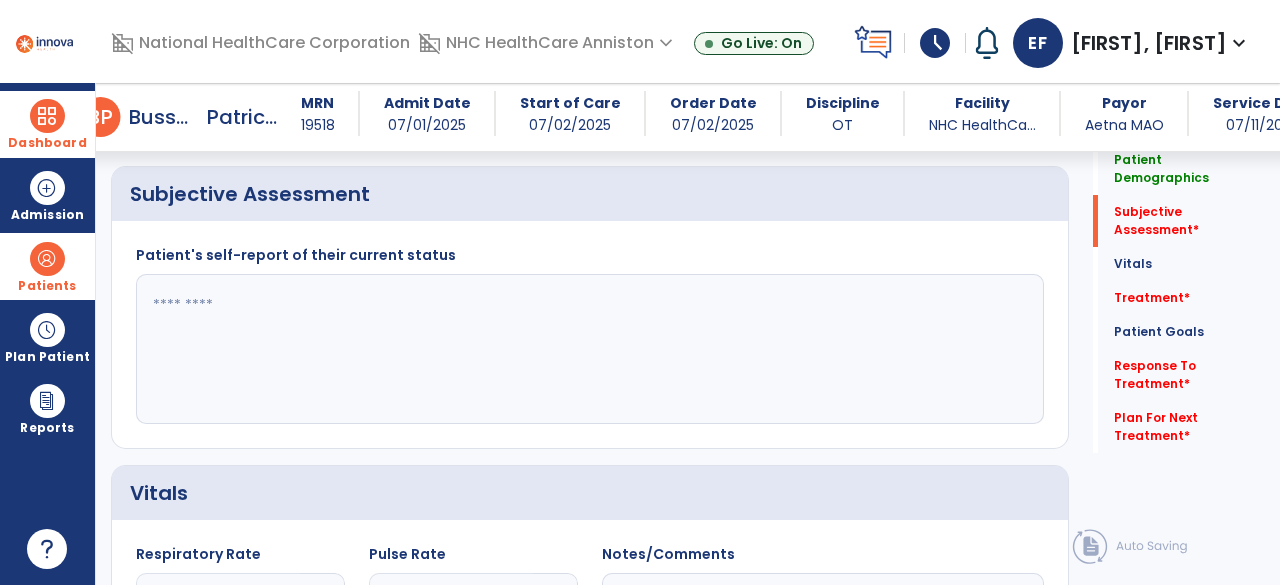 click 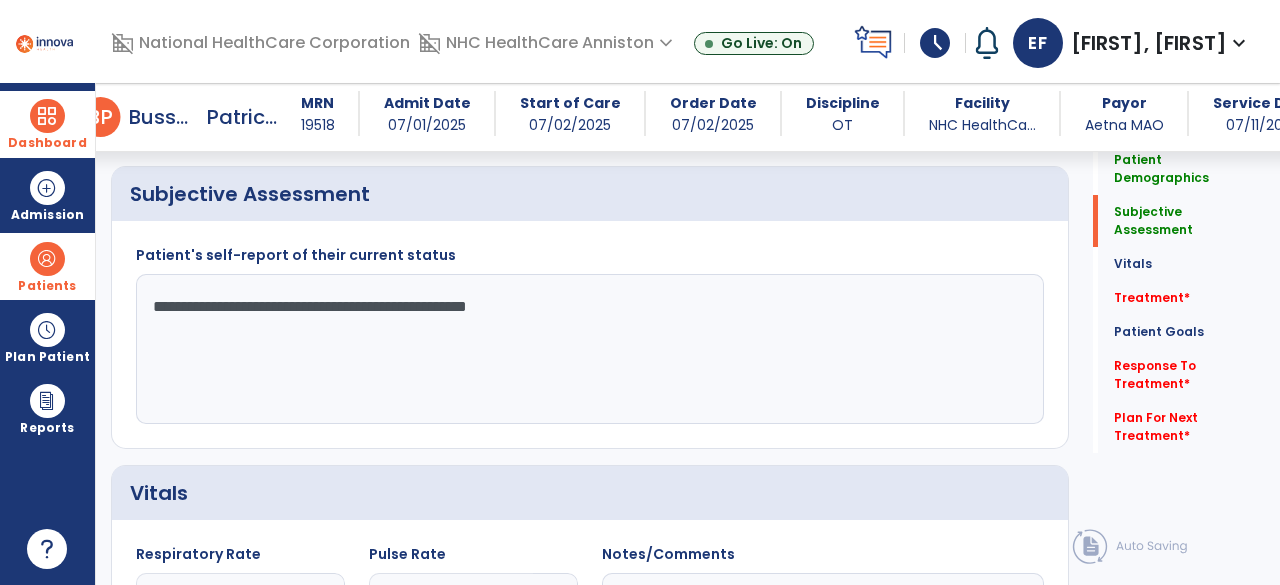 click on "**********" 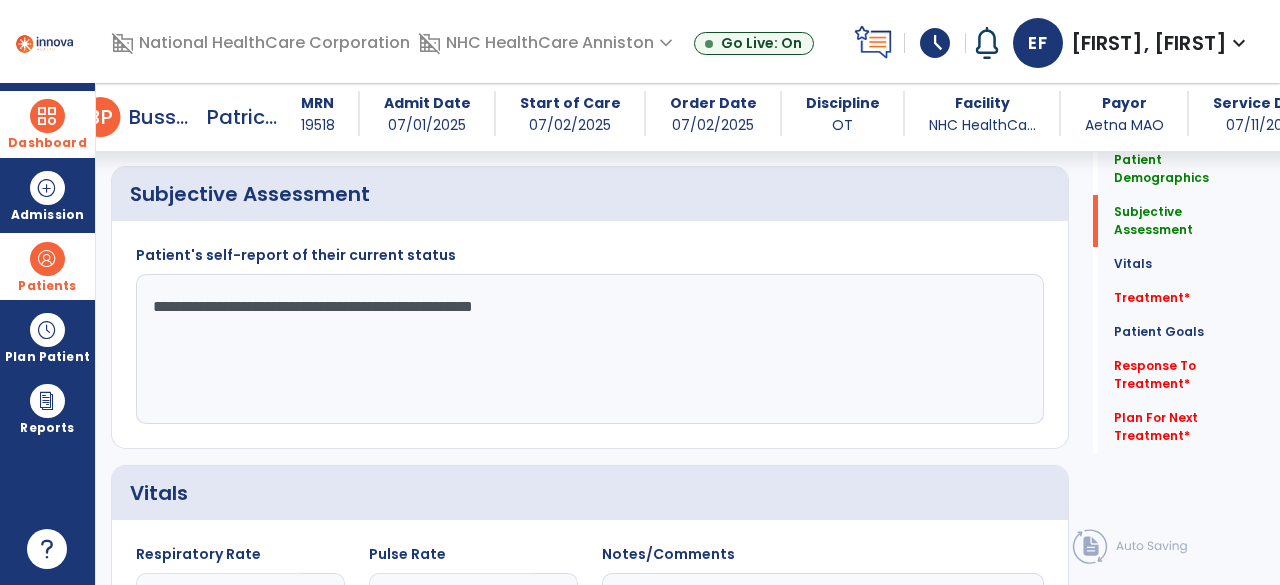 click on "**********" 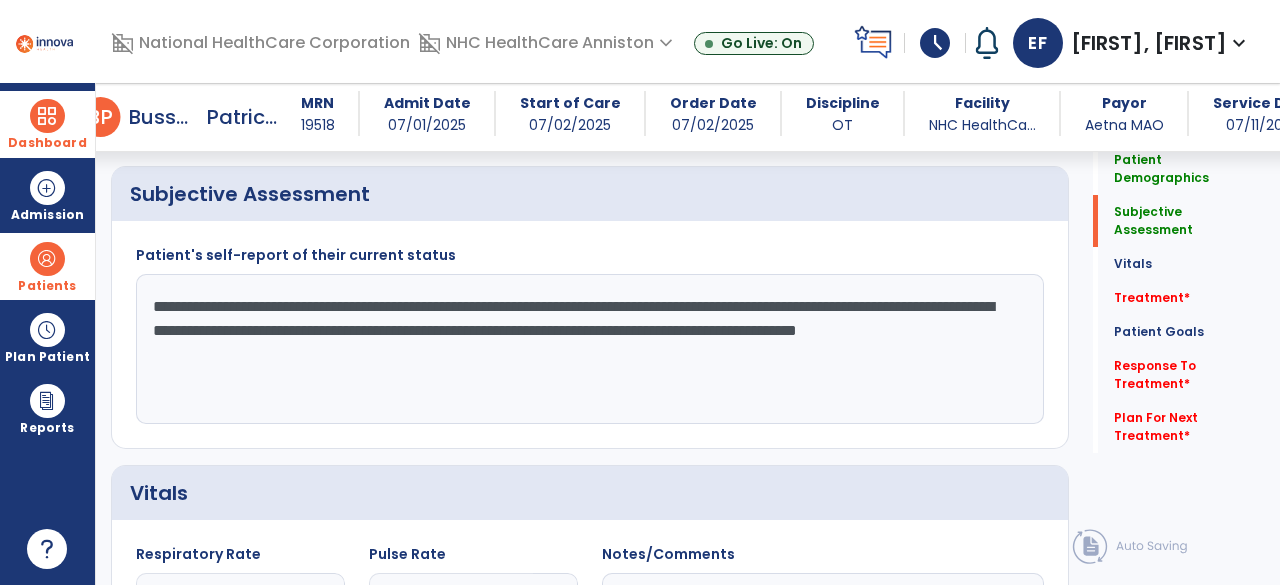 click on "**********" 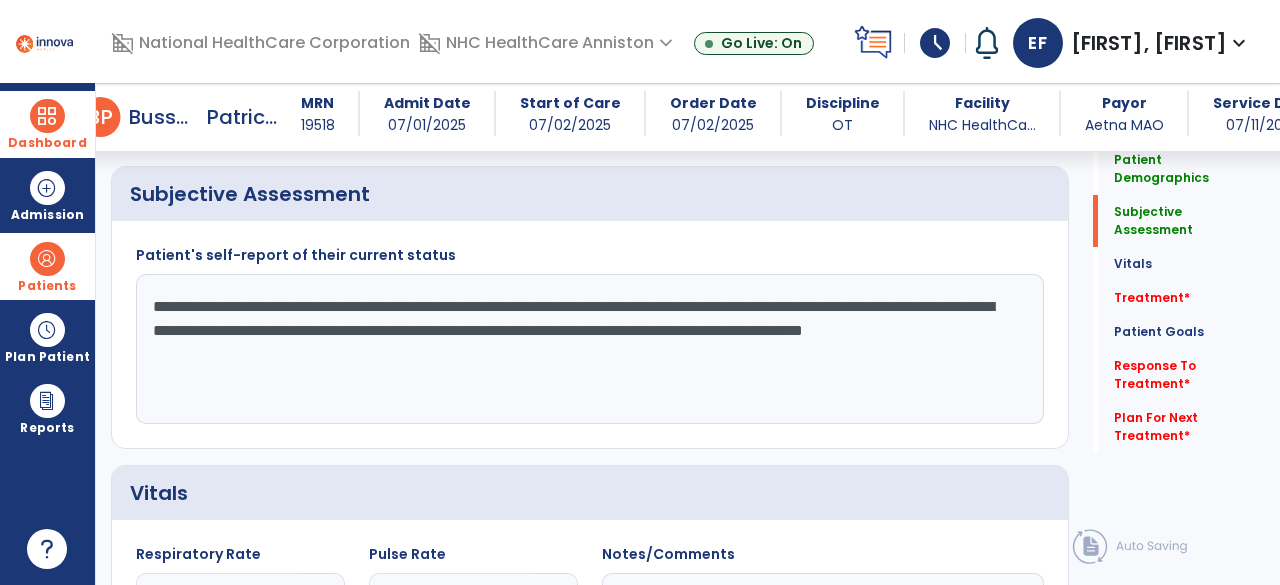 click on "**********" 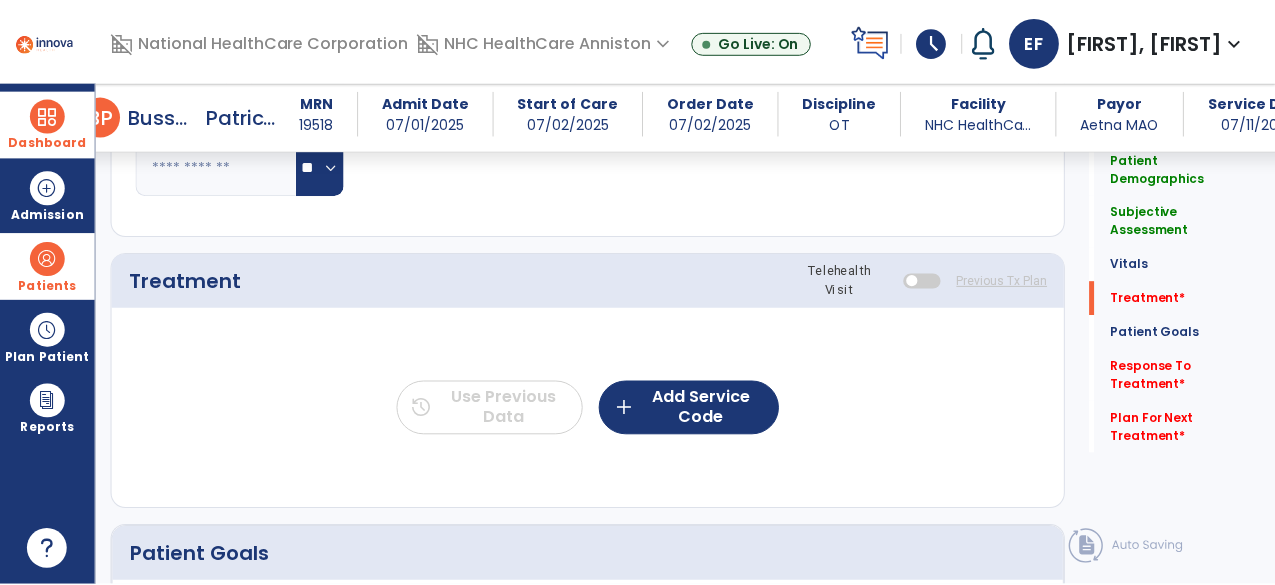 scroll, scrollTop: 1093, scrollLeft: 0, axis: vertical 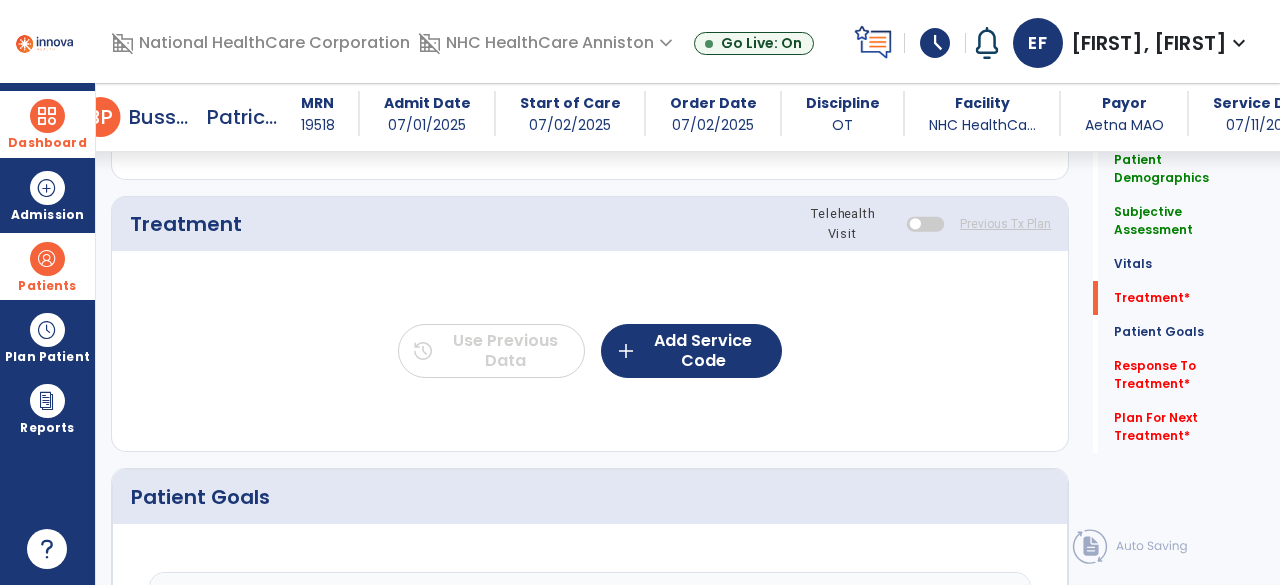 type on "**********" 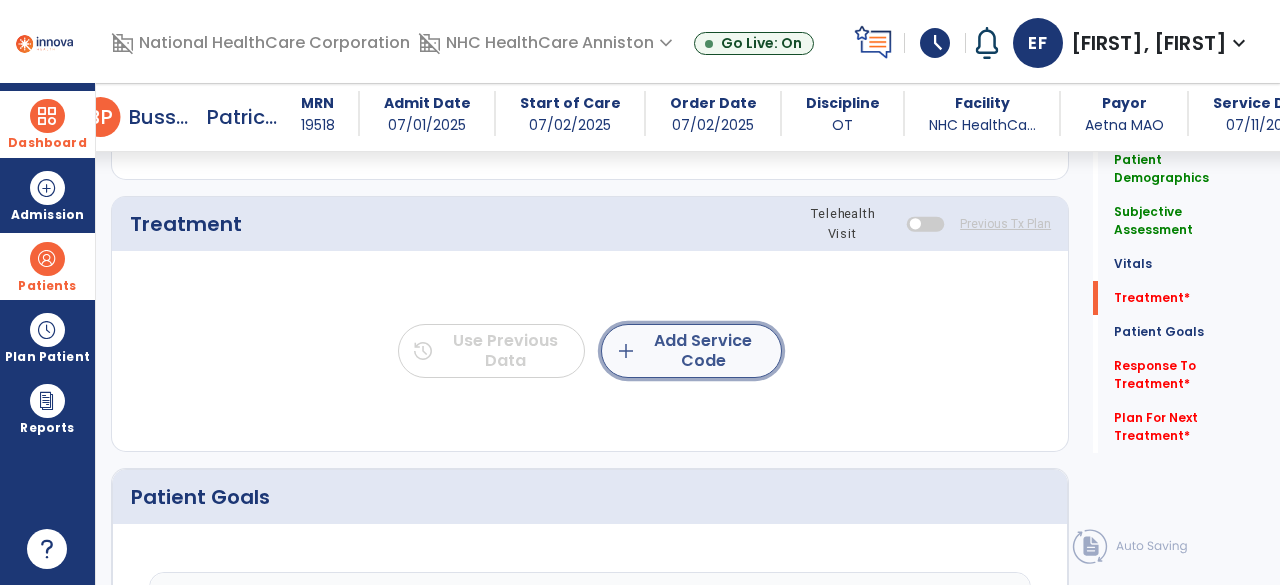 click on "add  Add Service Code" 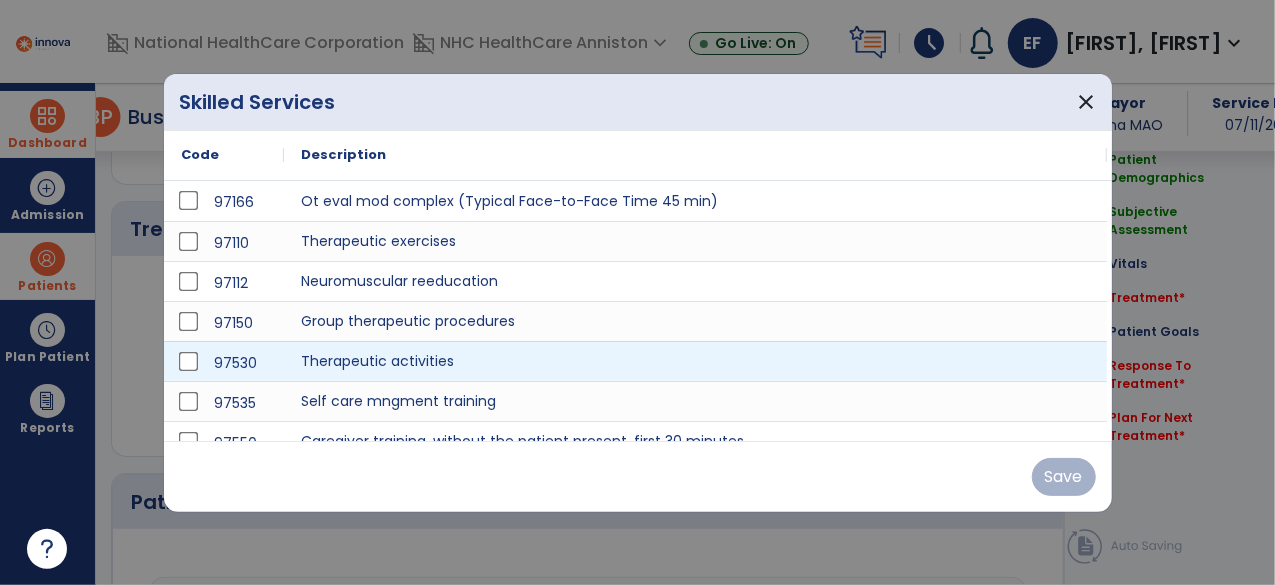 scroll, scrollTop: 1093, scrollLeft: 0, axis: vertical 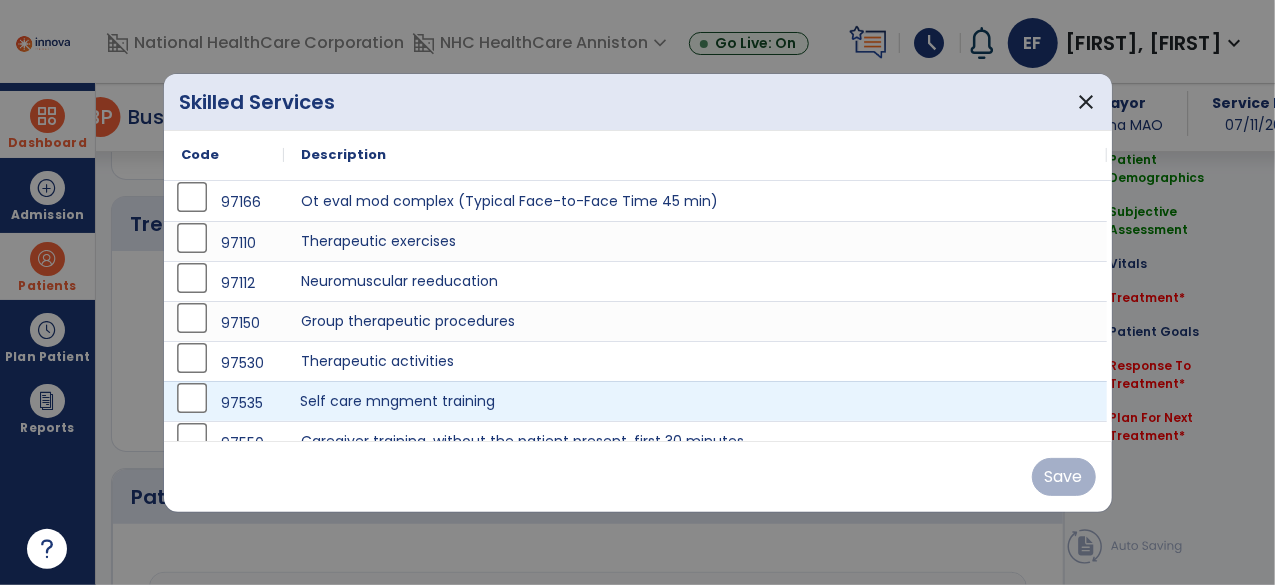 click on "Self care mngment training" at bounding box center [696, 401] 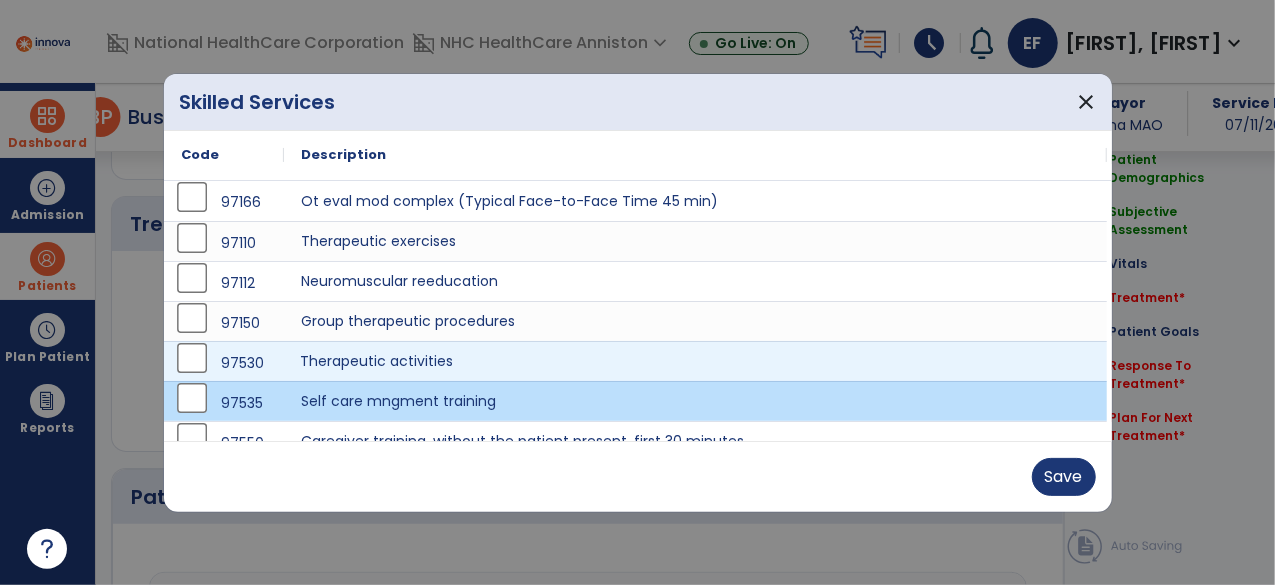 click on "Therapeutic activities" at bounding box center (696, 361) 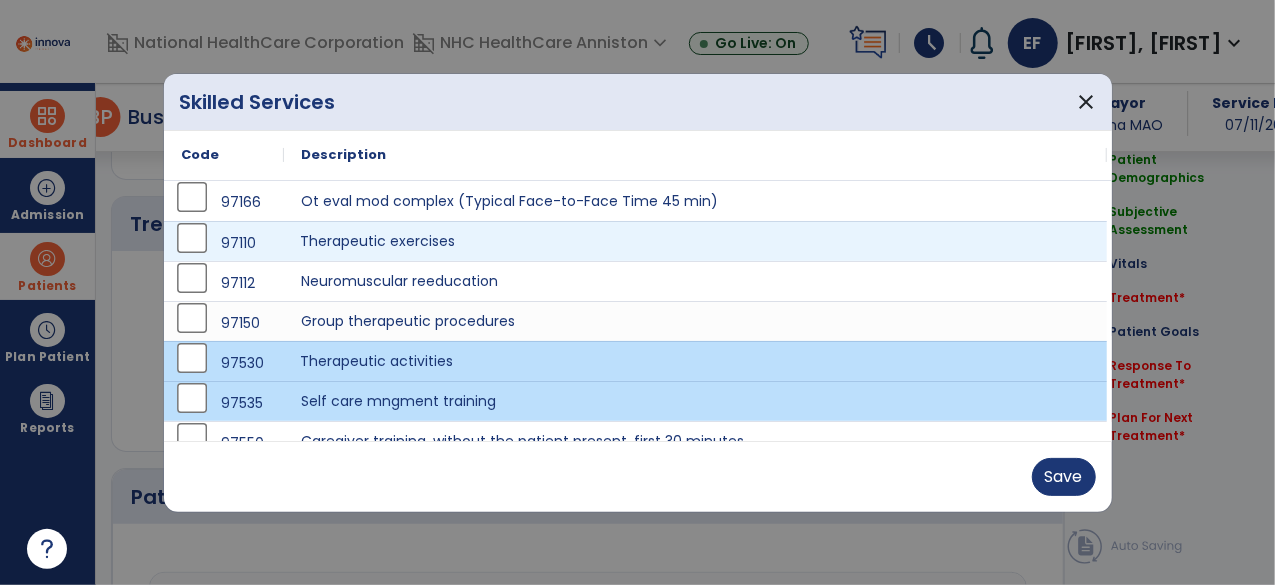 click on "Therapeutic exercises" at bounding box center (696, 241) 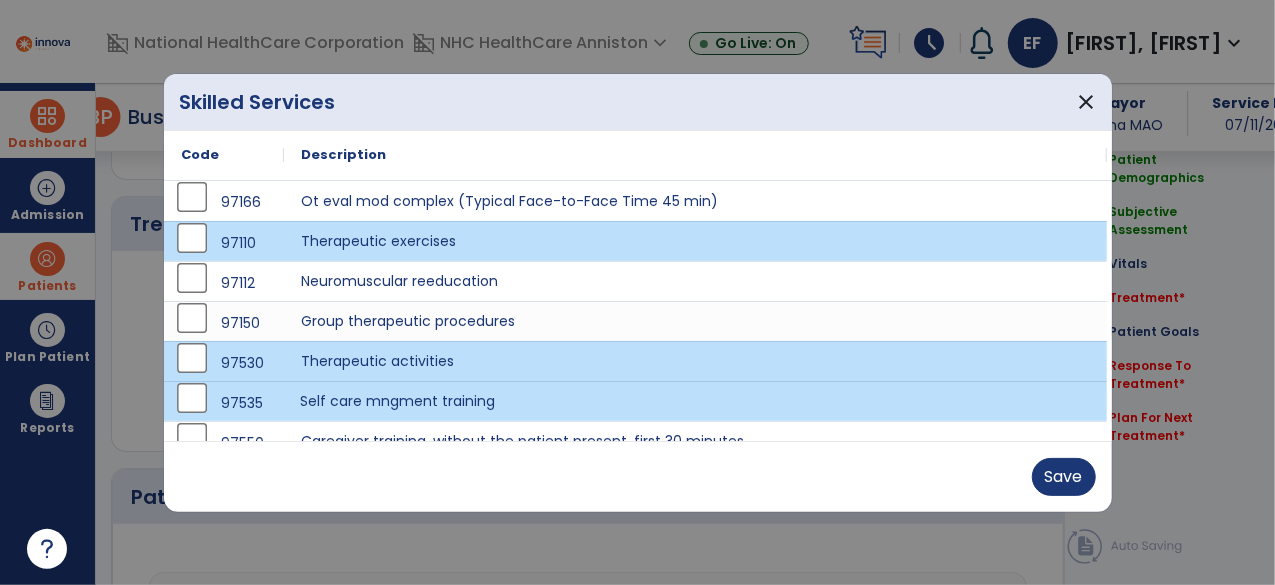 click on "Self care mngment training" at bounding box center [696, 401] 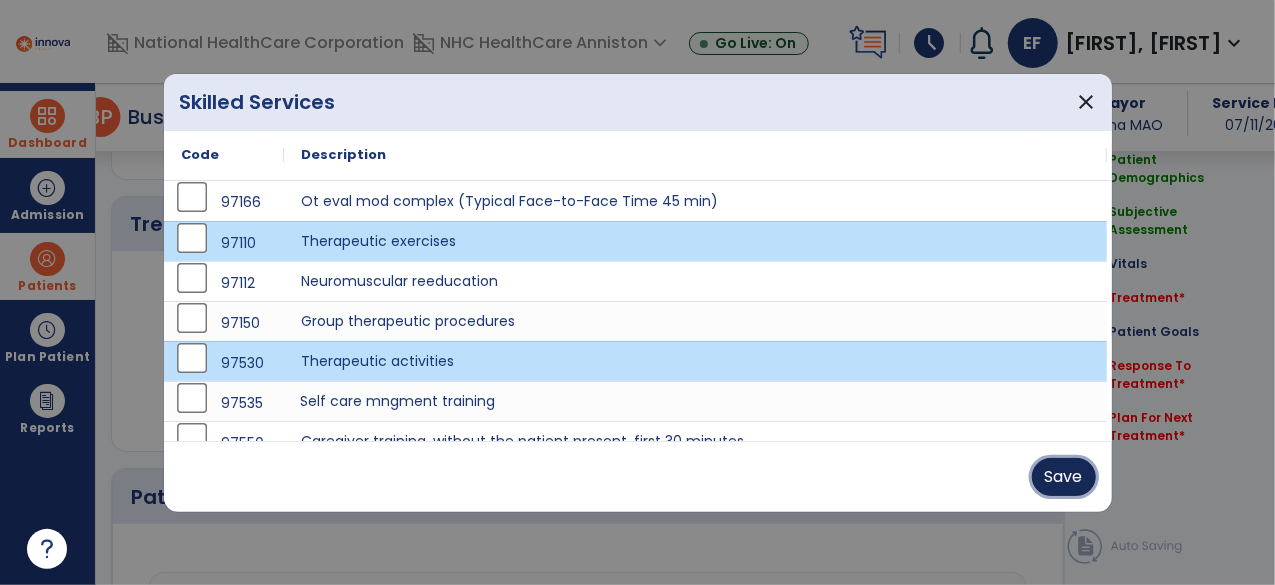 click on "Save" at bounding box center (1064, 477) 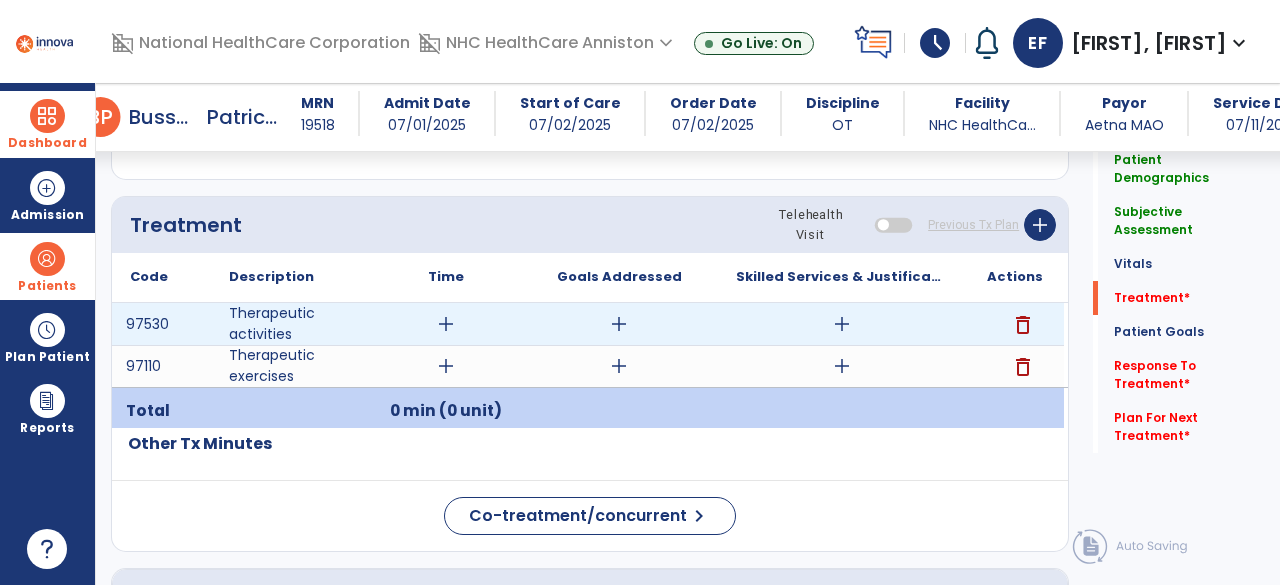 click on "add" at bounding box center (446, 324) 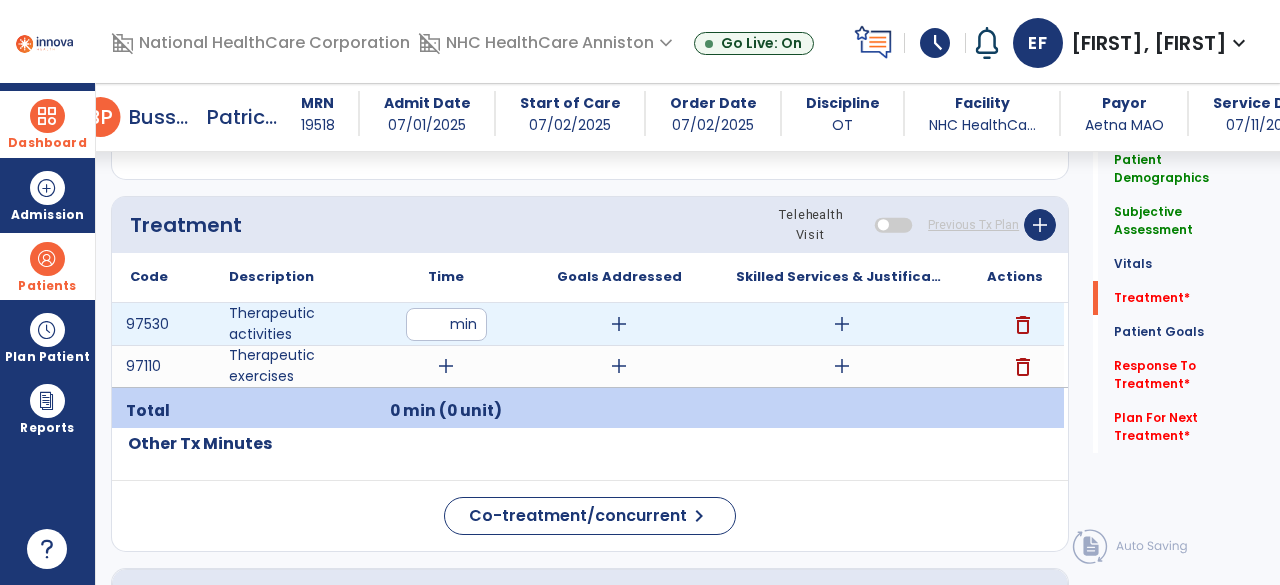type on "**" 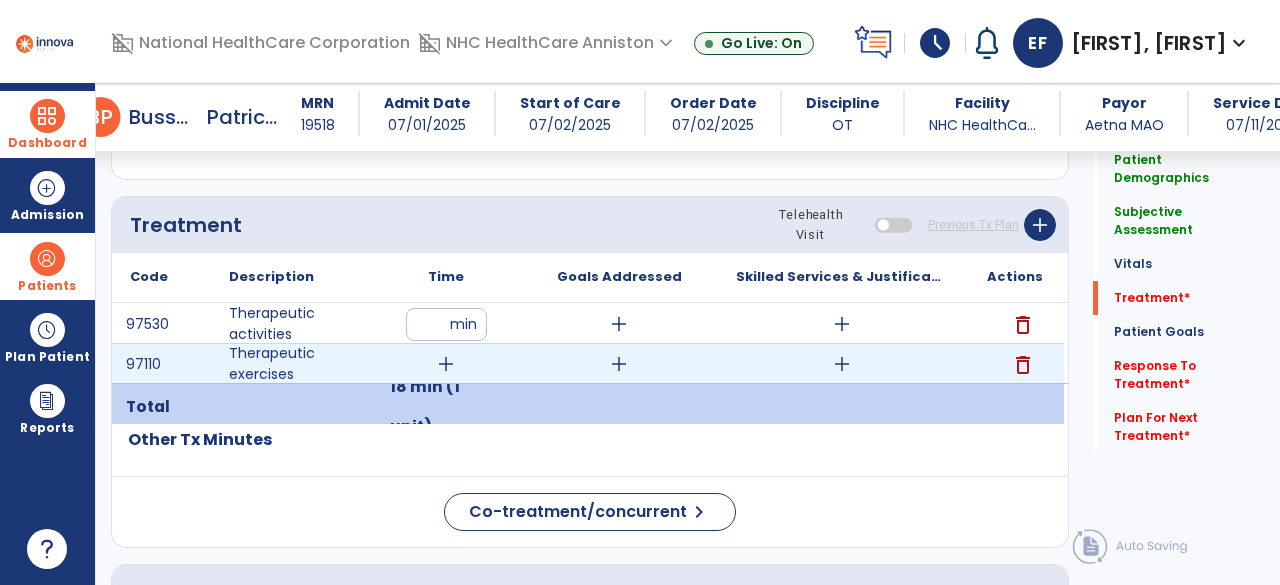 click on "add" at bounding box center (446, 364) 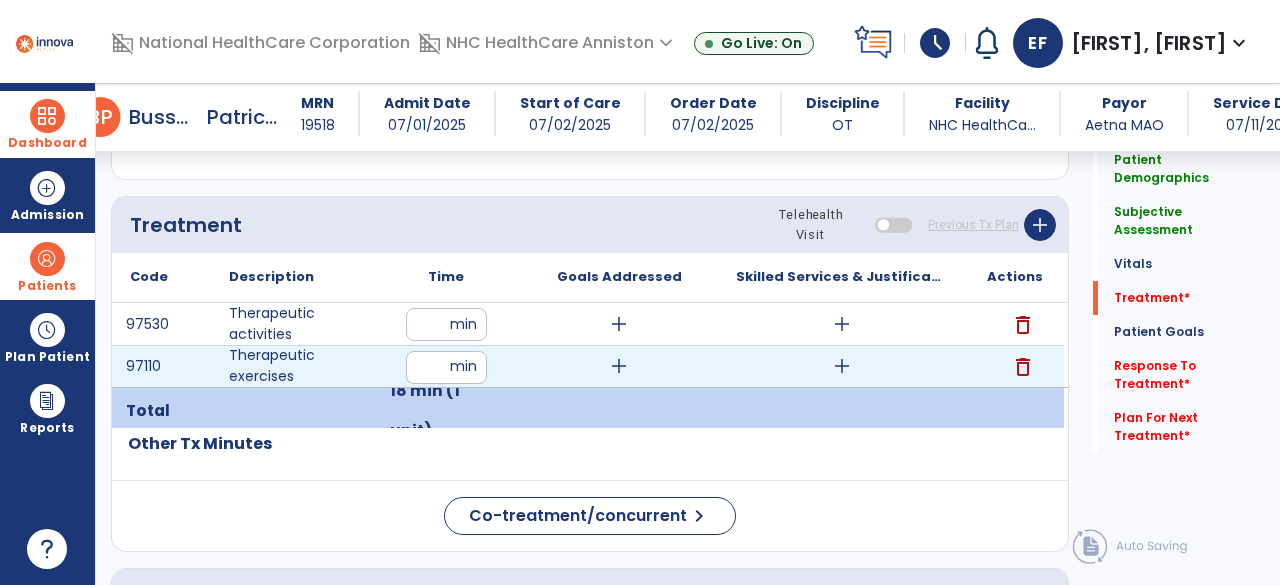 type on "**" 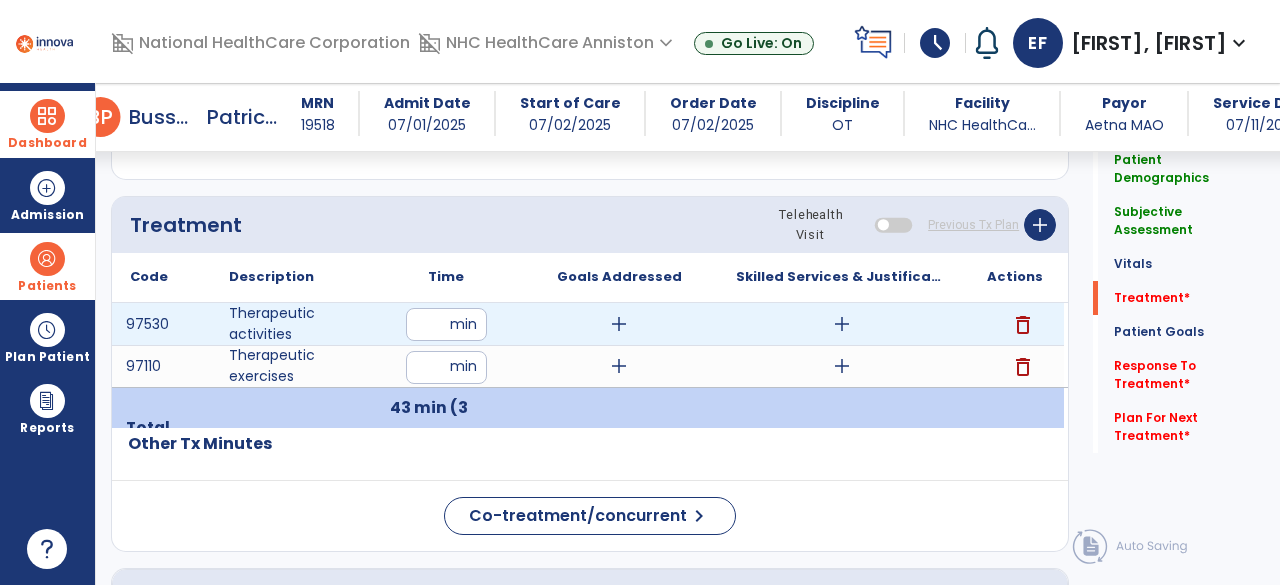 click on "add" at bounding box center (619, 324) 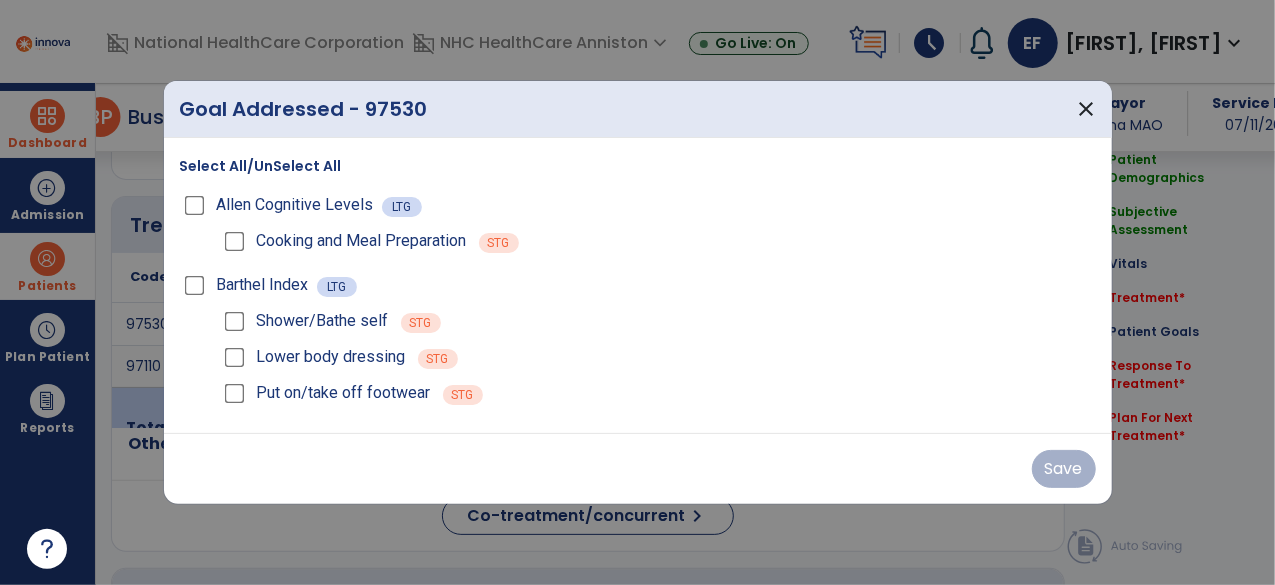 scroll, scrollTop: 1093, scrollLeft: 0, axis: vertical 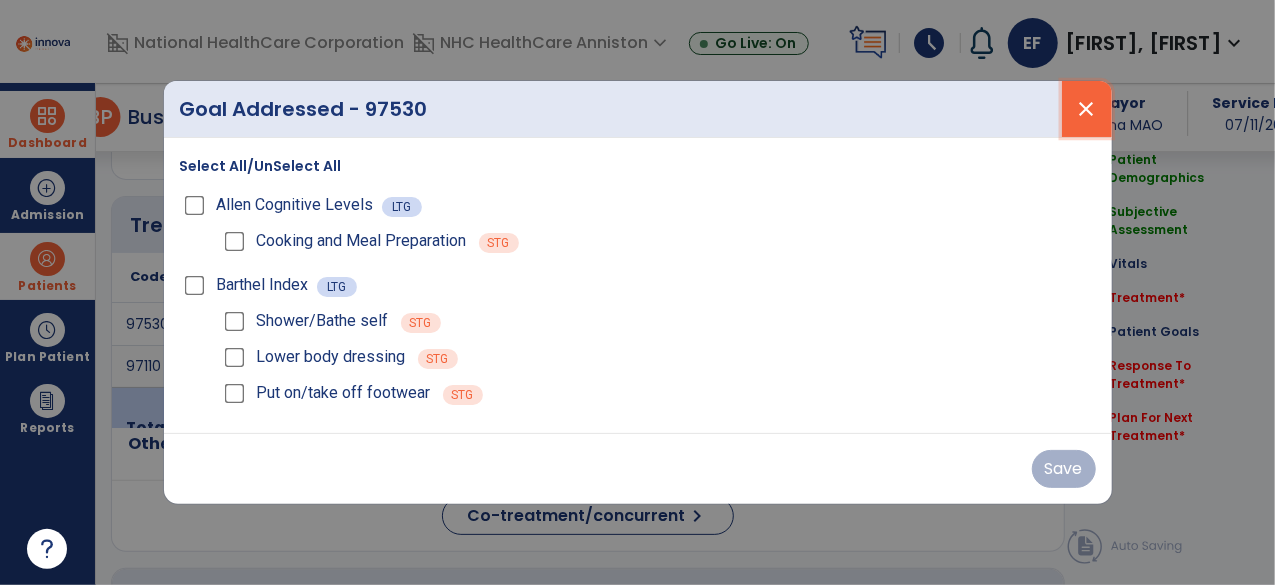 click on "close" at bounding box center [1087, 109] 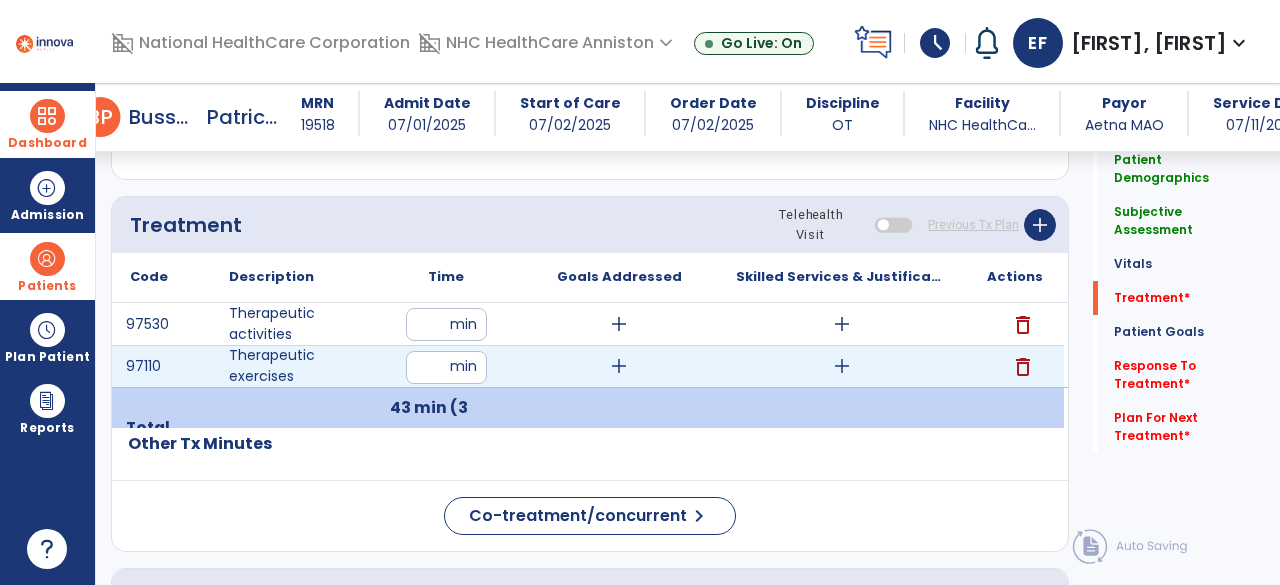 click on "add" at bounding box center (619, 366) 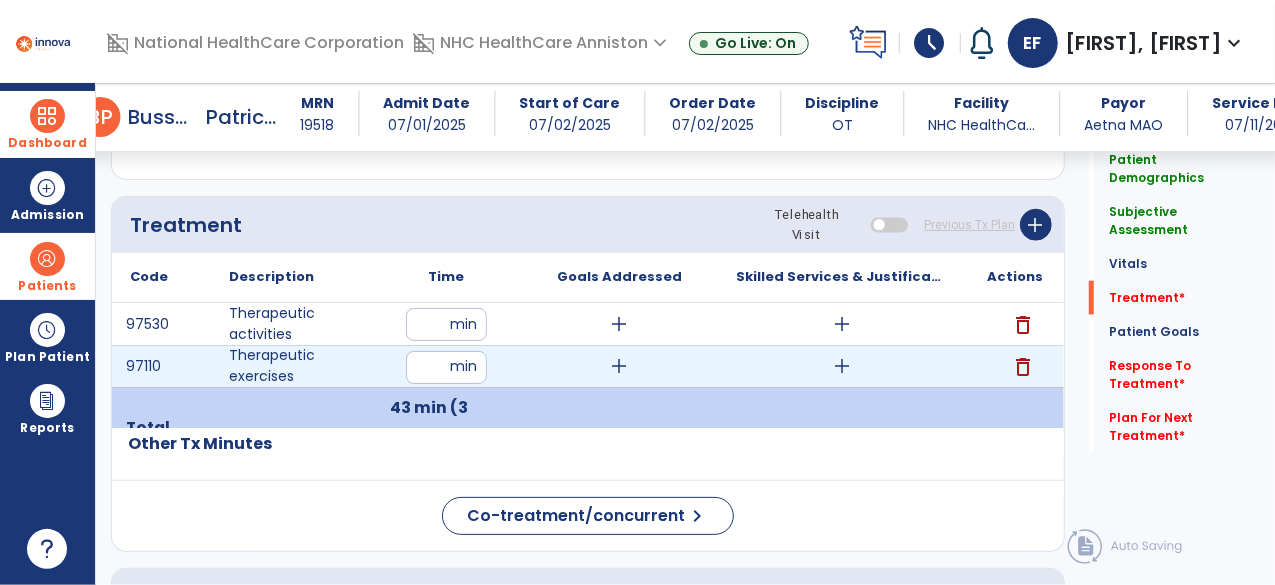 scroll, scrollTop: 1093, scrollLeft: 0, axis: vertical 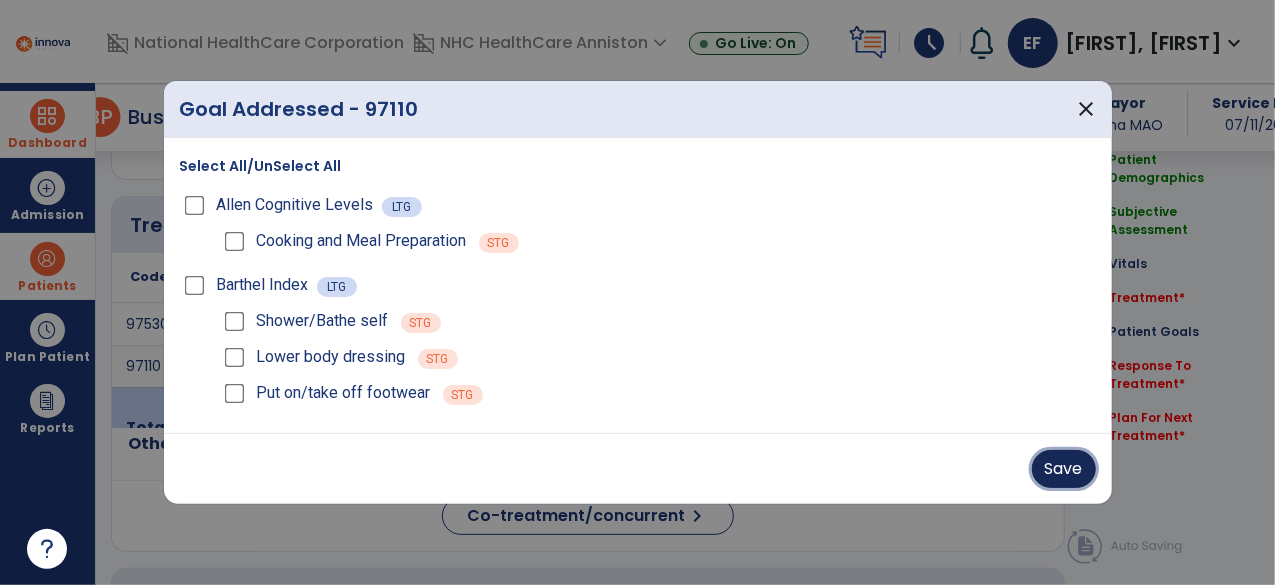 click on "Save" at bounding box center (1064, 469) 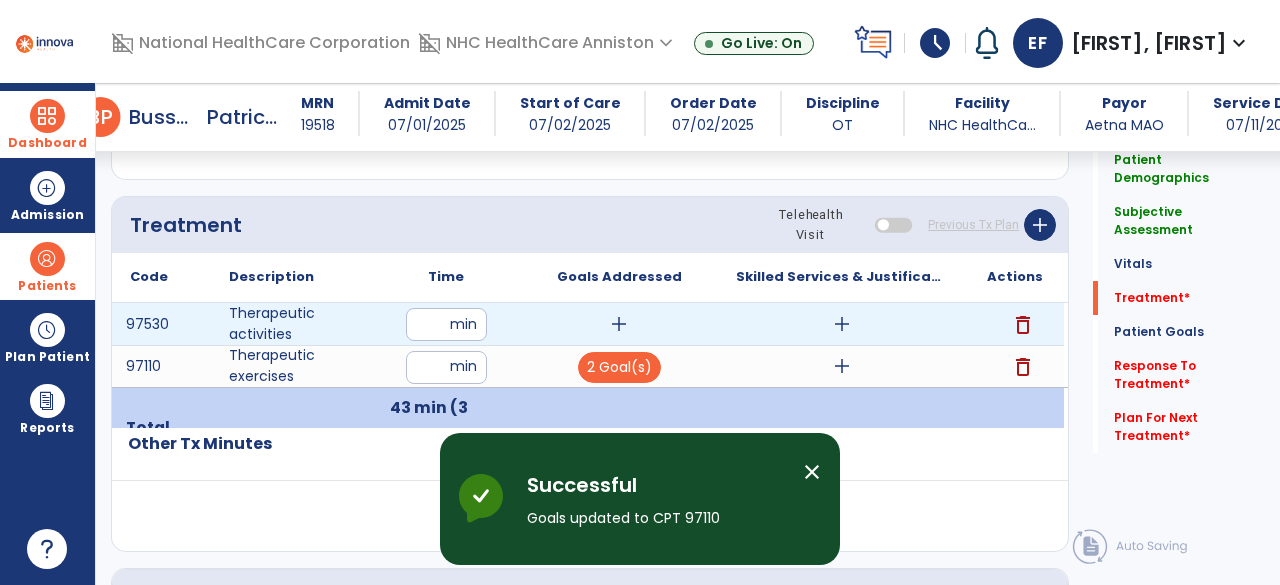 click on "add" at bounding box center [619, 324] 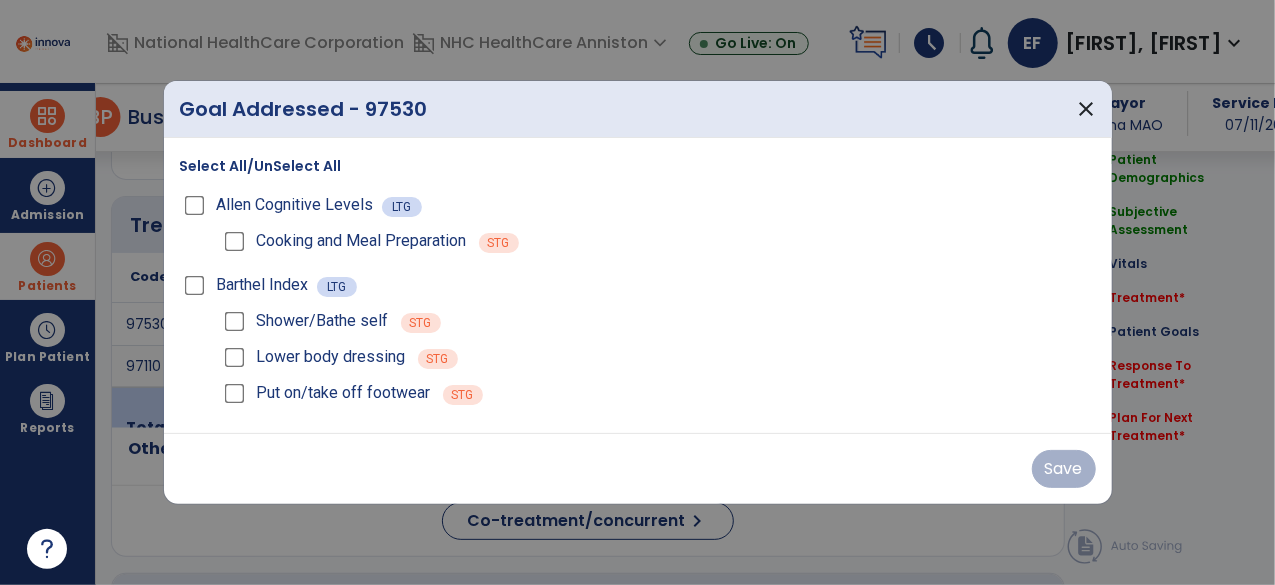 scroll, scrollTop: 1093, scrollLeft: 0, axis: vertical 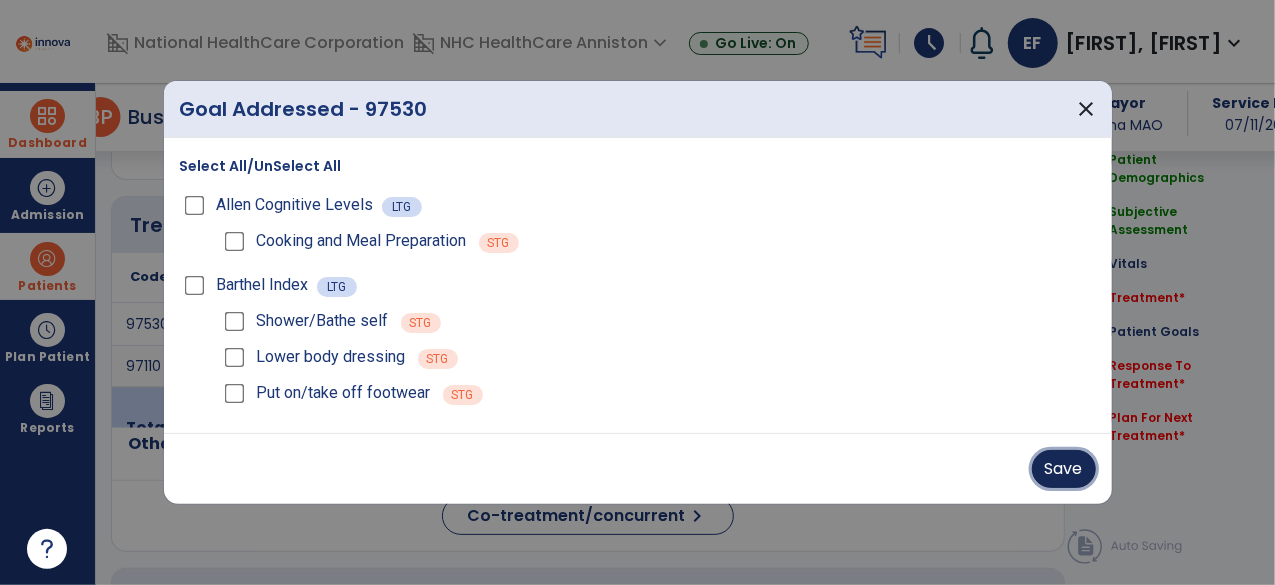 click on "Save" at bounding box center (1064, 469) 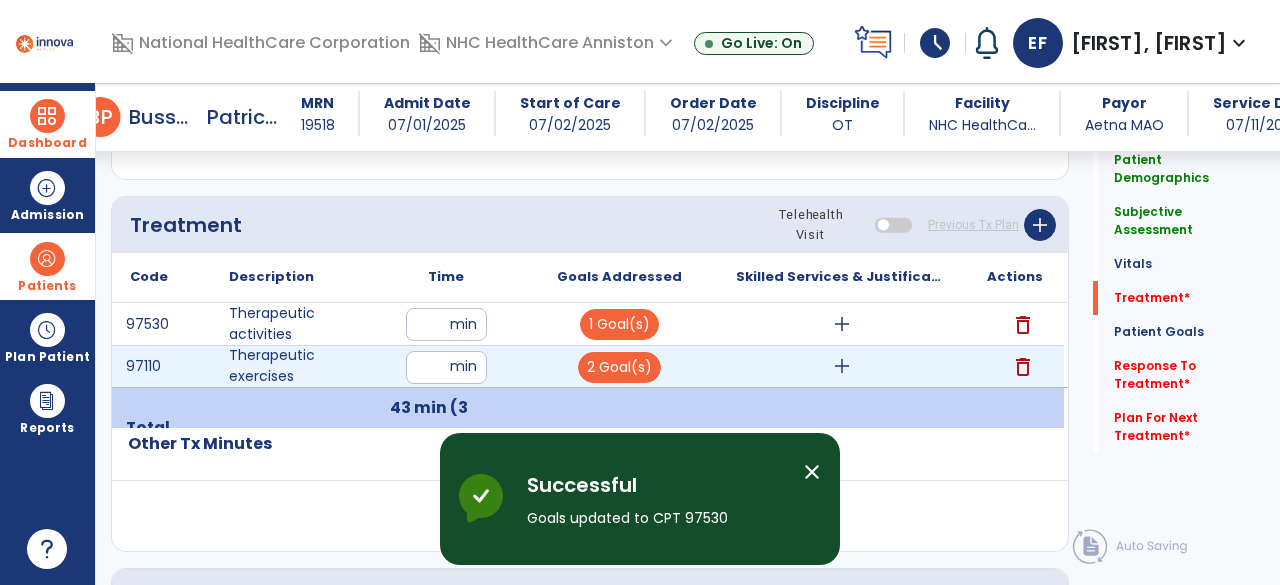 click on "add" at bounding box center (842, 366) 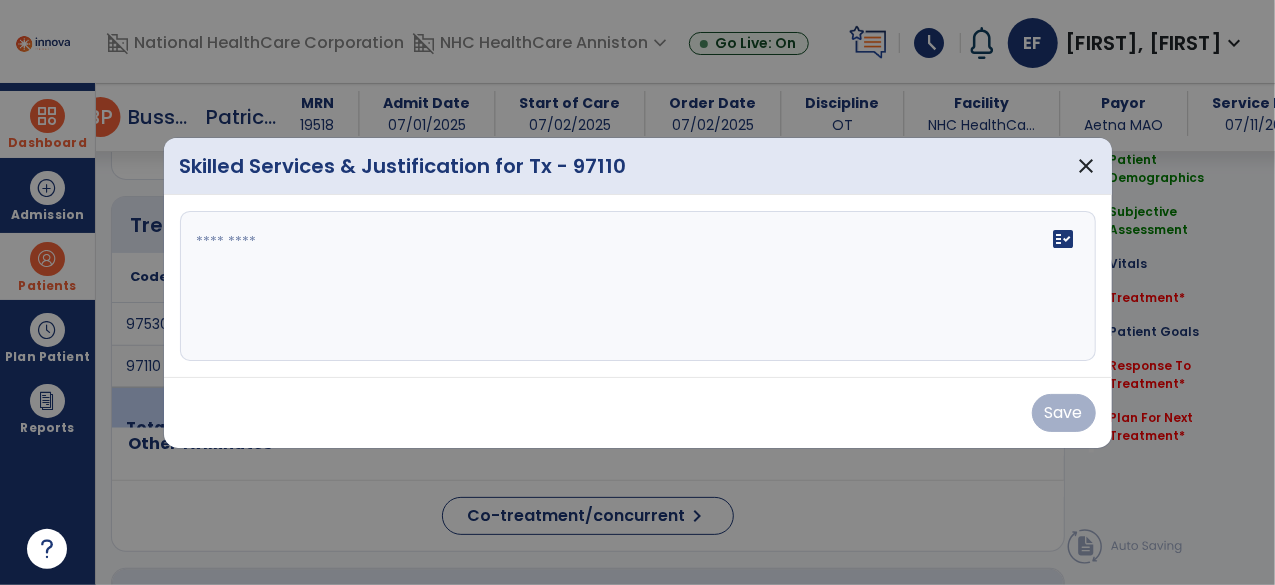 scroll, scrollTop: 1093, scrollLeft: 0, axis: vertical 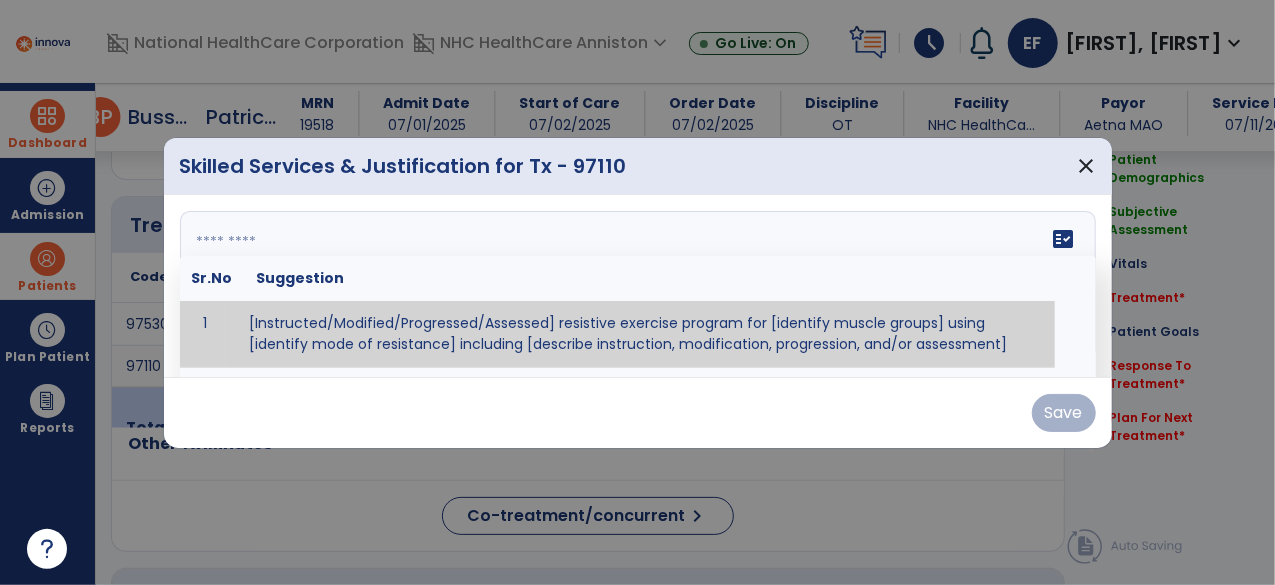 click on "fact_check  Sr.No Suggestion 1 [Instructed/Modified/Progressed/Assessed] resistive exercise program for [identify muscle groups] using [identify mode of resistance] including [describe instruction, modification, progression, and/or assessment] 2 [Instructed/Modified/Progressed/Assessed] aerobic exercise program using [identify equipment/mode] including [describe instruction, modification,progression, and/or assessment] 3 [Instructed/Modified/Progressed/Assessed] [PROM/A/AROM/AROM] program for [identify joint movements] using [contract-relax, over-pressure, inhibitory techniques, other] 4 [Assessed/Tested] aerobic capacity with administration of [aerobic capacity test]" at bounding box center (638, 286) 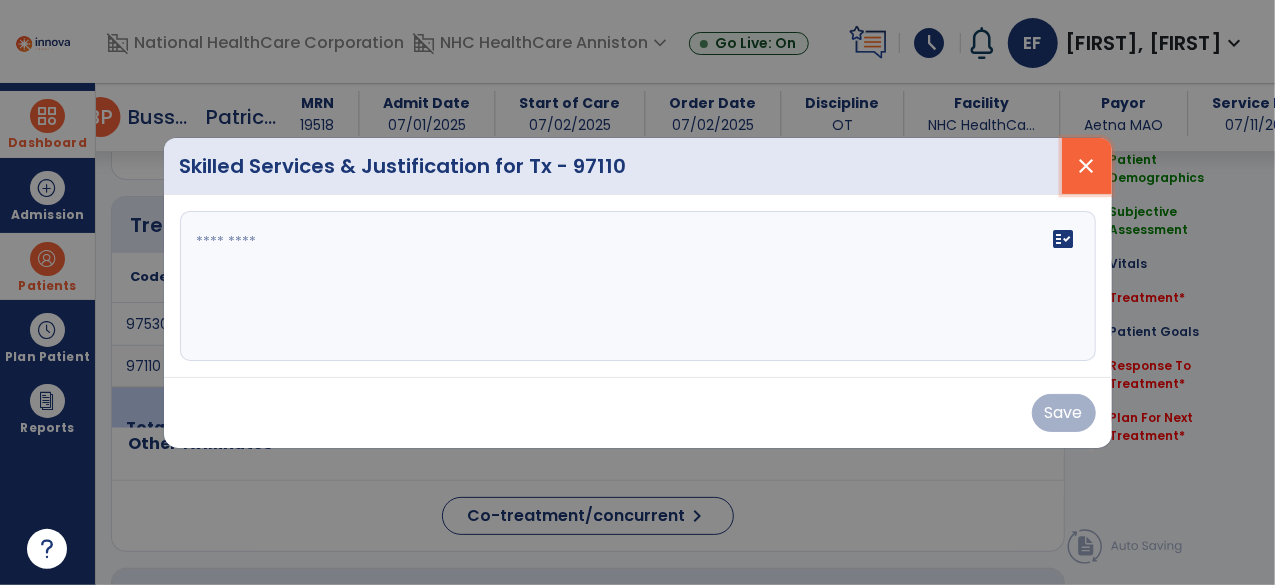click on "close" at bounding box center (1087, 166) 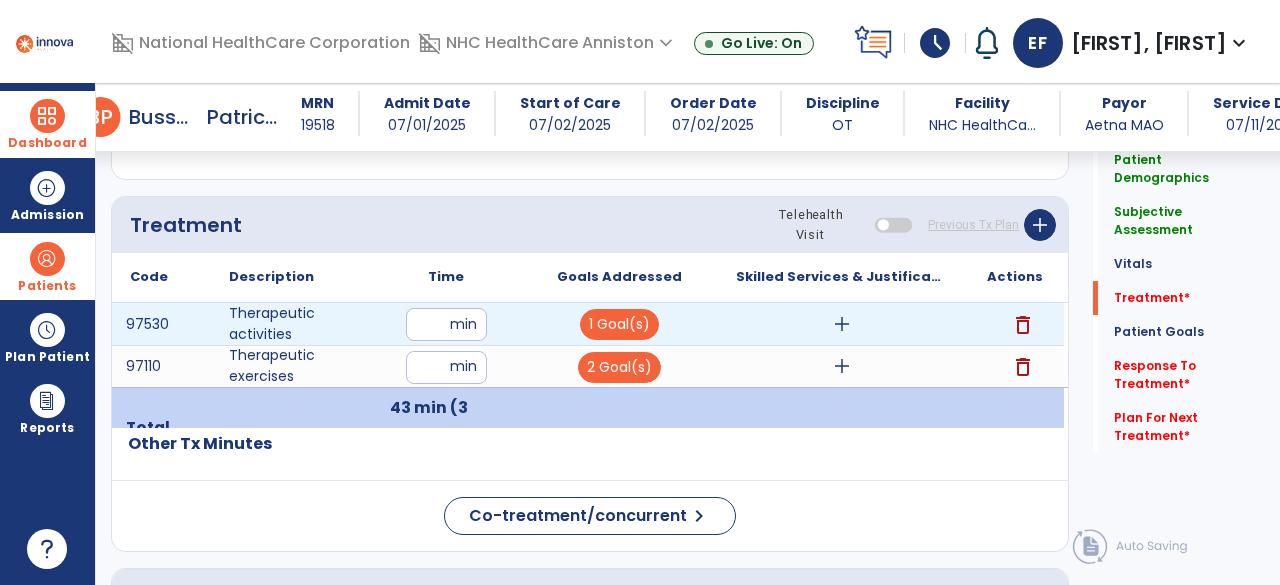 click on "add" at bounding box center [842, 324] 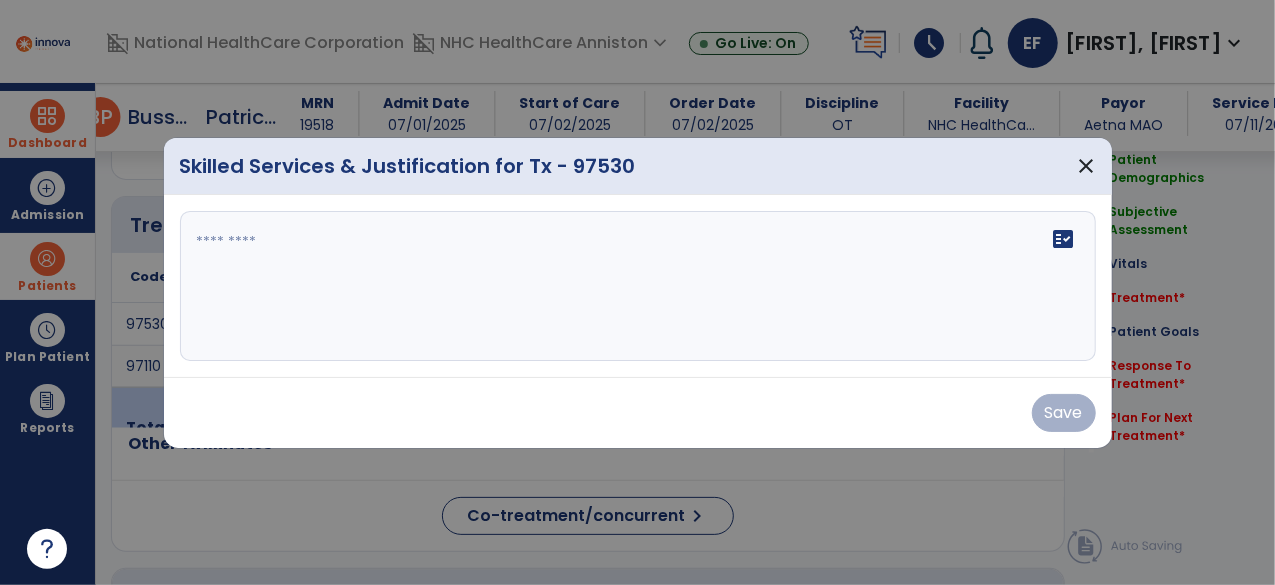 scroll, scrollTop: 1093, scrollLeft: 0, axis: vertical 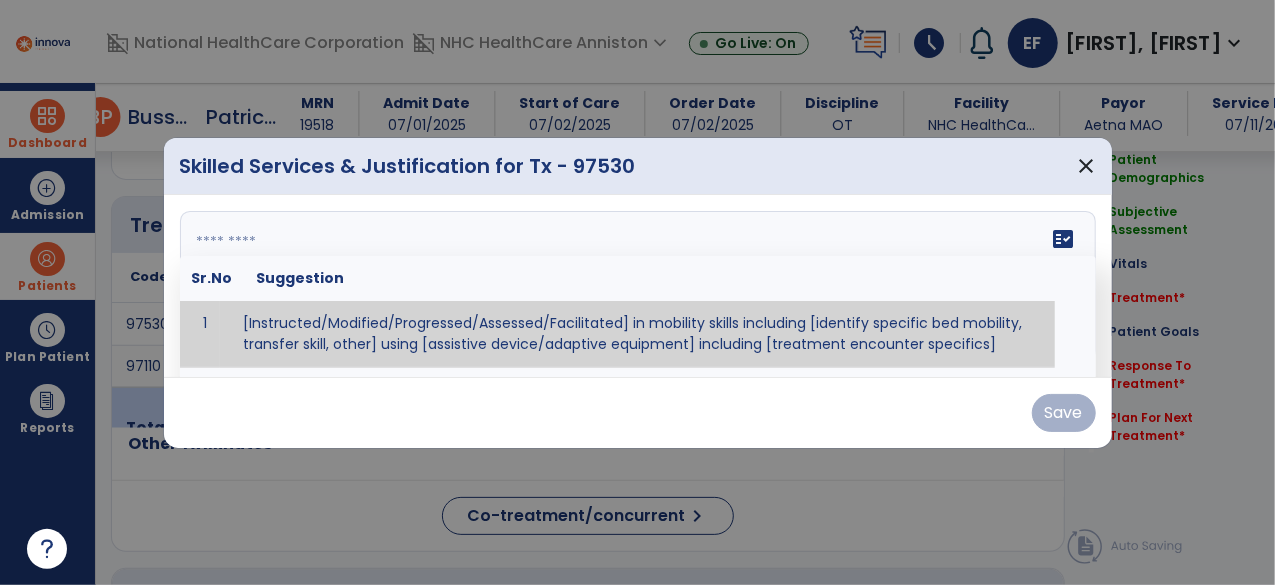click on "fact_check  Sr.No Suggestion 1 [Instructed/Modified/Progressed/Assessed/Facilitated] in mobility skills including [identify specific bed mobility, transfer skill, other] using [assistive device/adaptive equipment] including [treatment encounter specifics]" at bounding box center [638, 286] 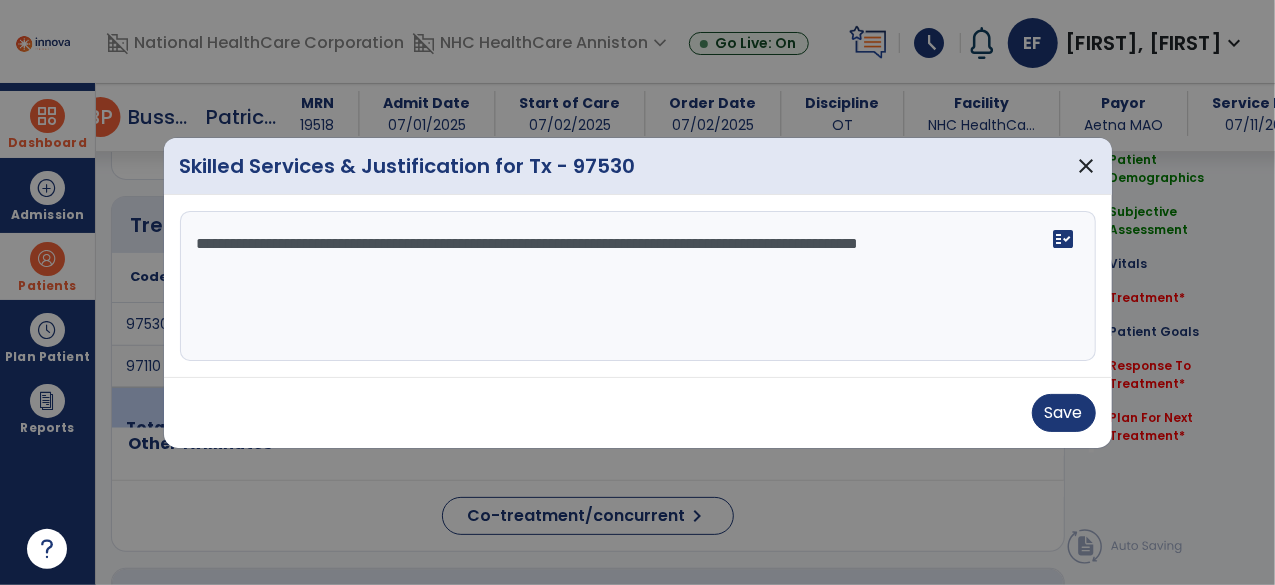 drag, startPoint x: 952, startPoint y: 263, endPoint x: 942, endPoint y: 250, distance: 16.40122 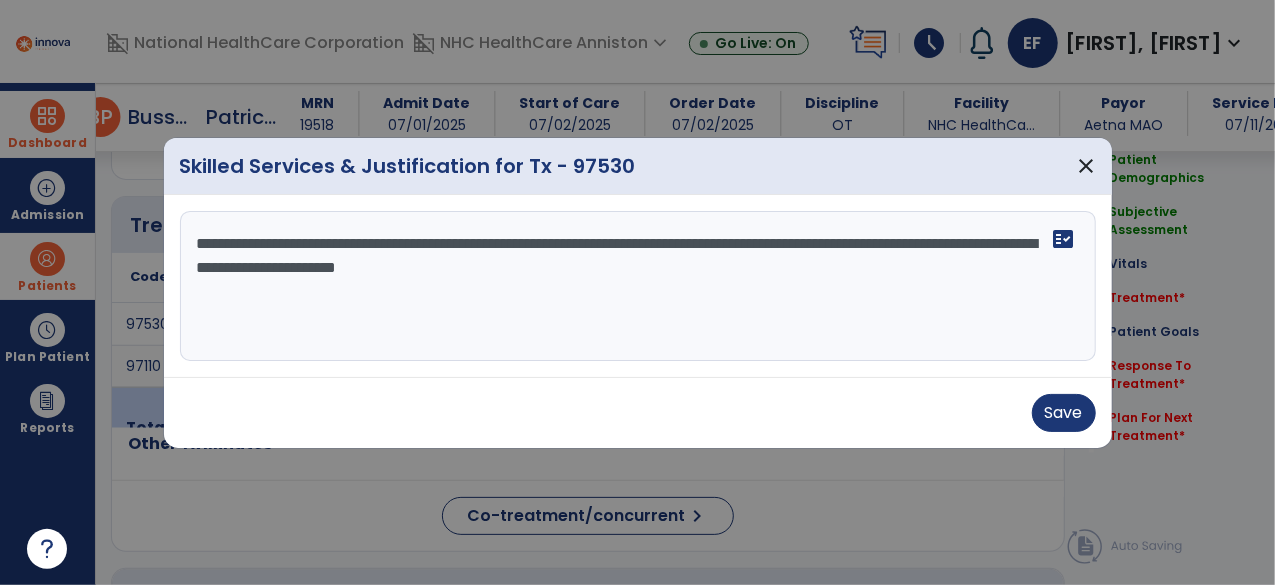 click on "**********" at bounding box center [638, 286] 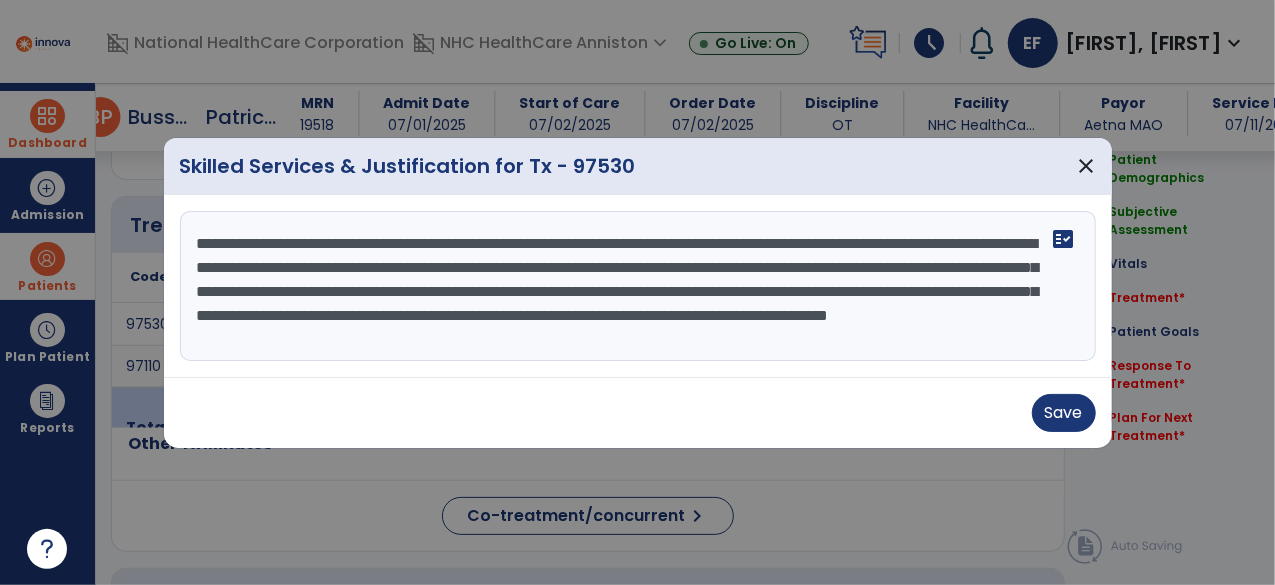 scroll, scrollTop: 15, scrollLeft: 0, axis: vertical 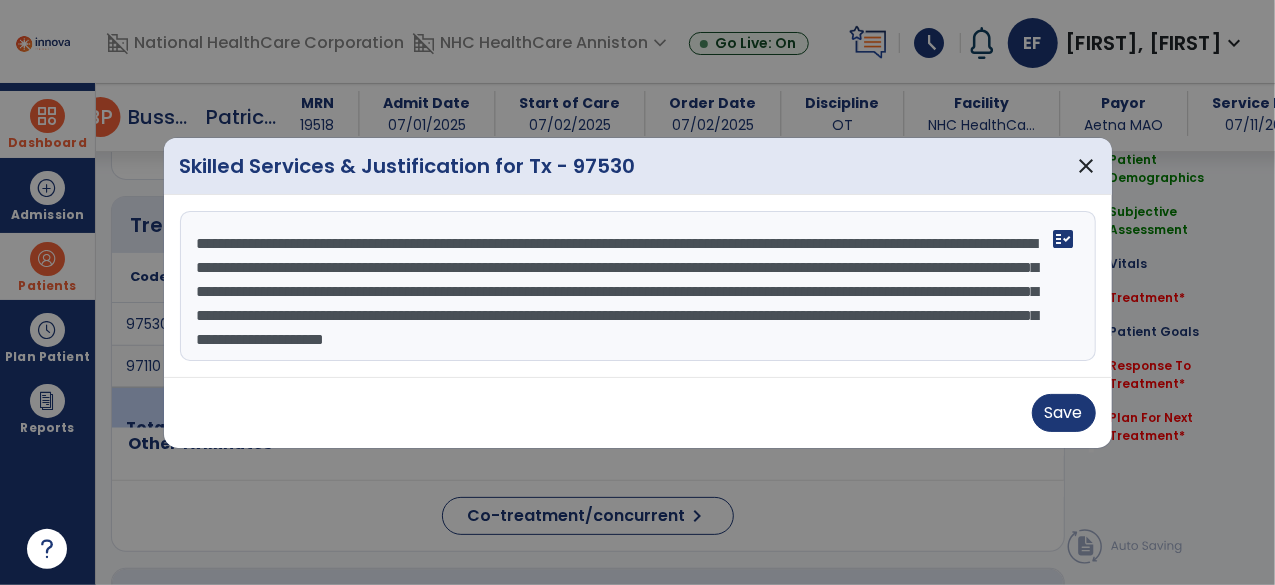 click on "**********" at bounding box center [638, 286] 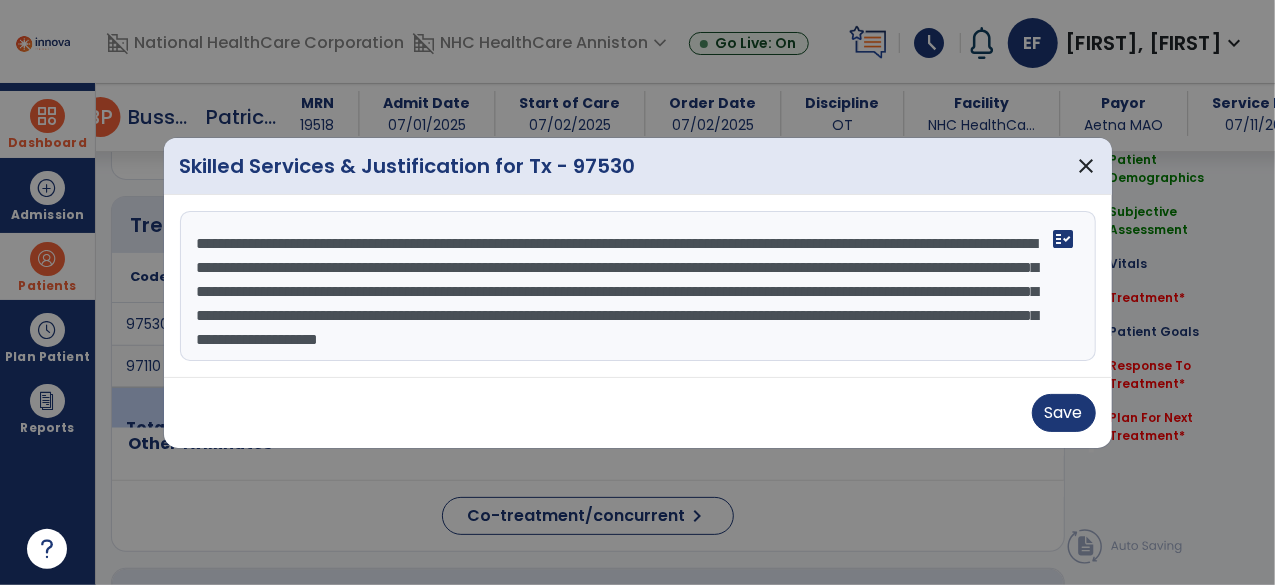 click on "**********" at bounding box center [638, 286] 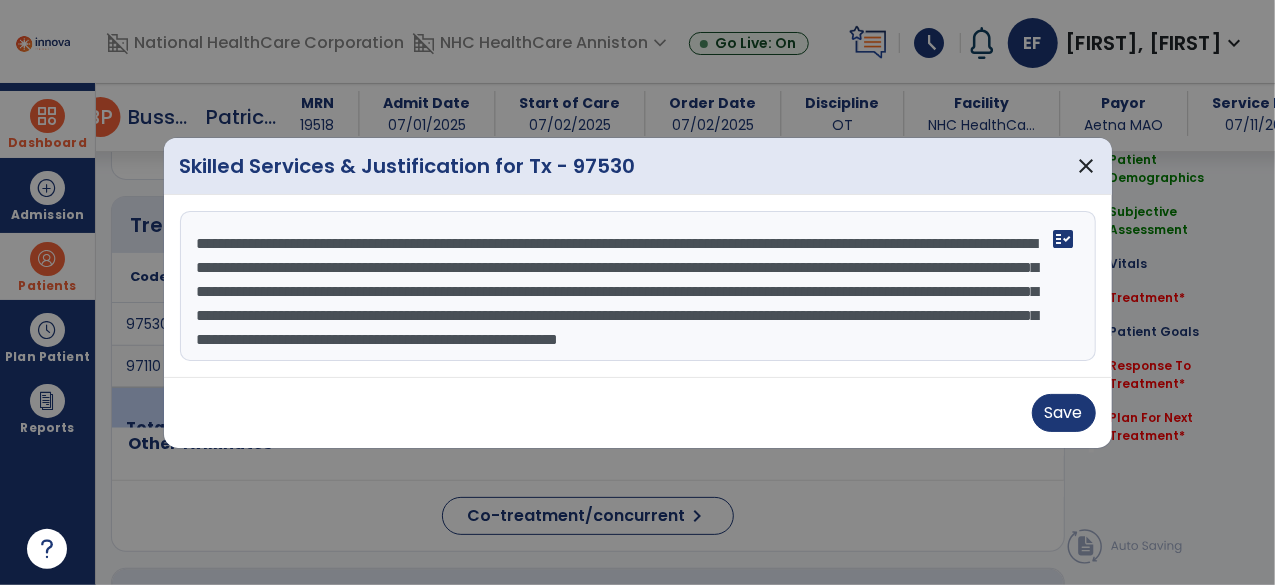 scroll, scrollTop: 39, scrollLeft: 0, axis: vertical 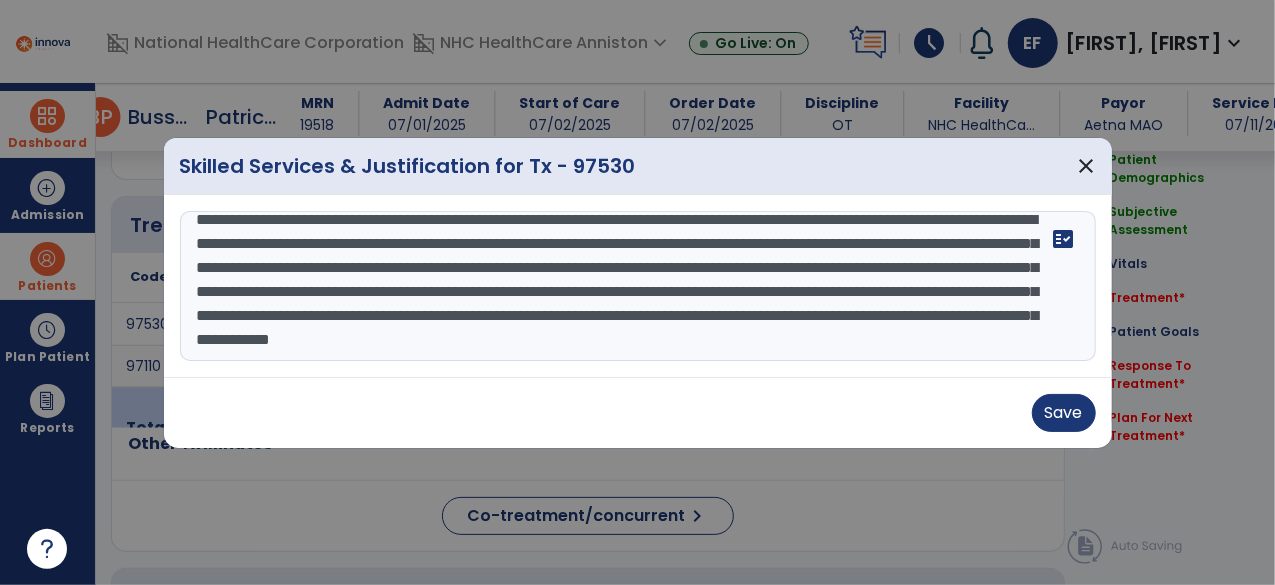 click on "**********" at bounding box center [638, 286] 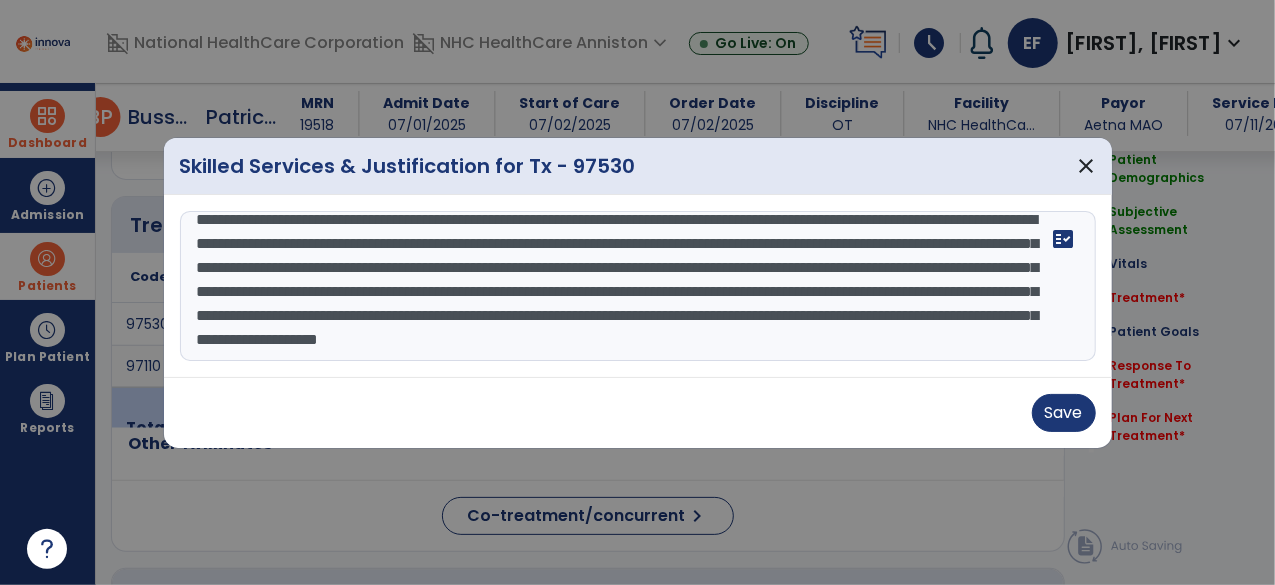 scroll, scrollTop: 63, scrollLeft: 0, axis: vertical 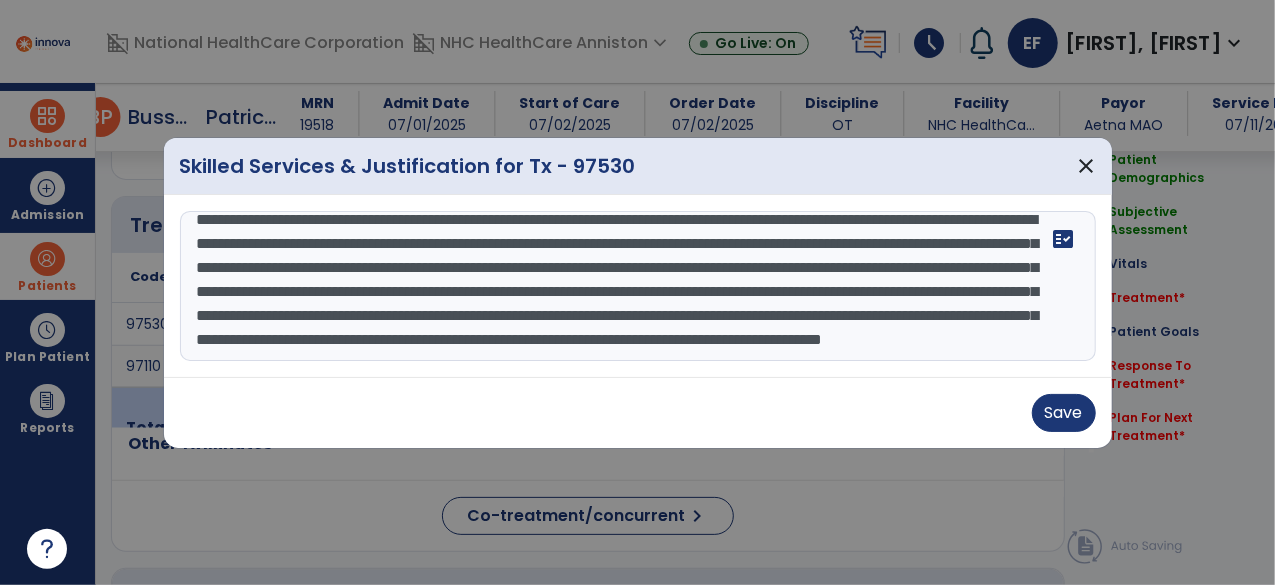 click on "**********" at bounding box center [638, 286] 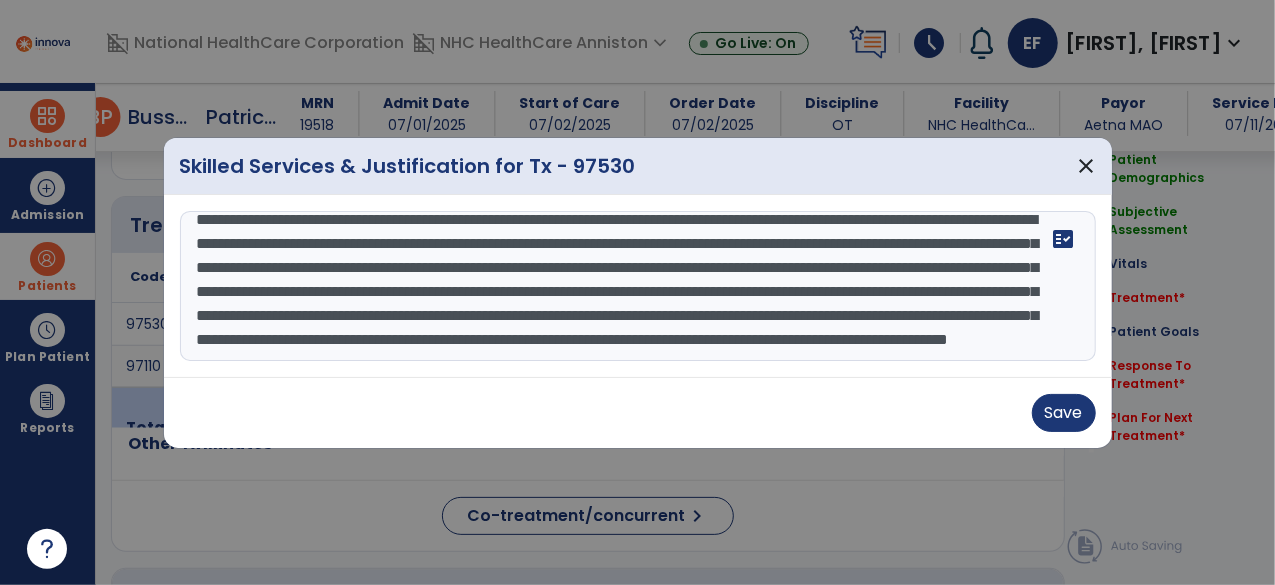 scroll, scrollTop: 87, scrollLeft: 0, axis: vertical 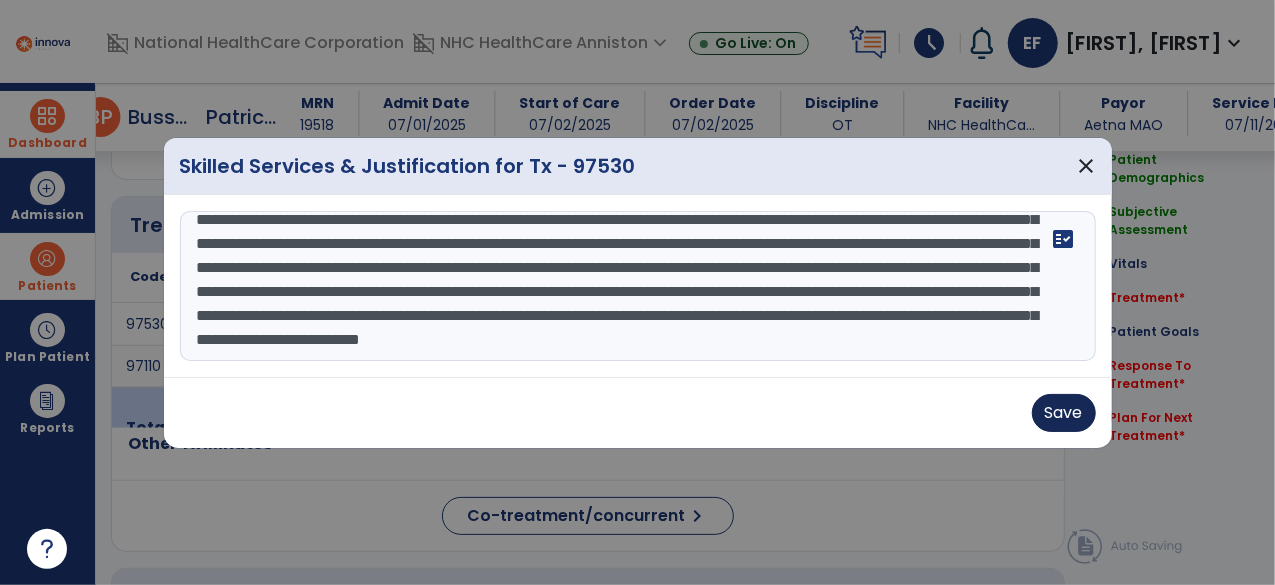 type on "**********" 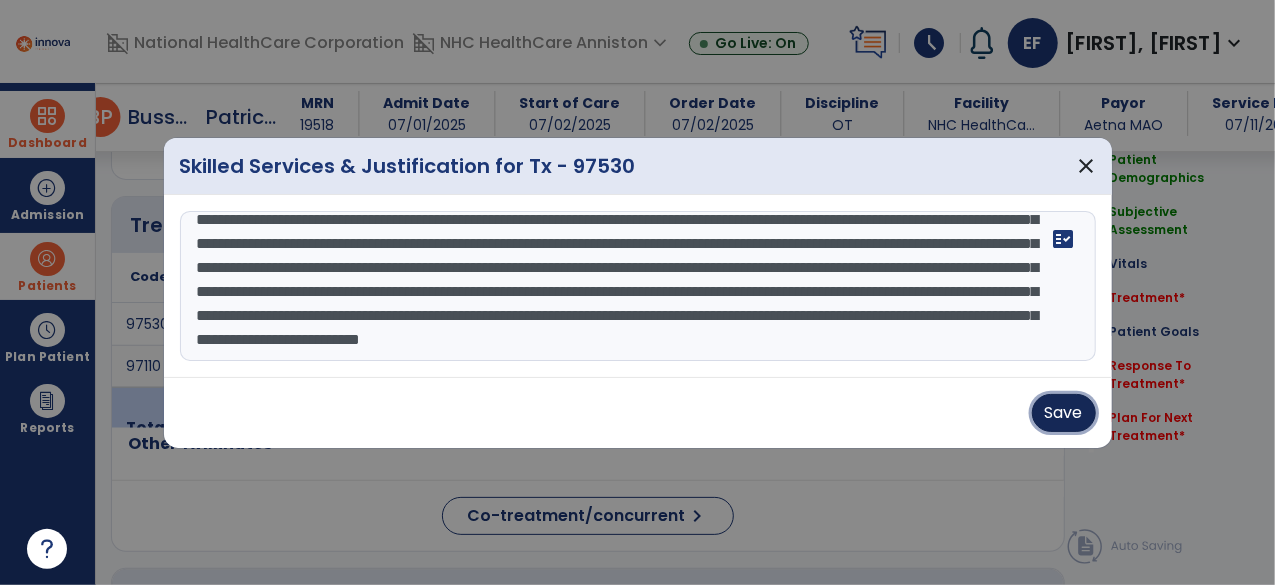 click on "Save" at bounding box center [1064, 413] 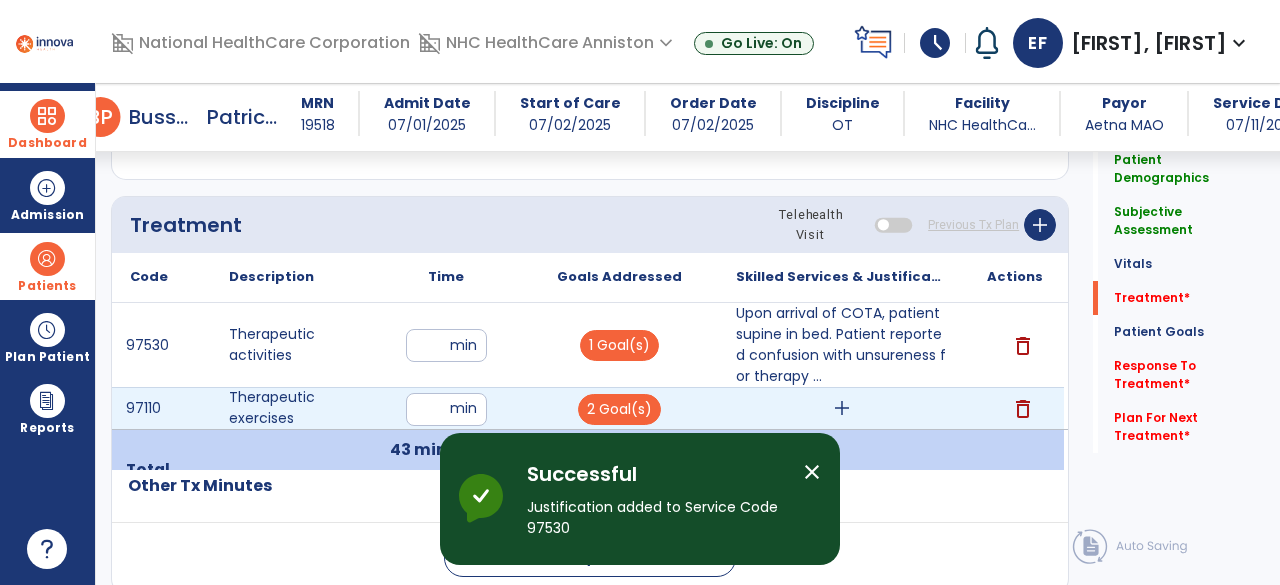 click on "add" at bounding box center [841, 408] 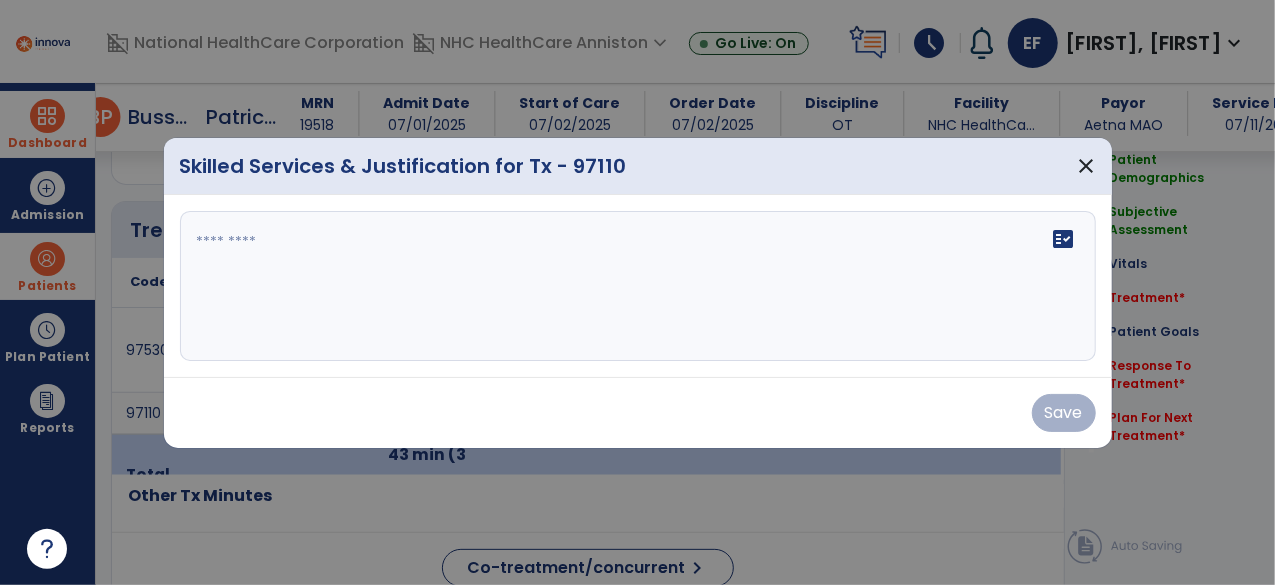 scroll, scrollTop: 1093, scrollLeft: 0, axis: vertical 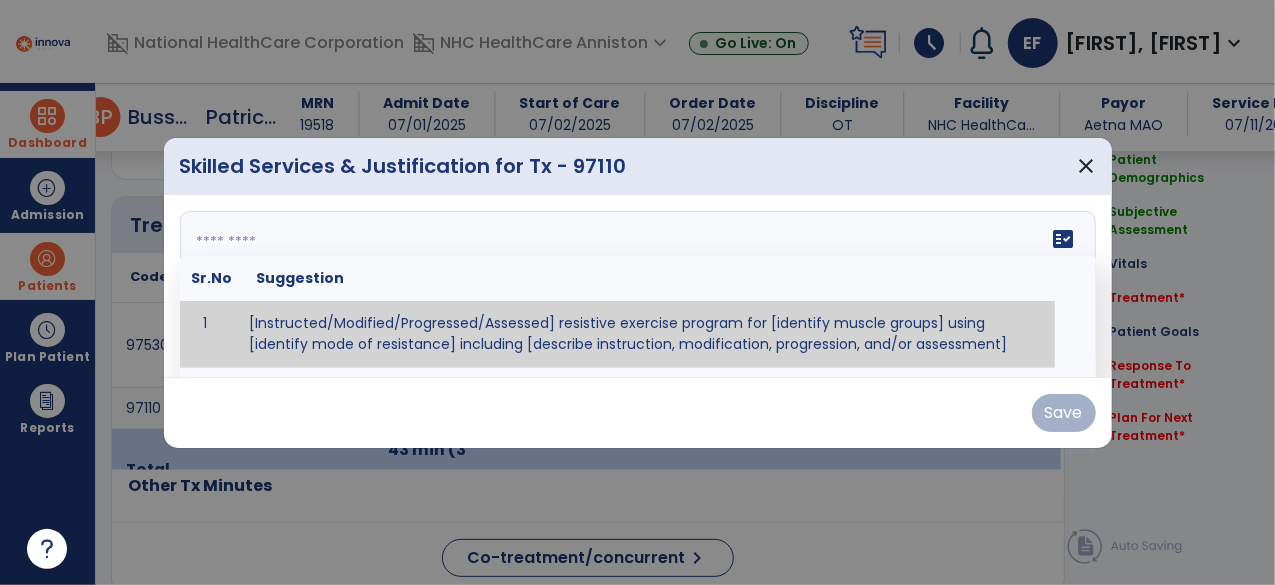 click on "fact_check  Sr.No Suggestion 1 [Instructed/Modified/Progressed/Assessed] resistive exercise program for [identify muscle groups] using [identify mode of resistance] including [describe instruction, modification, progression, and/or assessment] 2 [Instructed/Modified/Progressed/Assessed] aerobic exercise program using [identify equipment/mode] including [describe instruction, modification,progression, and/or assessment] 3 [Instructed/Modified/Progressed/Assessed] [PROM/A/AROM/AROM] program for [identify joint movements] using [contract-relax, over-pressure, inhibitory techniques, other] 4 [Assessed/Tested] aerobic capacity with administration of [aerobic capacity test]" at bounding box center [638, 286] 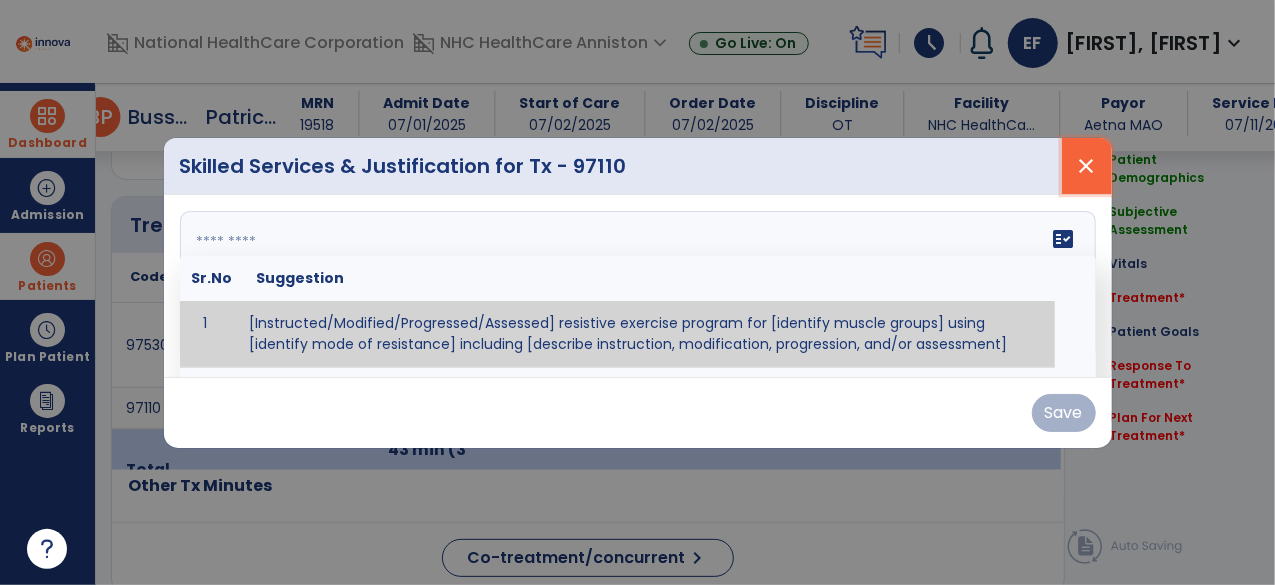 click on "close" at bounding box center (1087, 166) 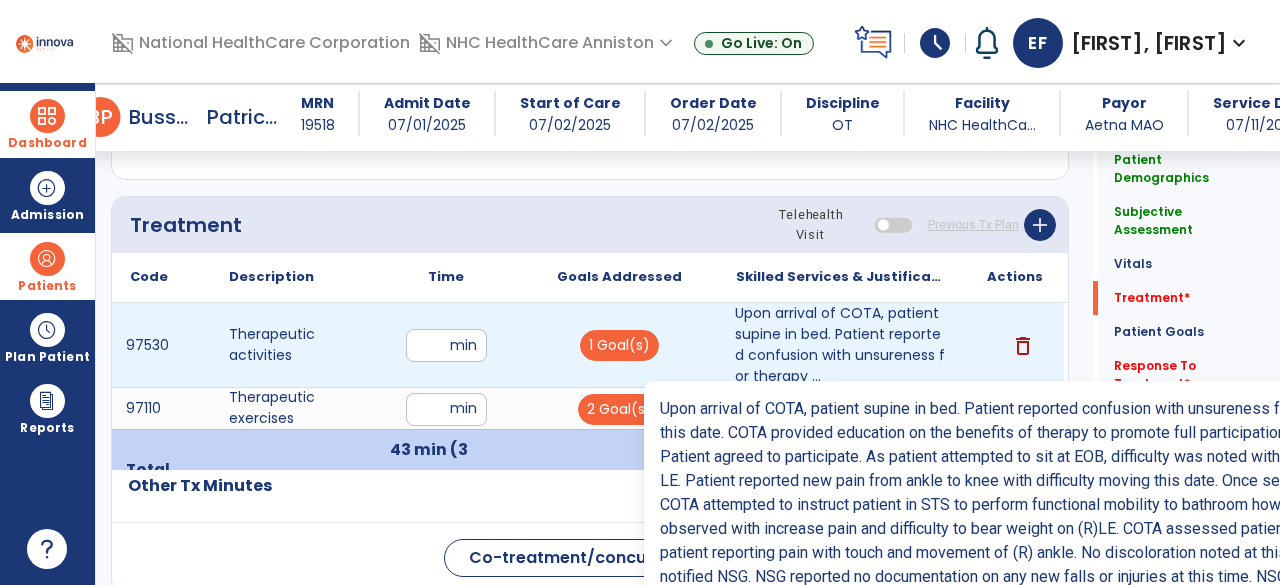 click on "Upon arrival of COTA, patient supine in bed. Patient reported confusion with unsureness for therapy ..." at bounding box center [841, 345] 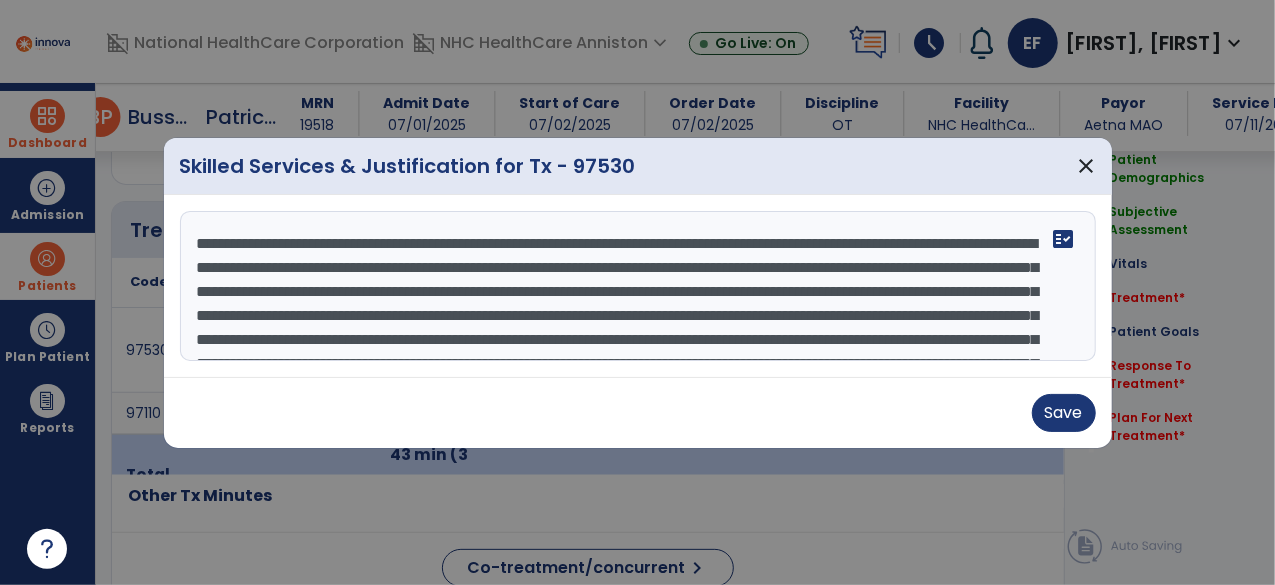 scroll, scrollTop: 1093, scrollLeft: 0, axis: vertical 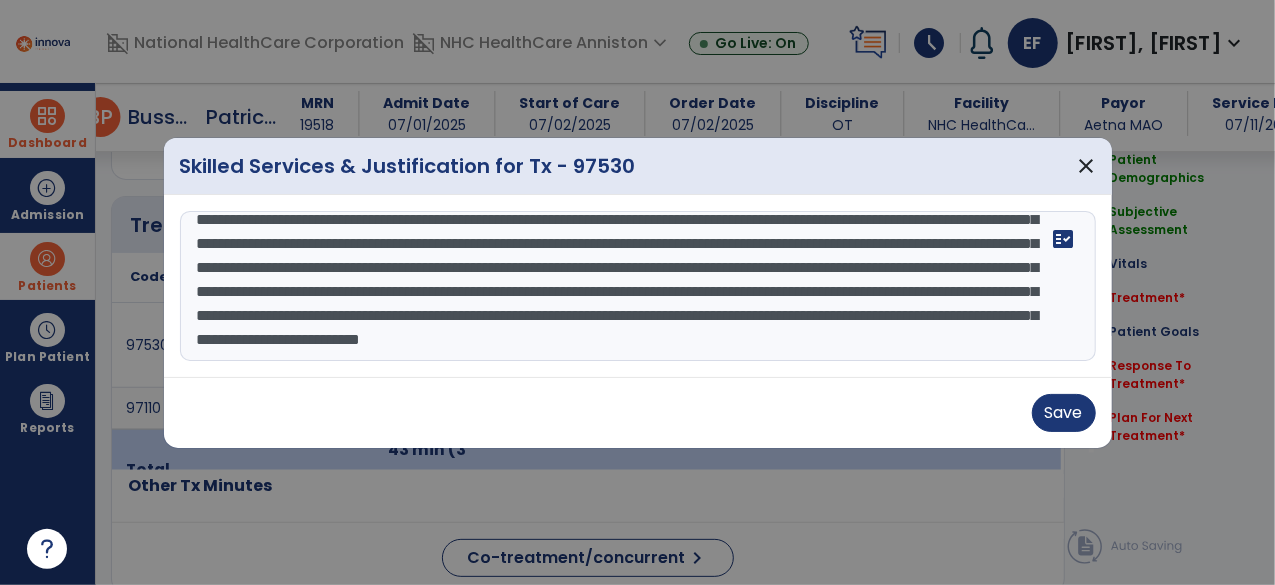 click on "**********" at bounding box center (638, 286) 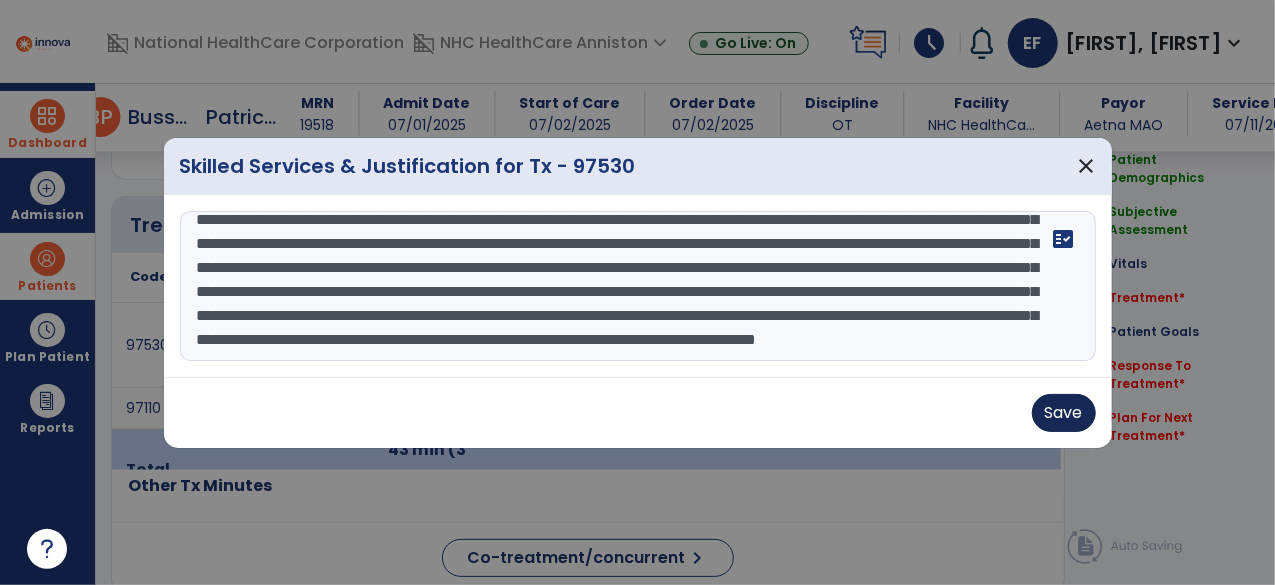 type on "**********" 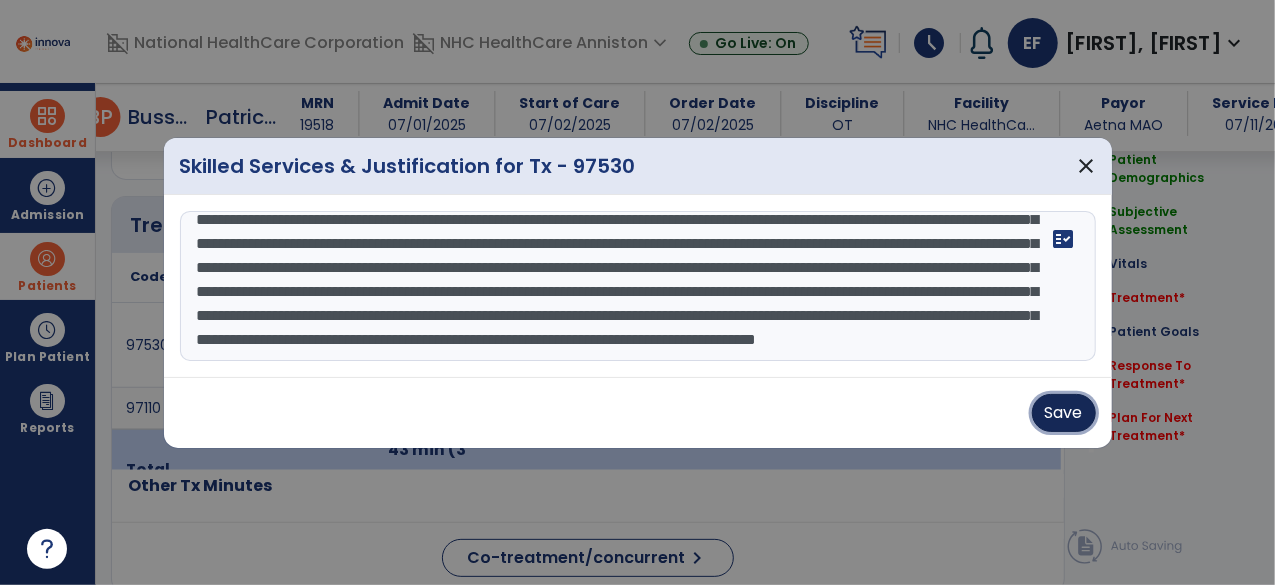 click on "Save" at bounding box center [1064, 413] 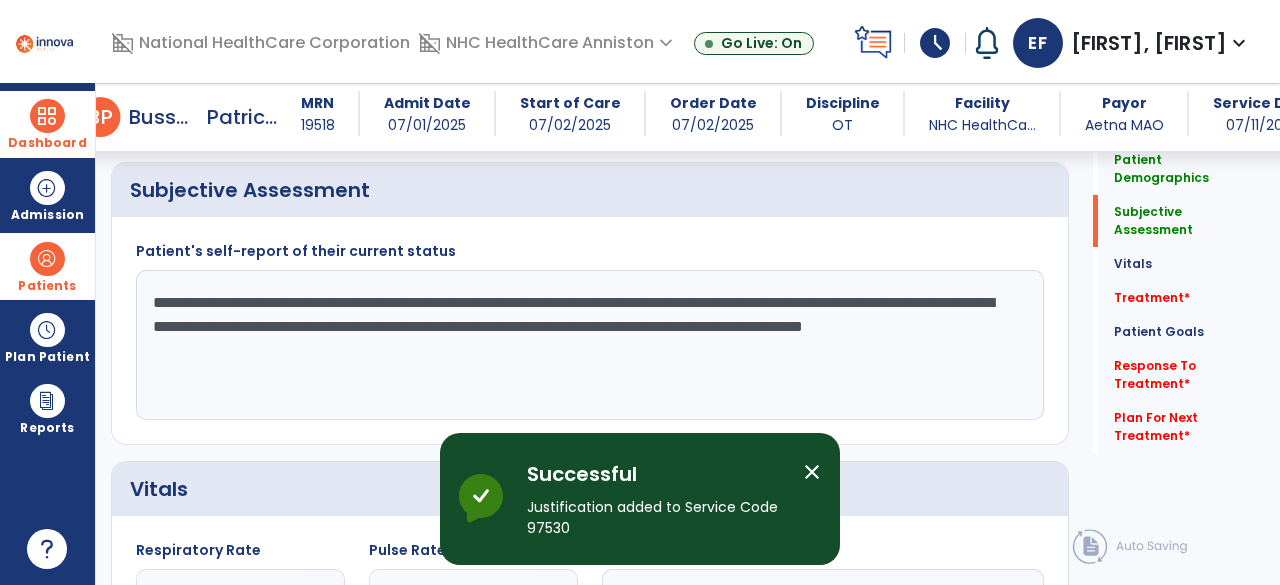 scroll, scrollTop: 407, scrollLeft: 0, axis: vertical 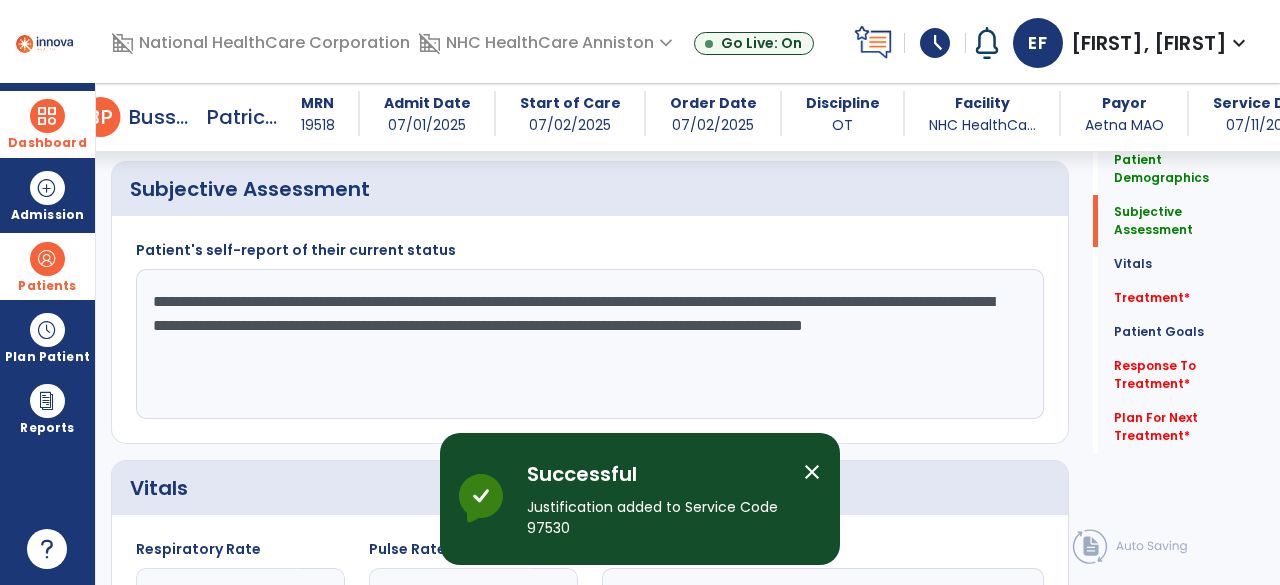 click on "**********" 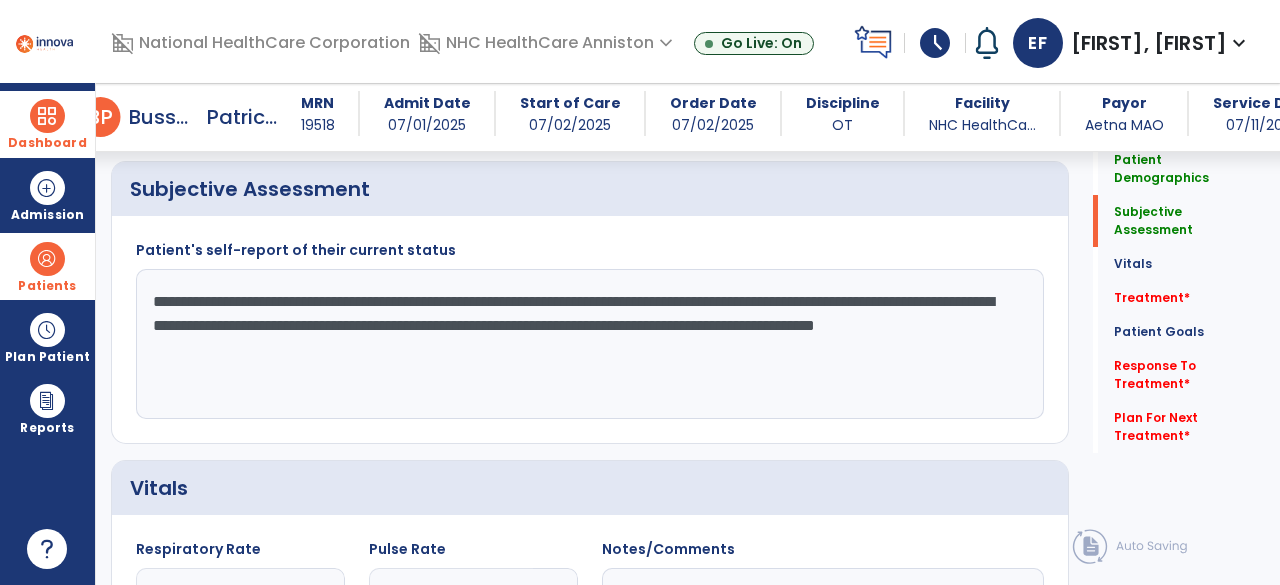 click on "**********" 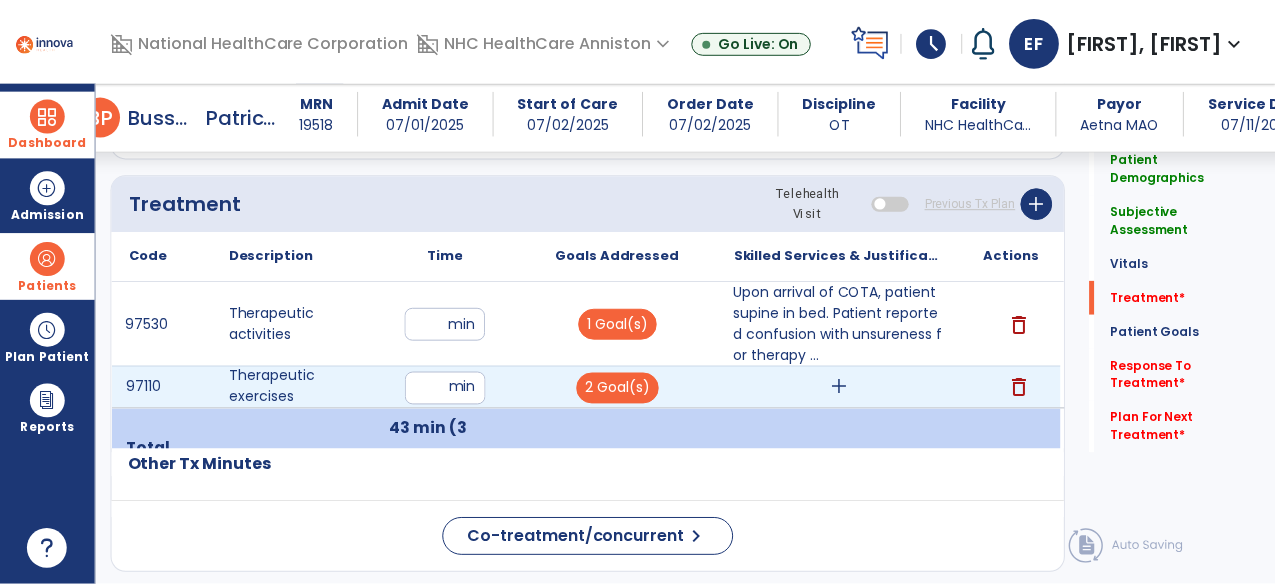 scroll, scrollTop: 1115, scrollLeft: 0, axis: vertical 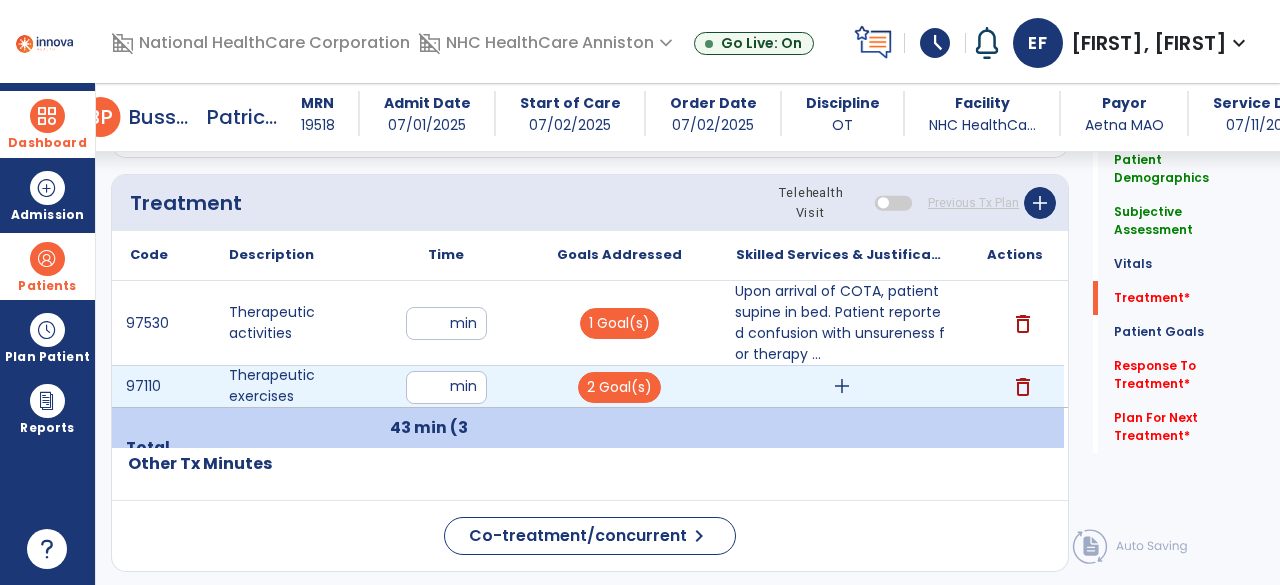 type on "**********" 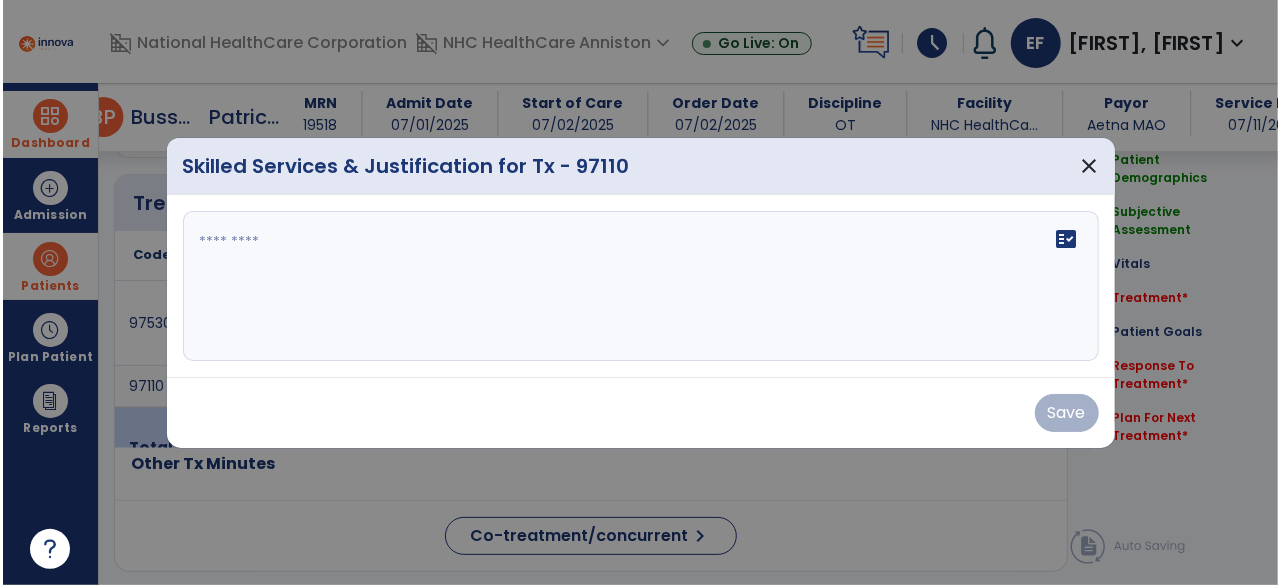 scroll, scrollTop: 1115, scrollLeft: 0, axis: vertical 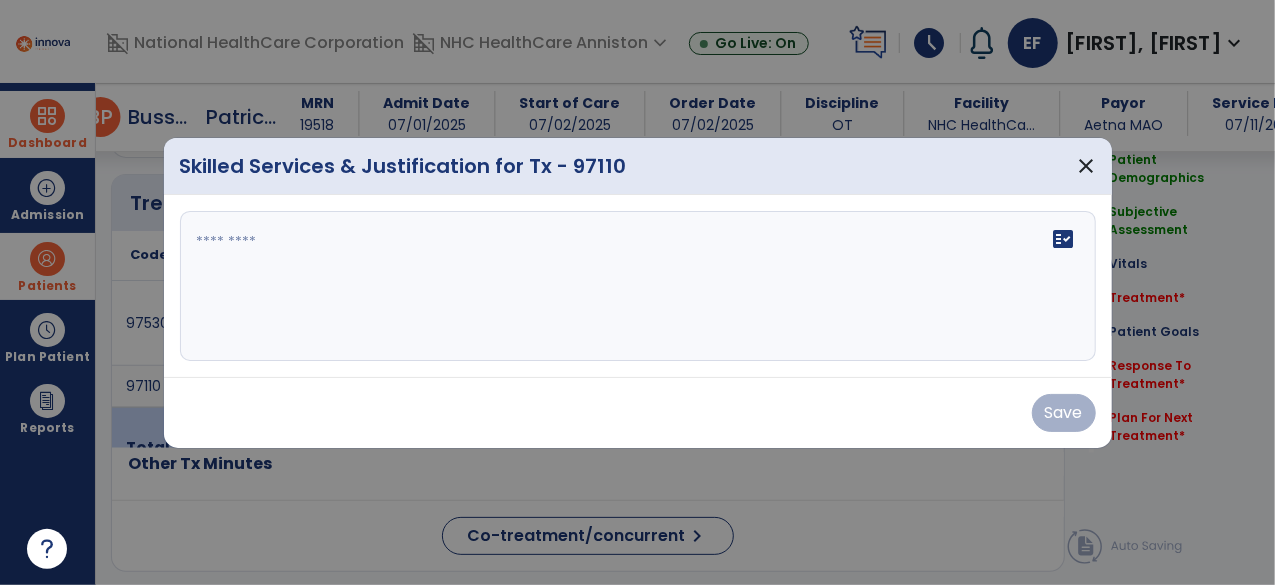 click on "fact_check" at bounding box center (638, 286) 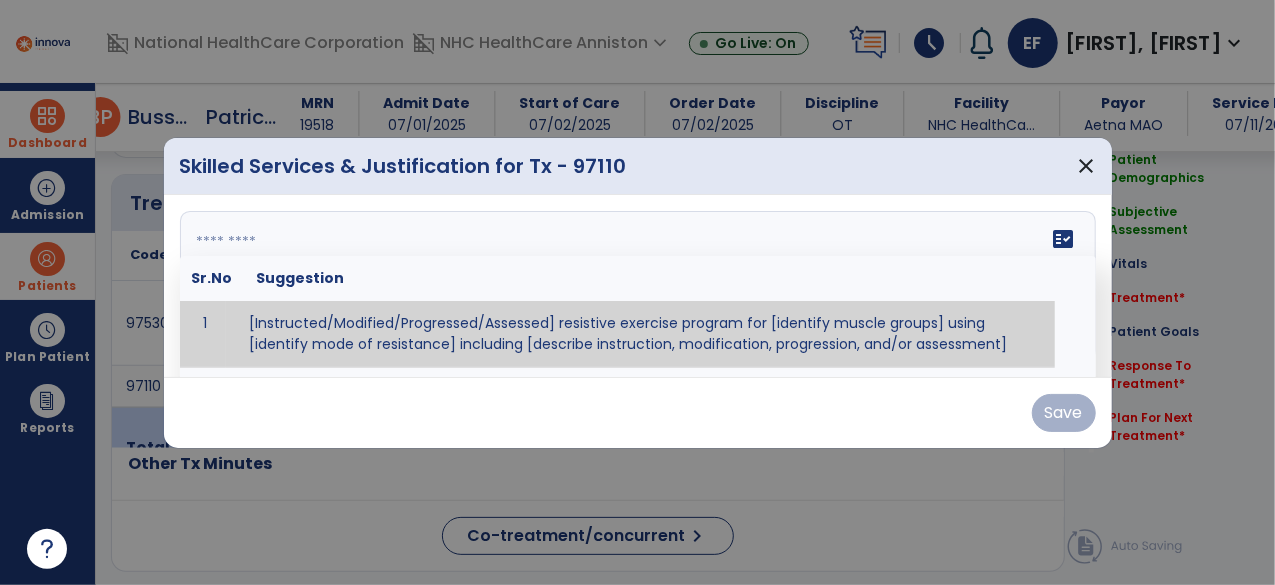 paste on "**********" 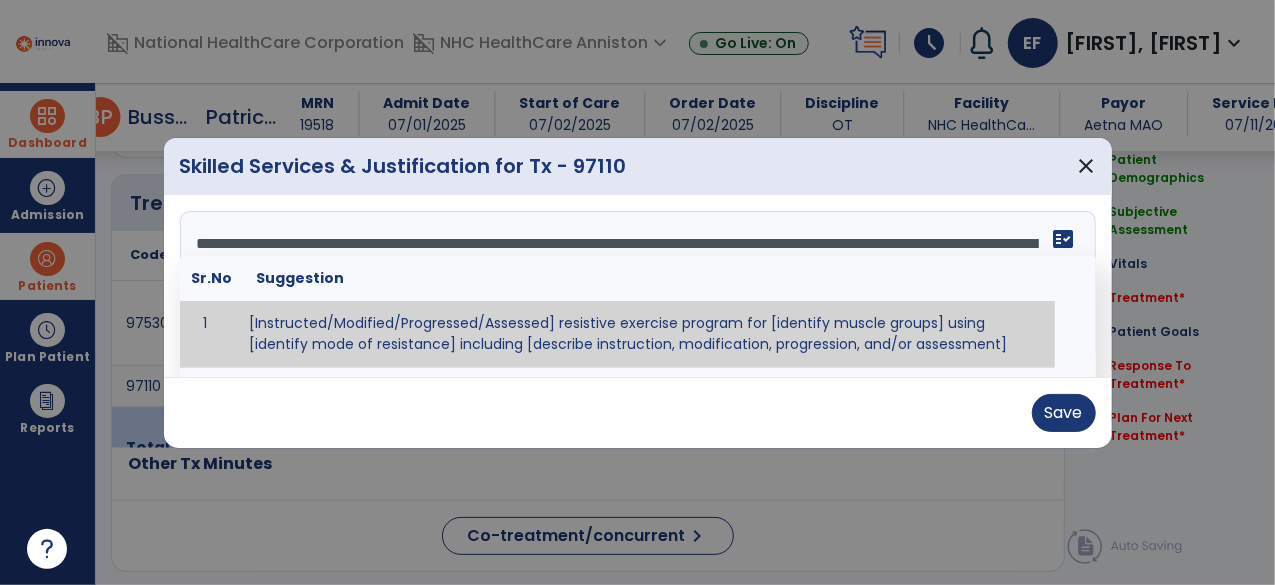 click on "**********" at bounding box center [636, 286] 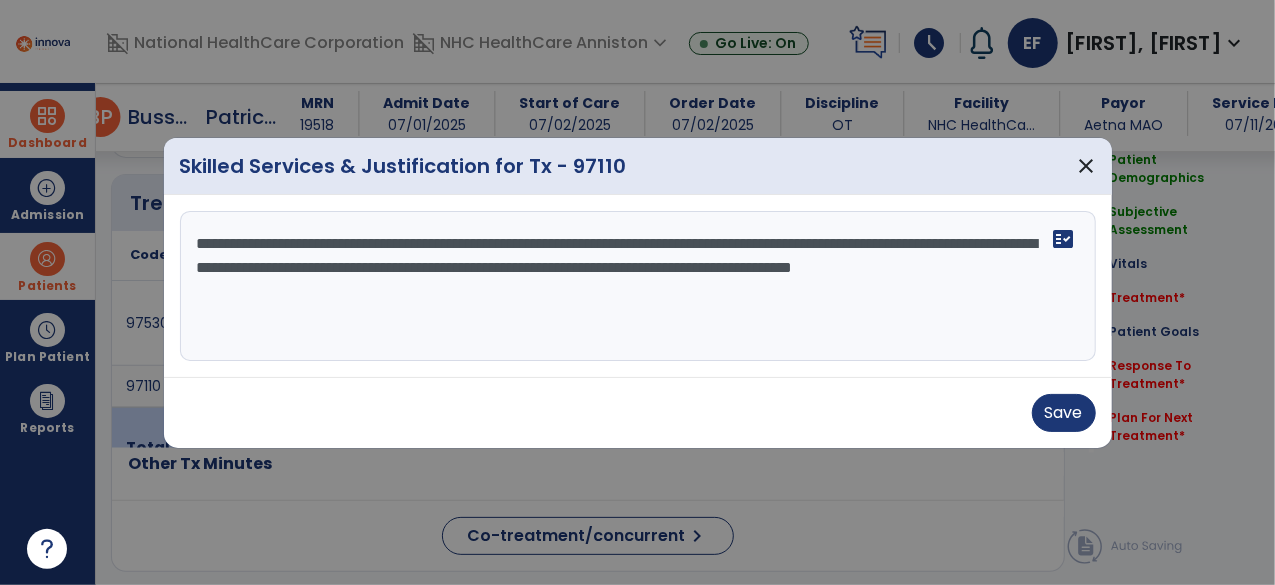 click on "**********" at bounding box center (638, 286) 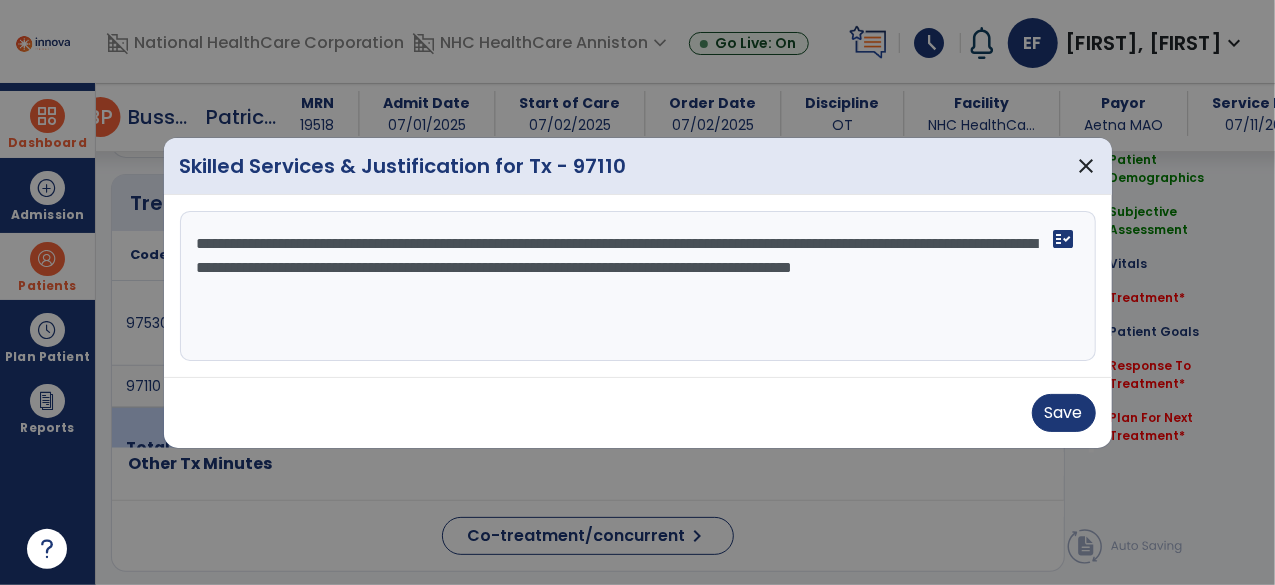 click on "**********" at bounding box center [638, 286] 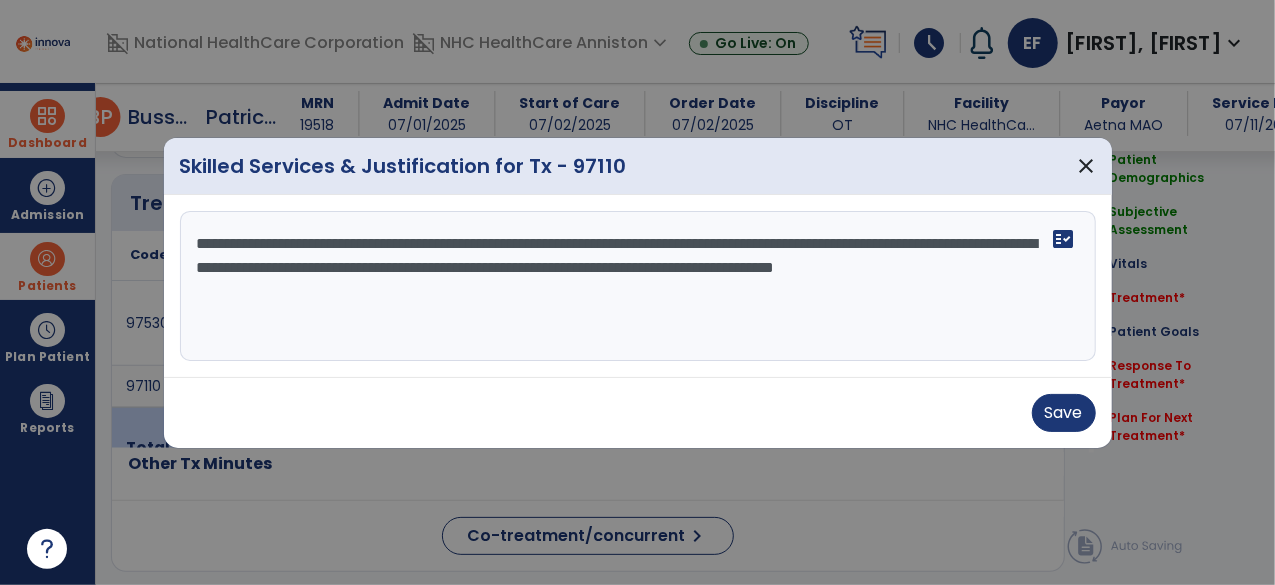 click on "**********" at bounding box center (638, 286) 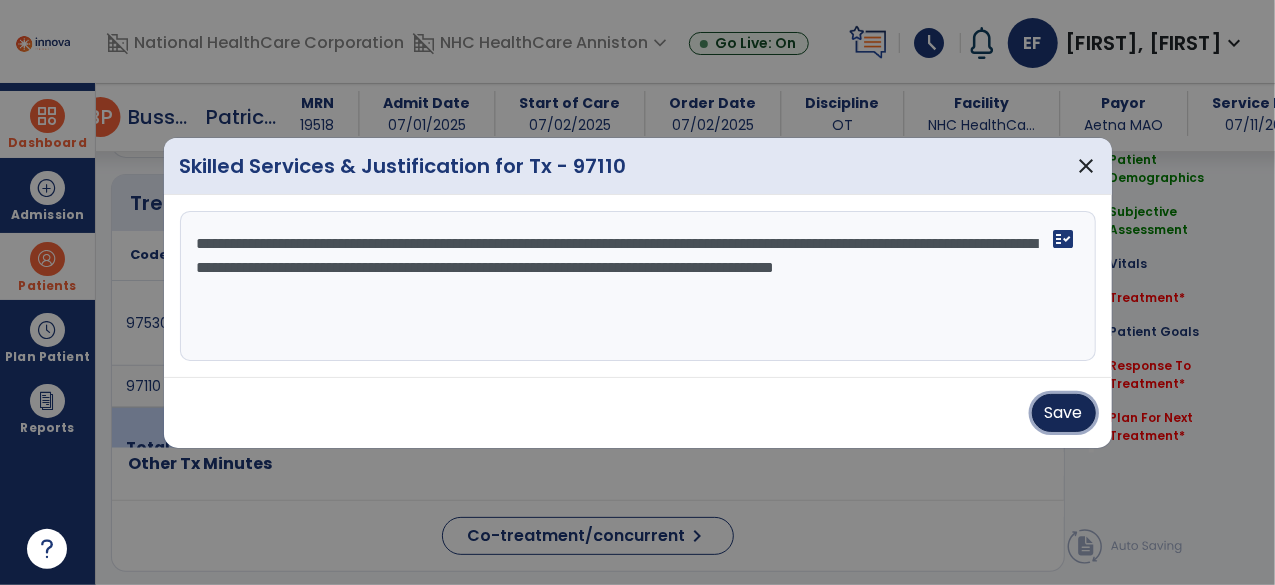 click on "Save" at bounding box center [1064, 413] 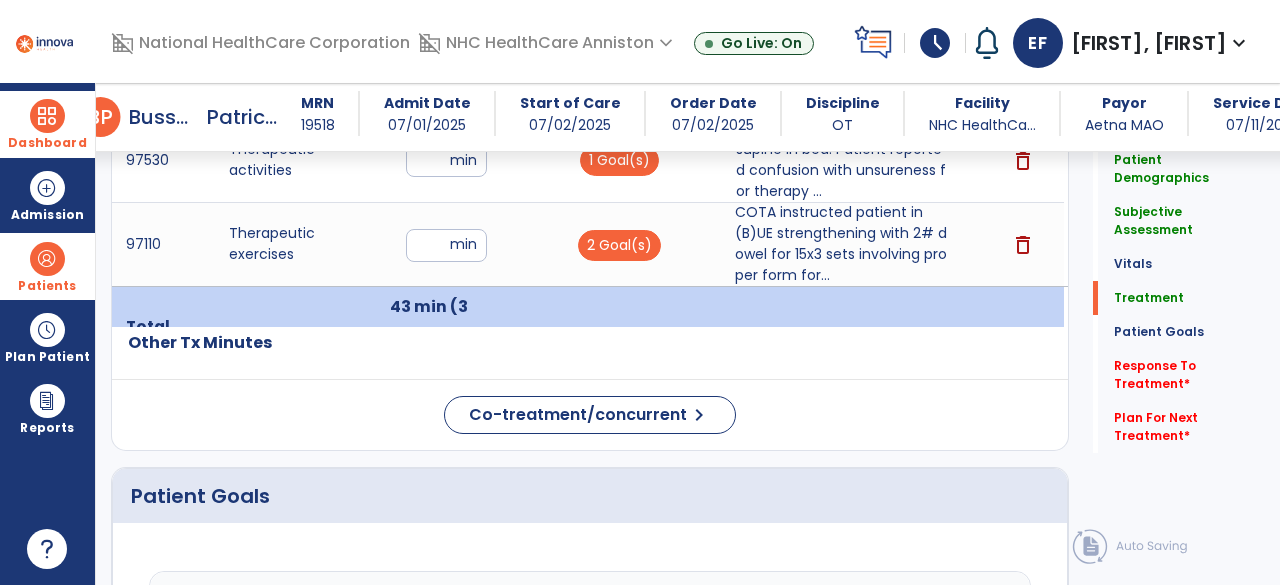 scroll, scrollTop: 1279, scrollLeft: 0, axis: vertical 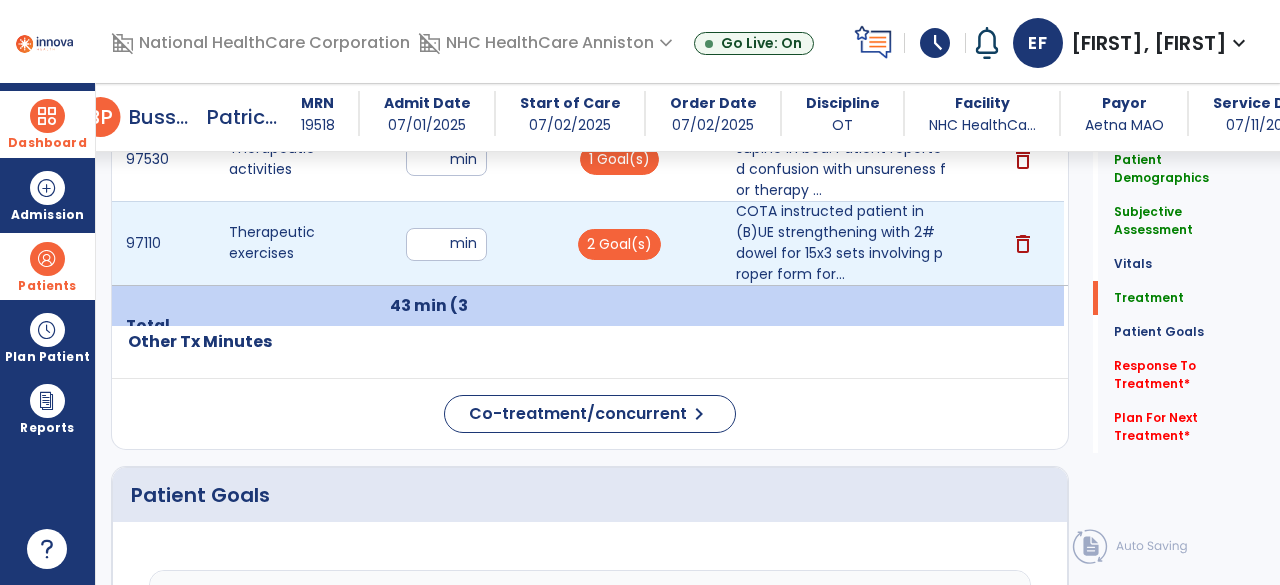 click on "**" at bounding box center [446, 244] 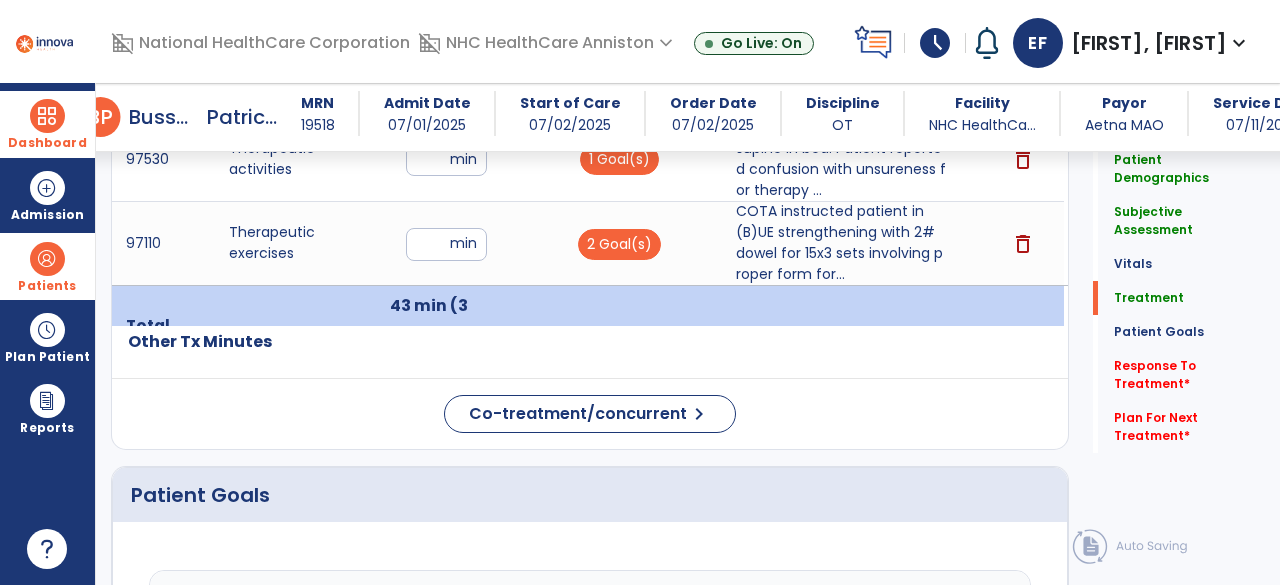 type on "**" 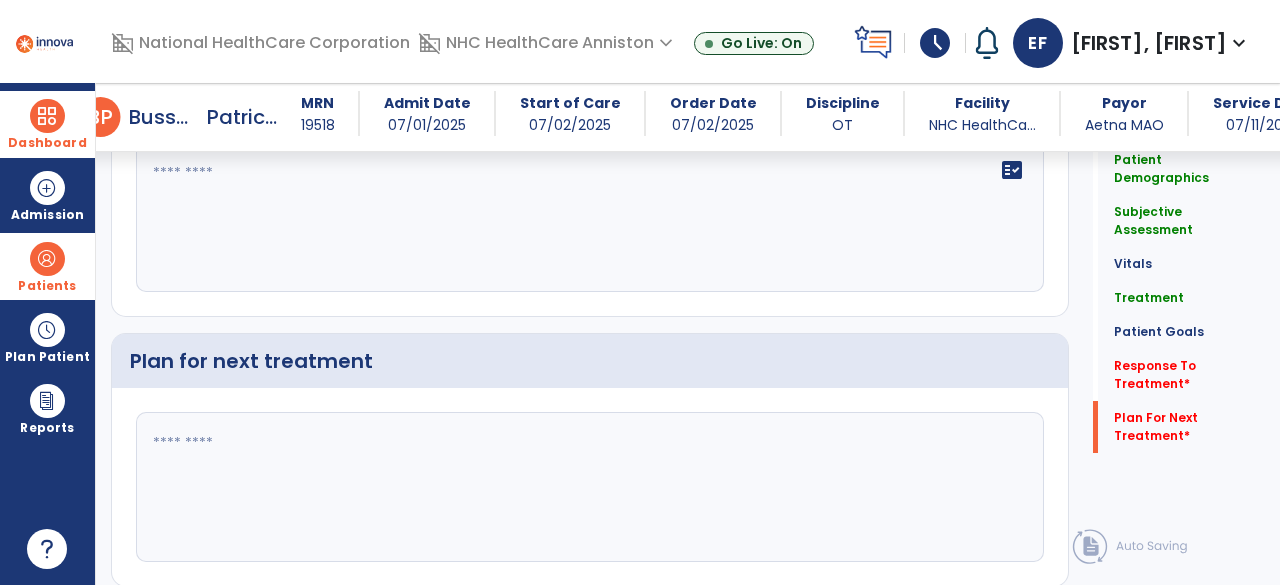 scroll, scrollTop: 3056, scrollLeft: 0, axis: vertical 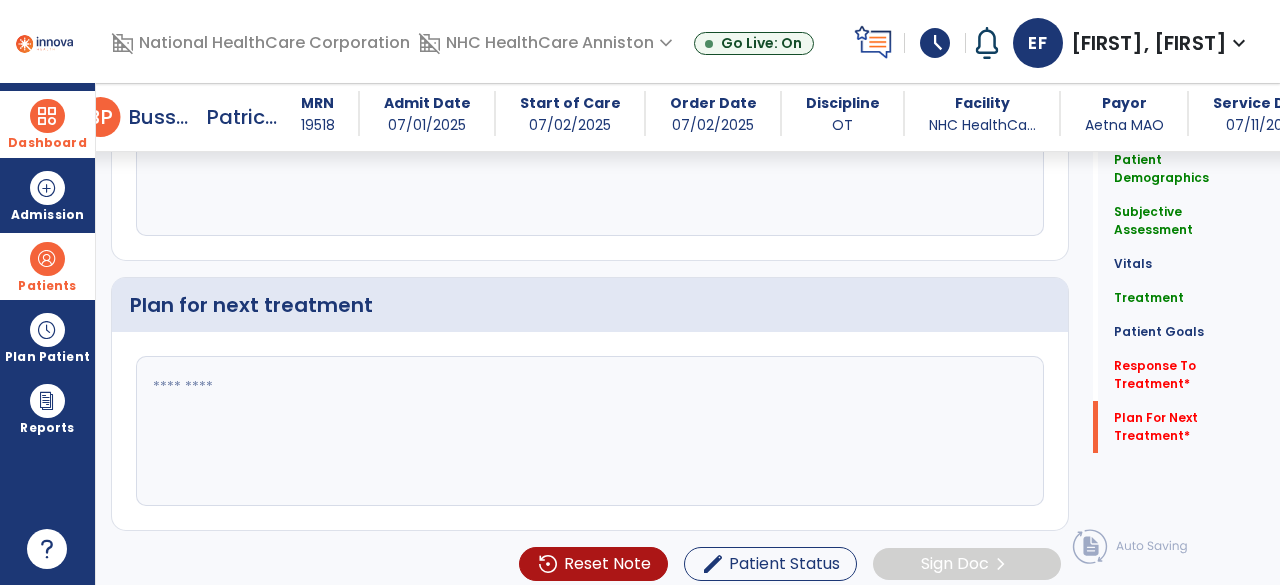 click 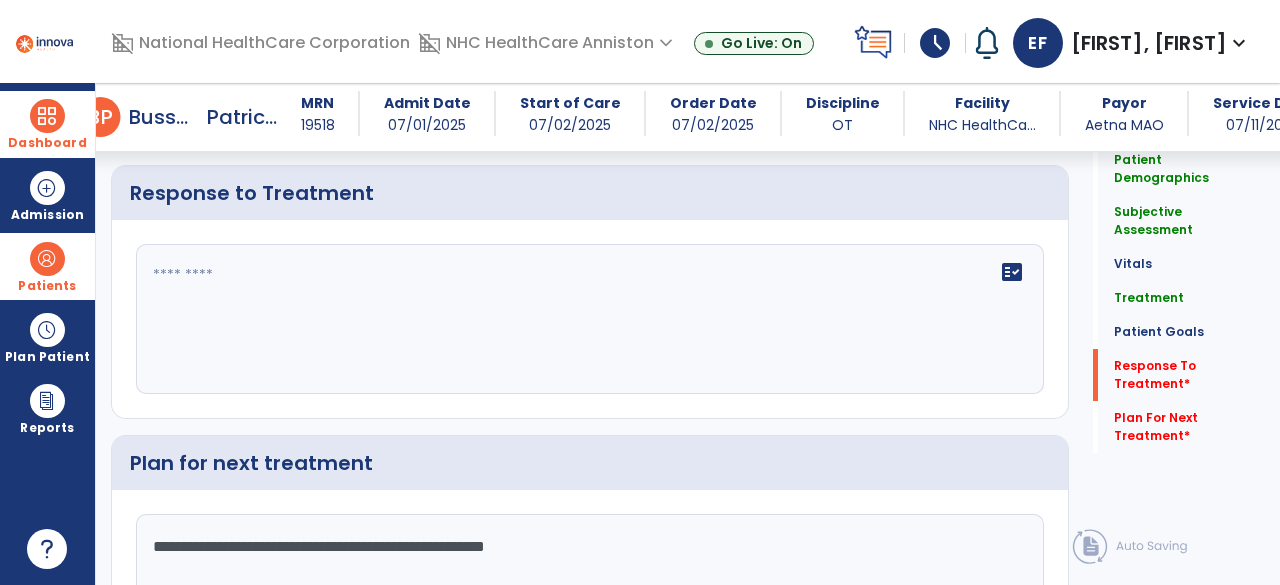 scroll, scrollTop: 2846, scrollLeft: 0, axis: vertical 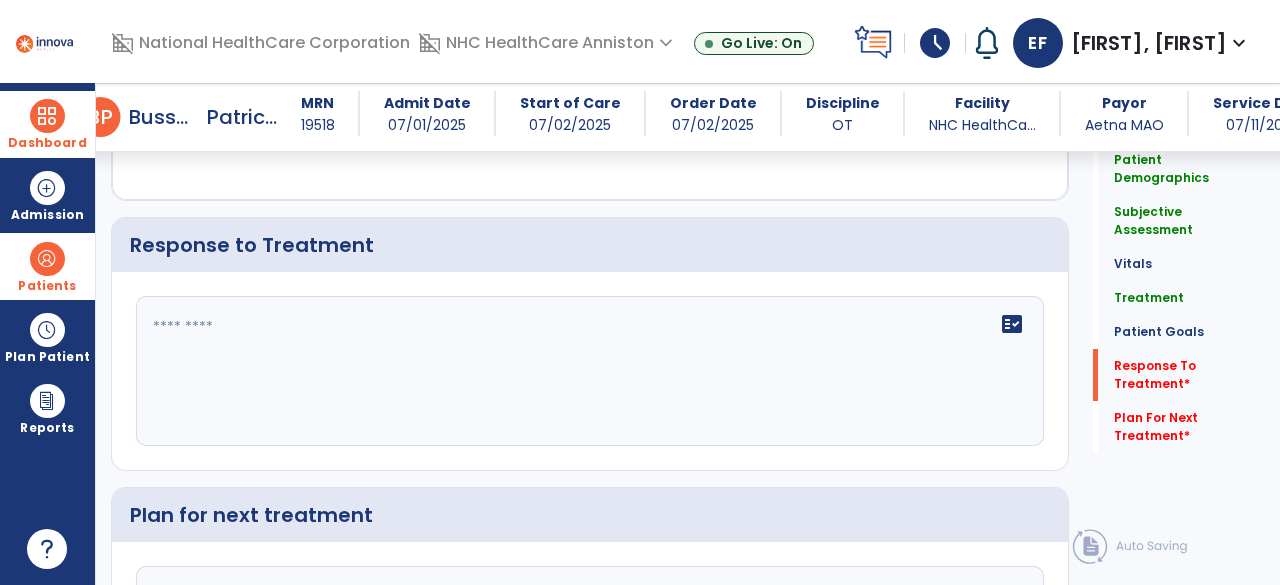 type on "**********" 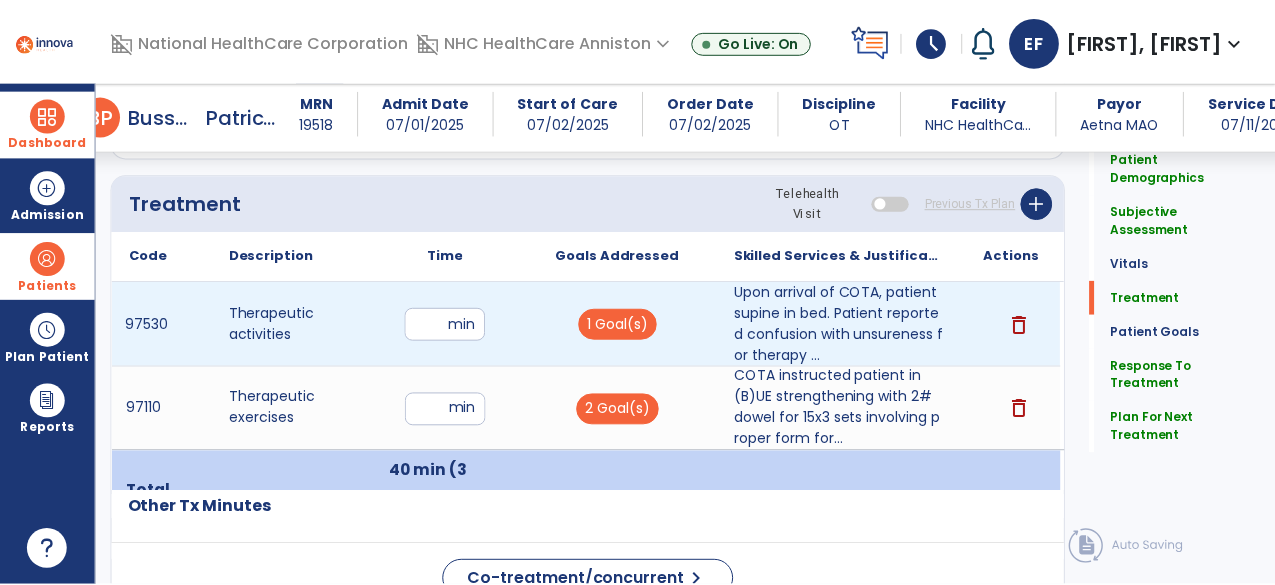 scroll, scrollTop: 1116, scrollLeft: 0, axis: vertical 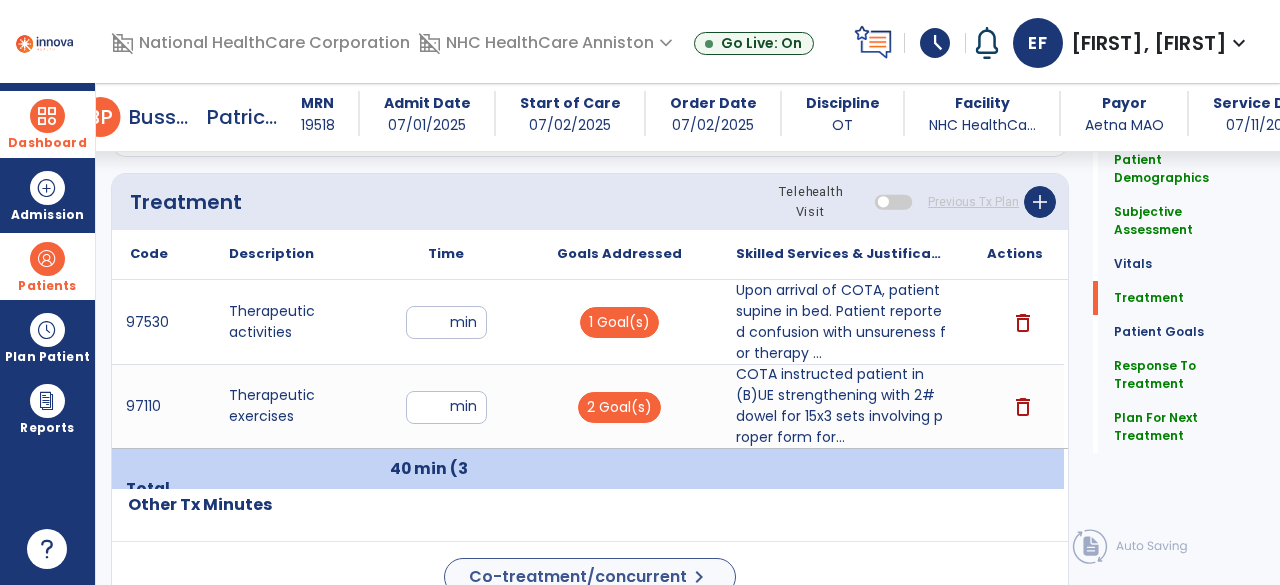 type on "**********" 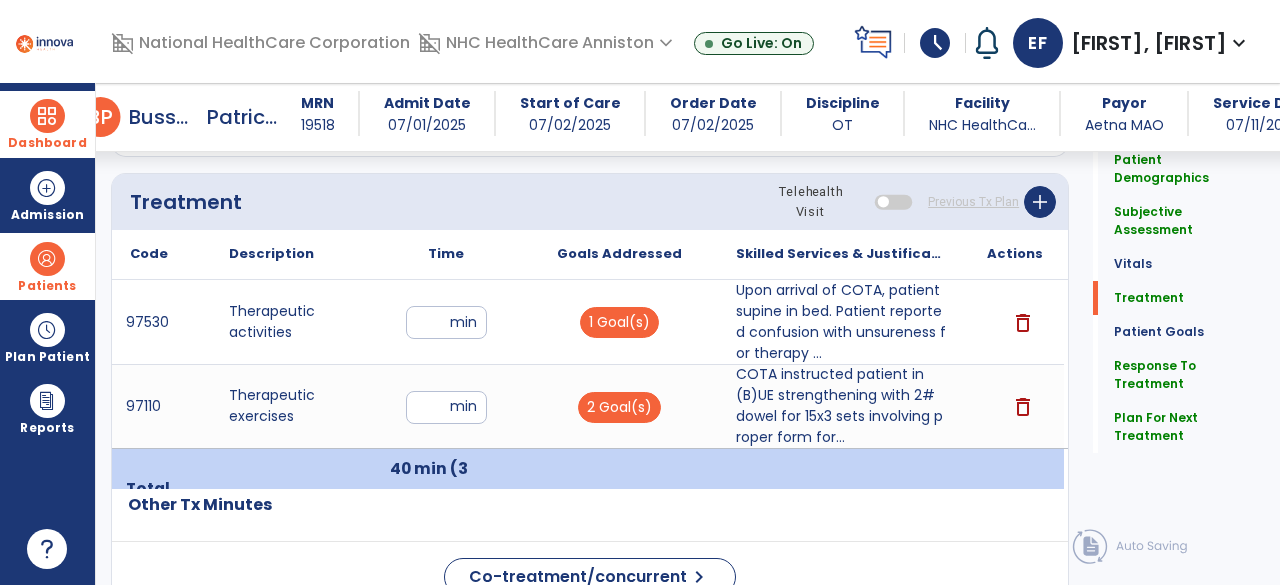 click on "Code
Description
Time" 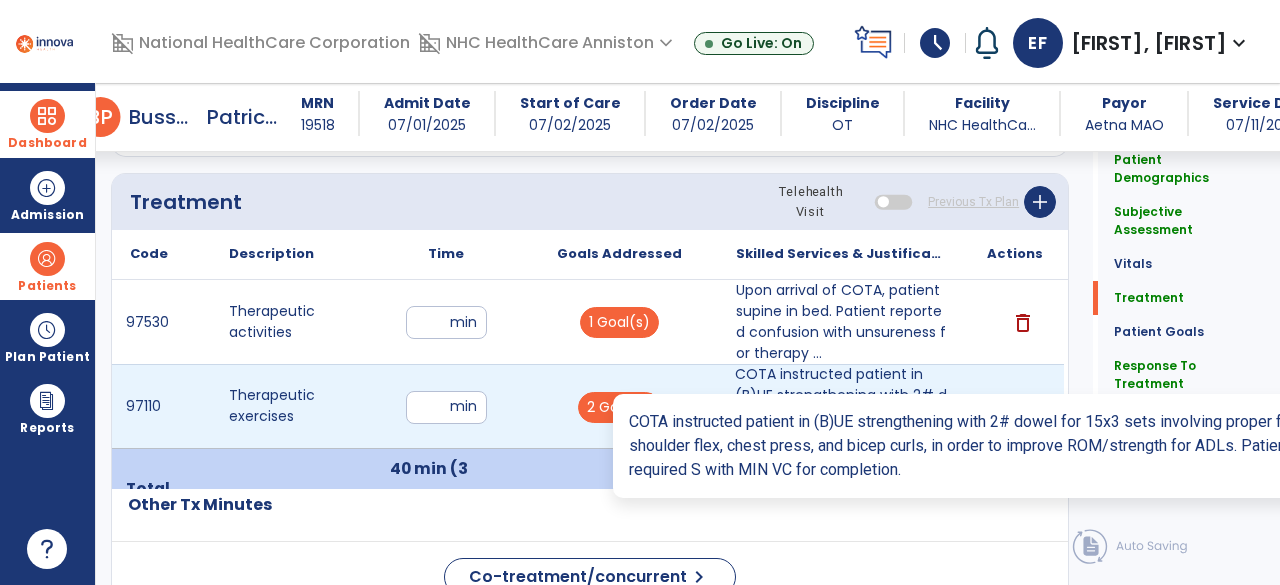 click on "COTA instructed patient in (B)UE strengthening with 2# dowel for 15x3 sets involving proper form for..." at bounding box center (841, 406) 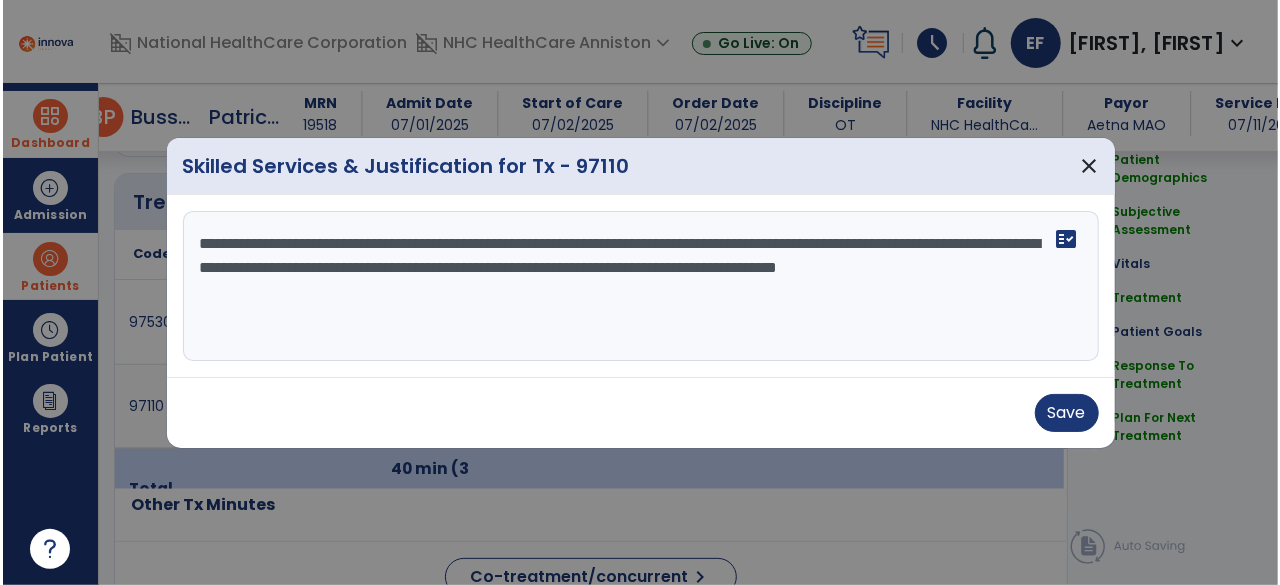 scroll, scrollTop: 1116, scrollLeft: 0, axis: vertical 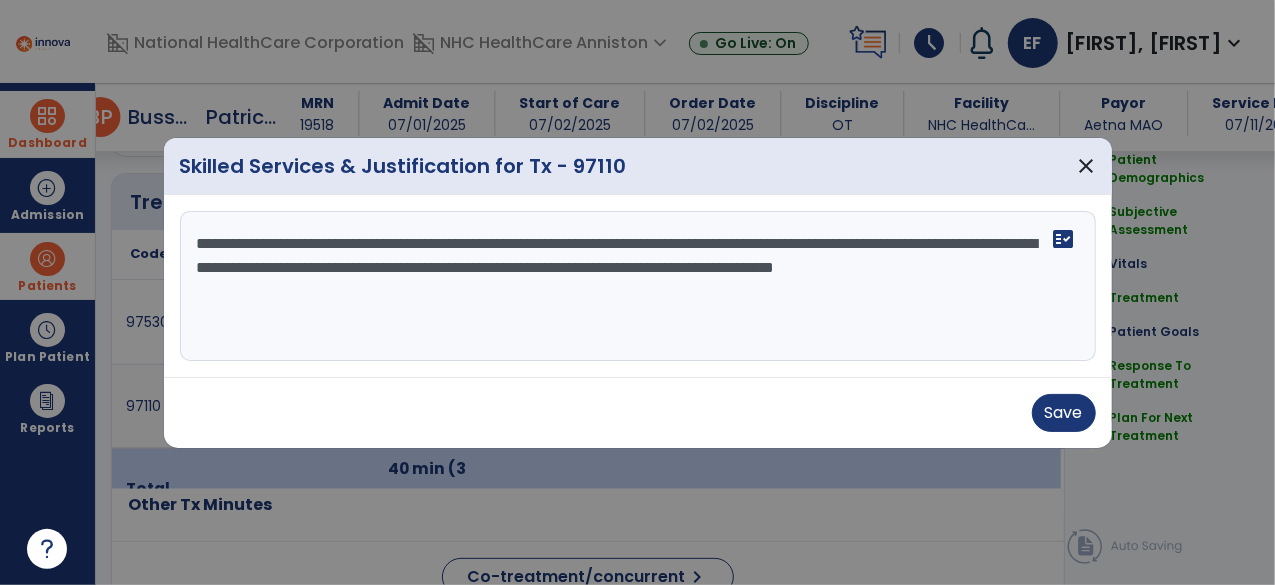 click on "**********" at bounding box center [638, 286] 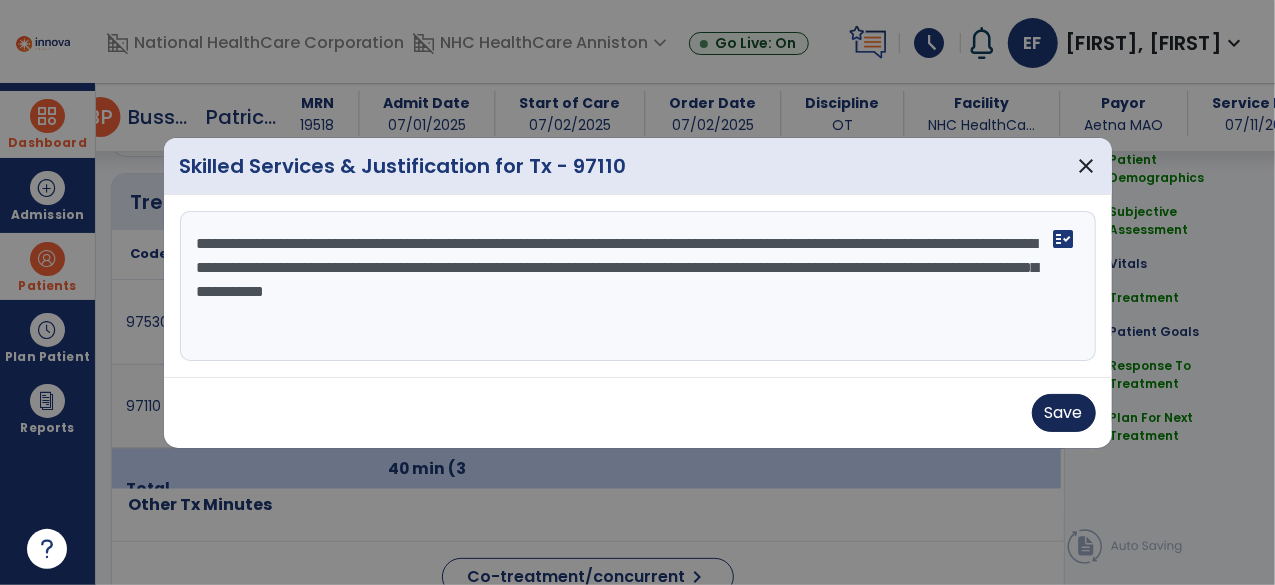 type on "**********" 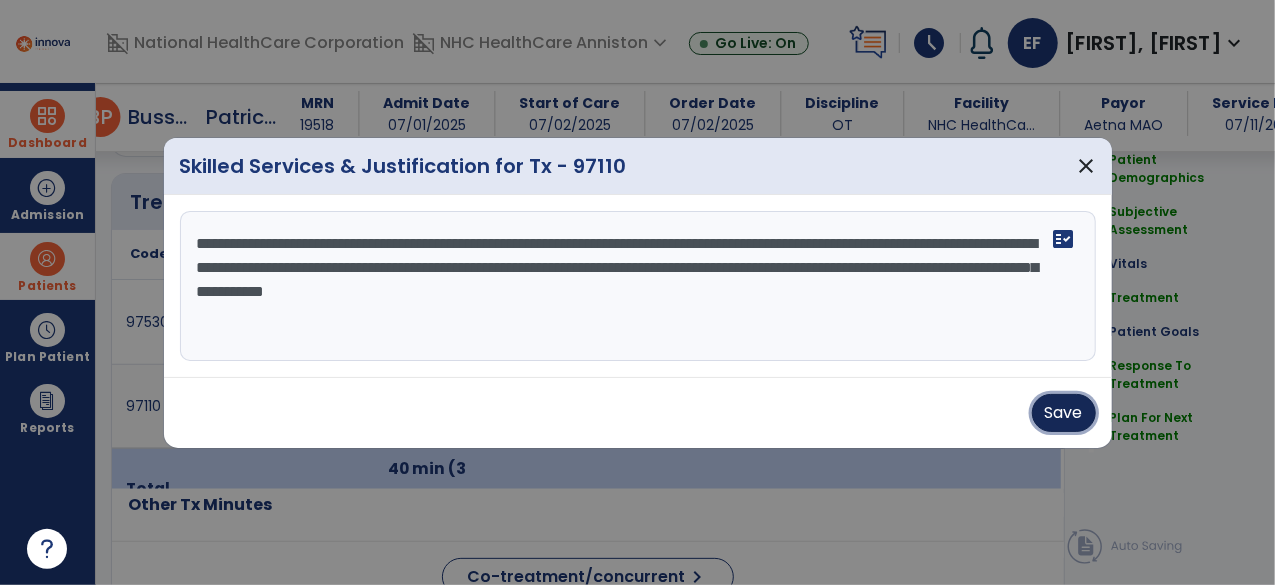 click on "Save" at bounding box center [1064, 413] 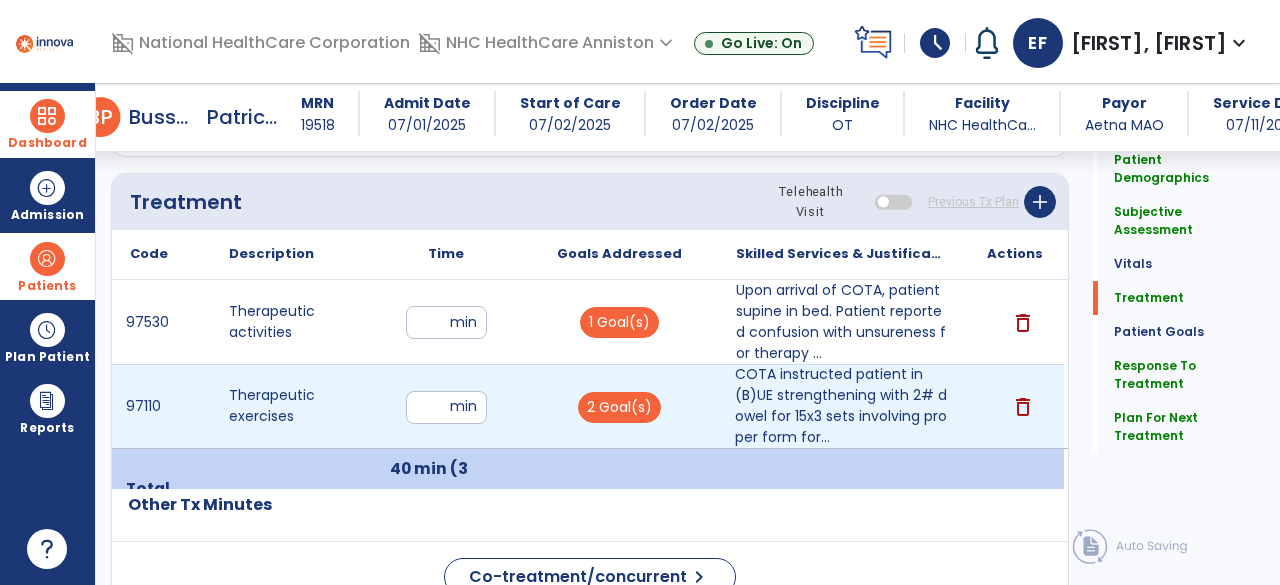 click on "**" at bounding box center [446, 407] 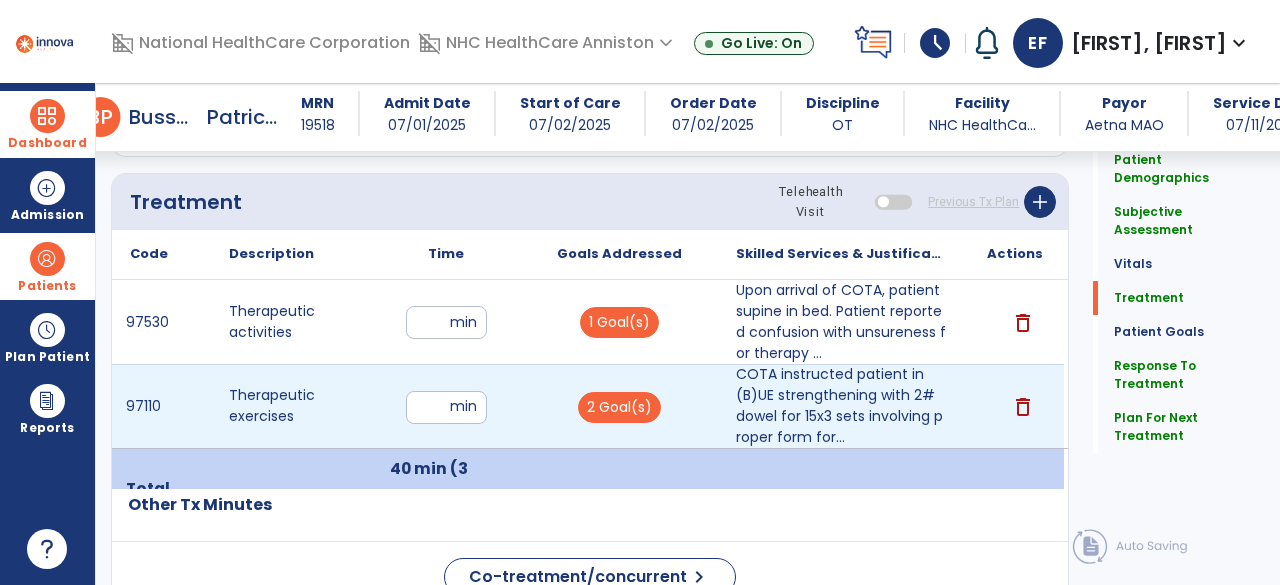 type on "**" 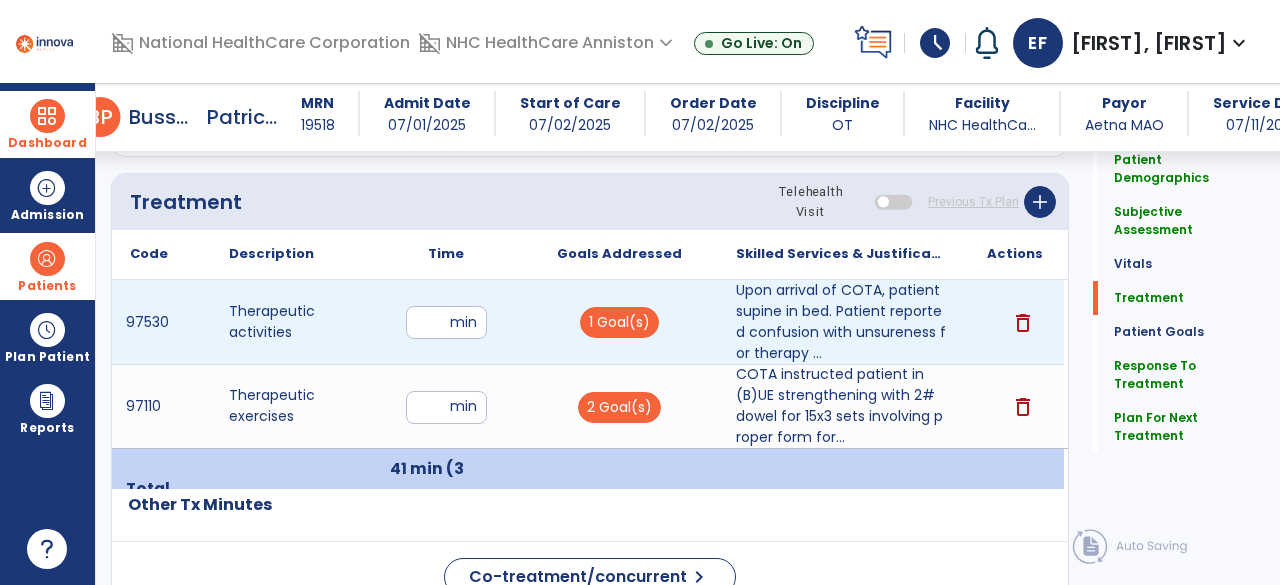 click on "97530  Therapeutic activities  ** min  1 Goal(s)  Upon arrival of COTA, patient supine in bed. Patient reported confusion with unsureness for therapy ...  delete 97110  Therapeutic exercises  ** min  2 Goal(s)  COTA instructed patient in (B)UE strengthening with 2# dowel for 15x3 sets involving proper form for...   COTA instructed patient in (B)UE strengthening with 2# dowel for 15x3 sets involving proper form for shoulder flex, chest press, and bicep curls, in order to improve ROM/strength for ADLs. Patient required S with MIN VC for completion. Patient positioned in supine with call light in reach.
delete" at bounding box center [588, 364] 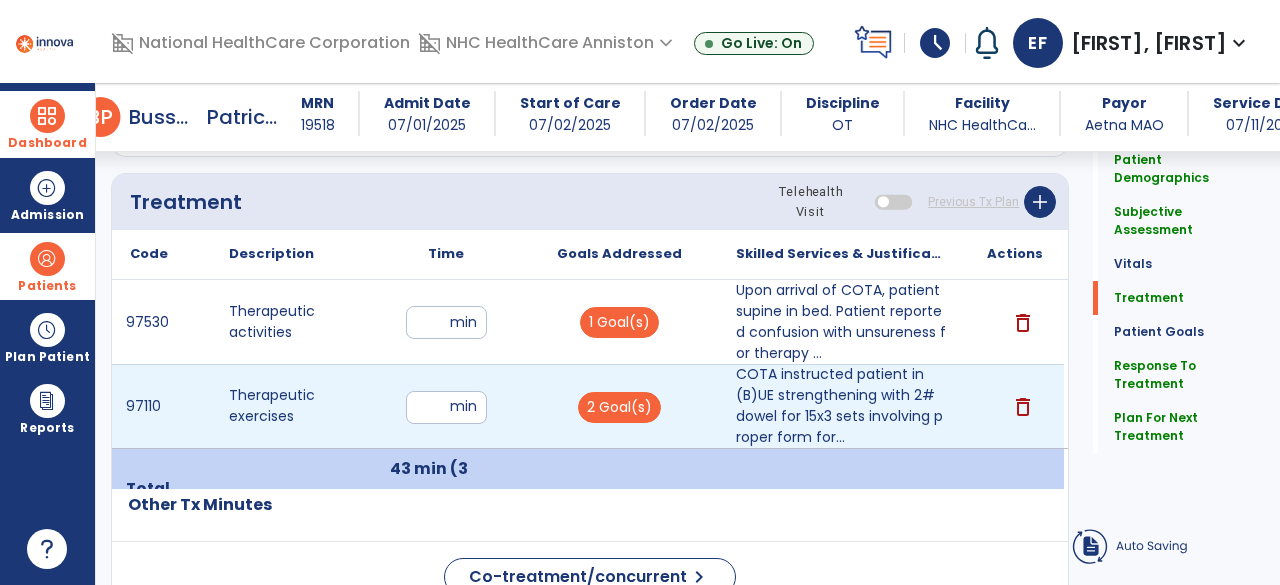 click on "**" at bounding box center (446, 407) 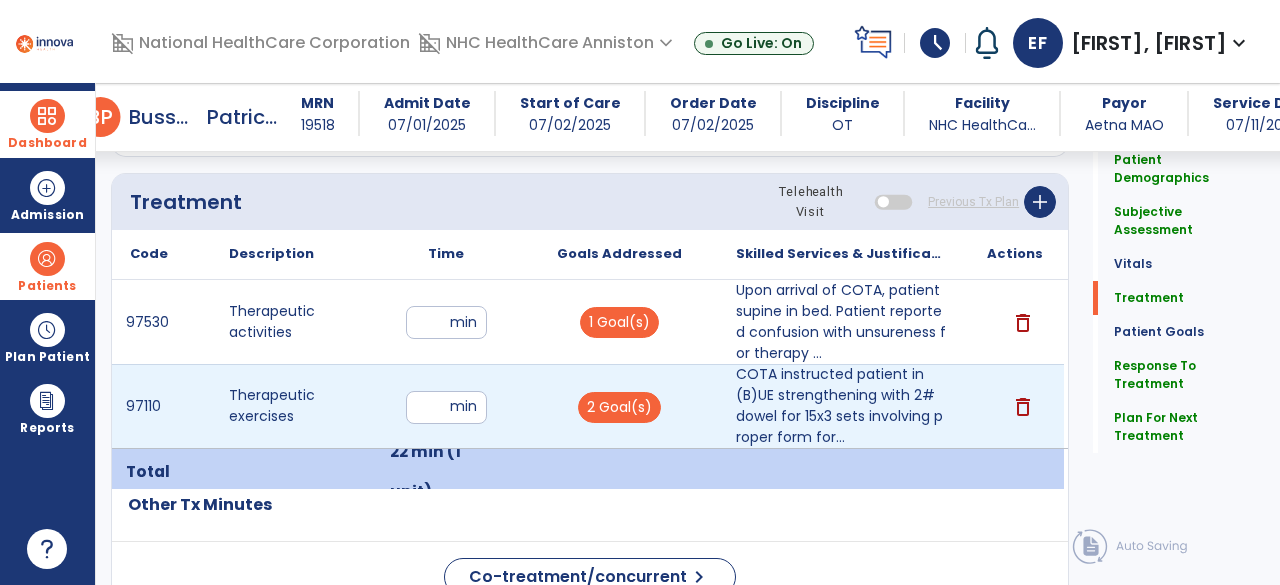 click on "*" at bounding box center [446, 407] 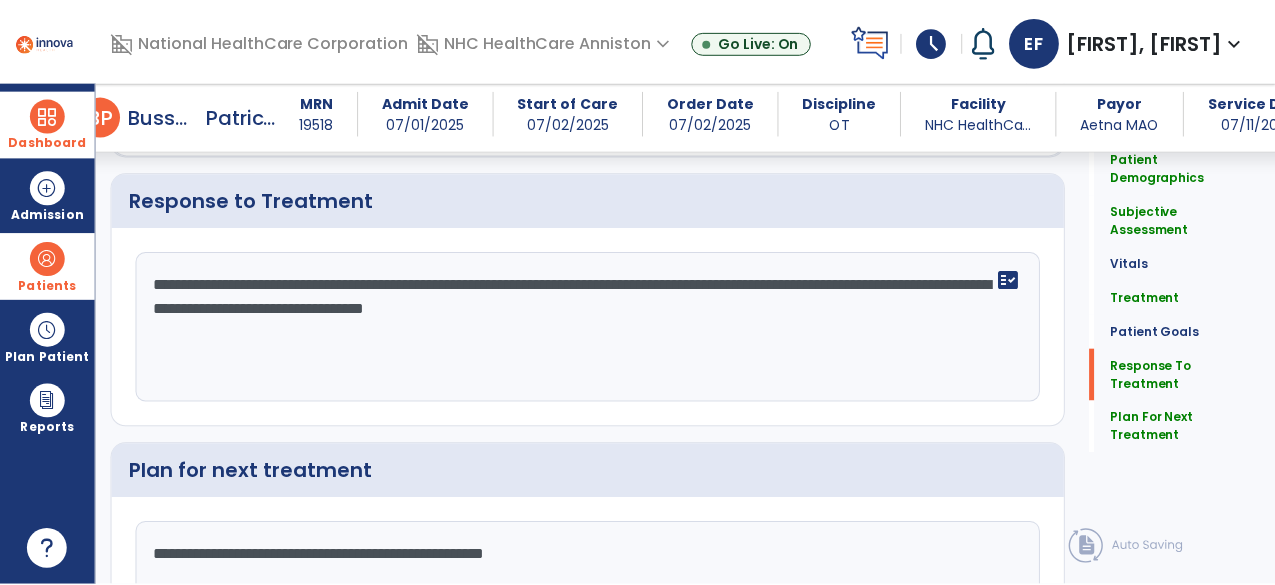 scroll, scrollTop: 3056, scrollLeft: 0, axis: vertical 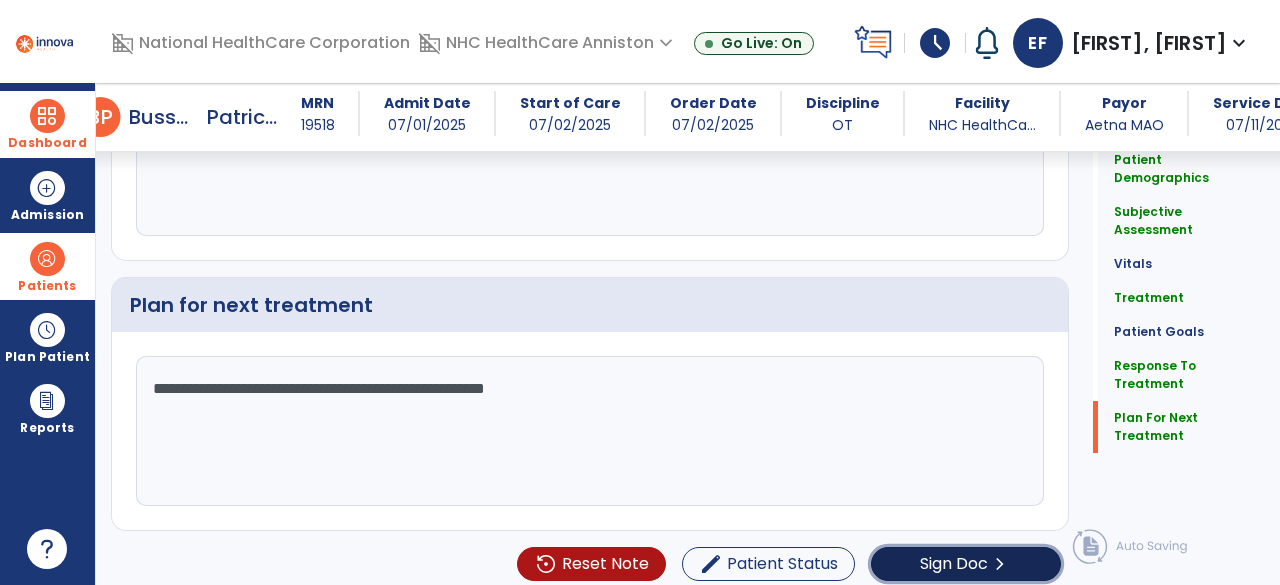 click on "Sign Doc  chevron_right" 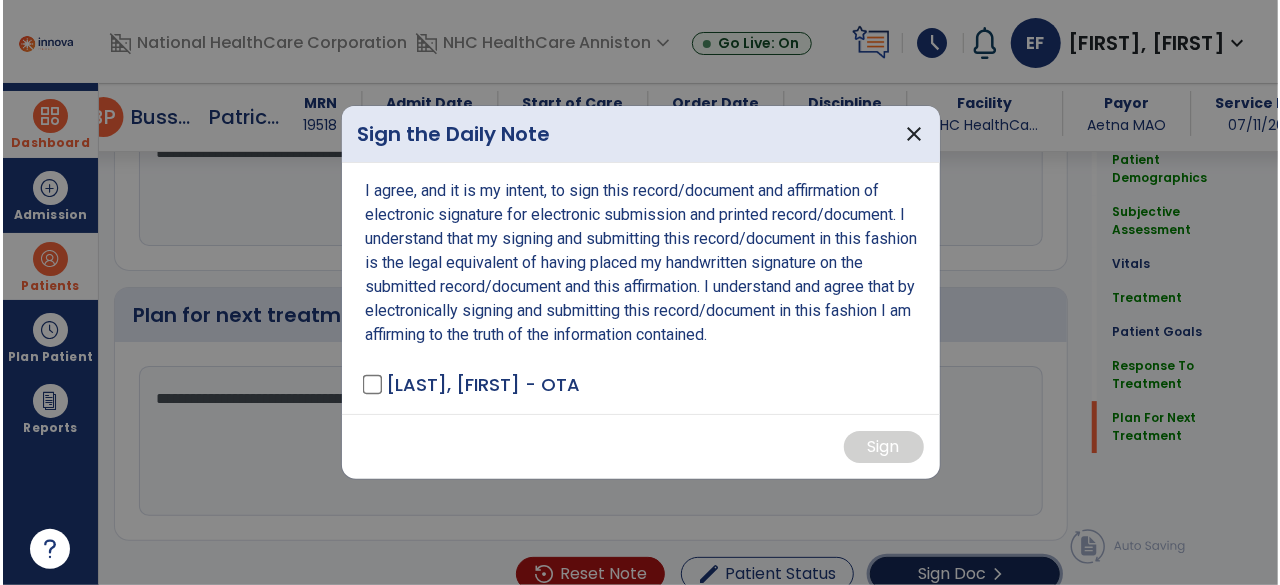 scroll, scrollTop: 3056, scrollLeft: 0, axis: vertical 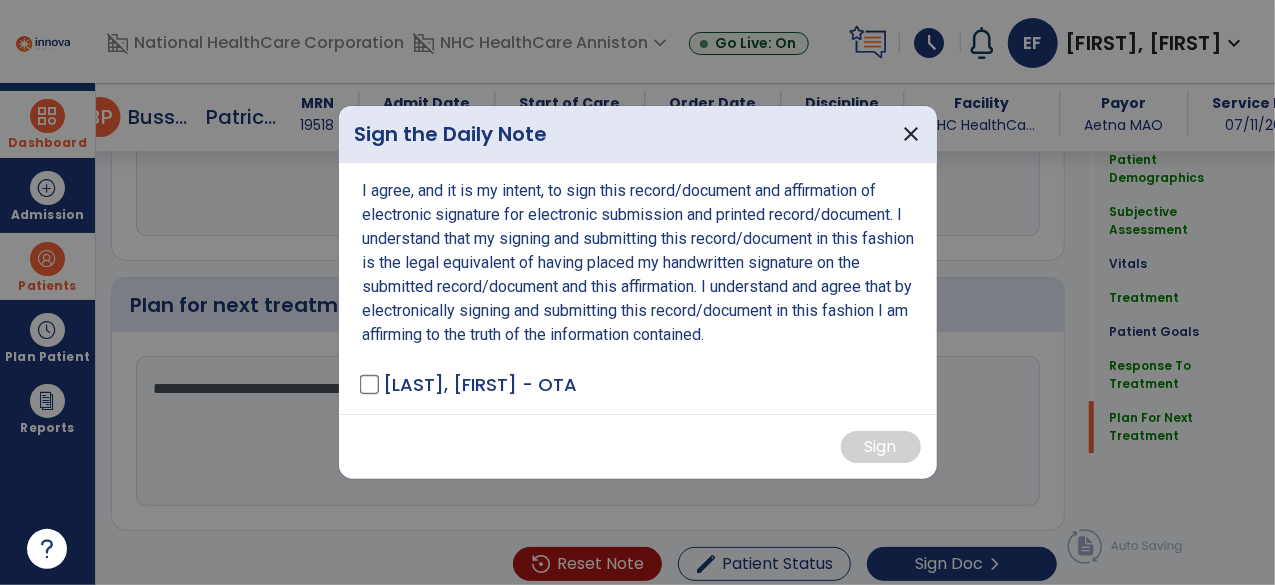 click on "Farley, Erica  - OTA" at bounding box center [470, 384] 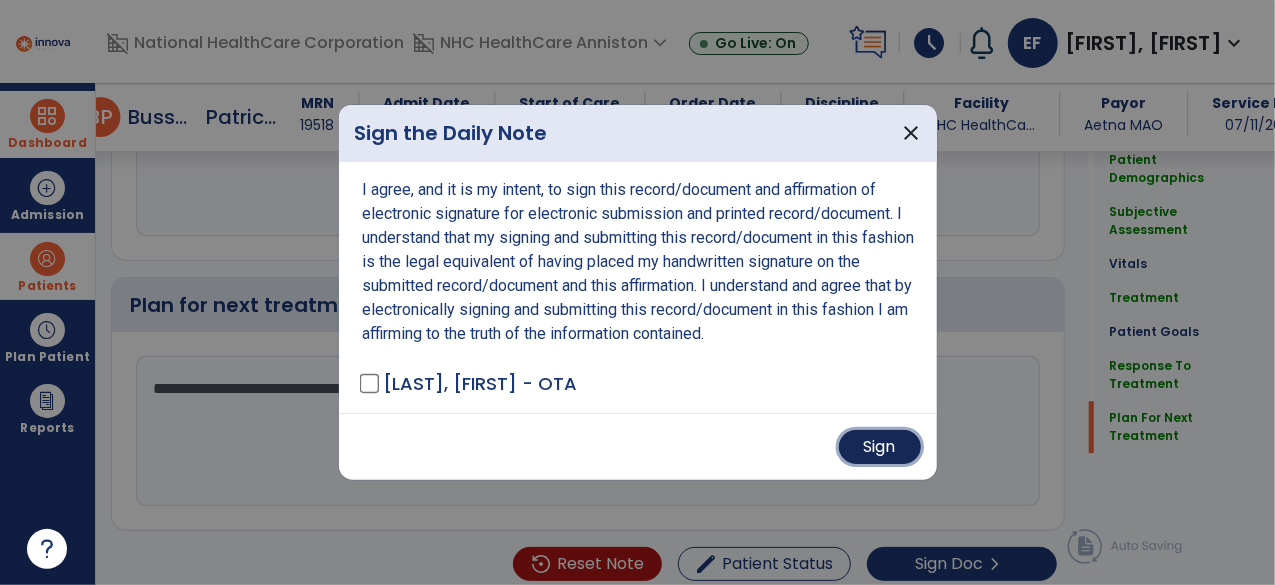 click on "Sign" at bounding box center [880, 447] 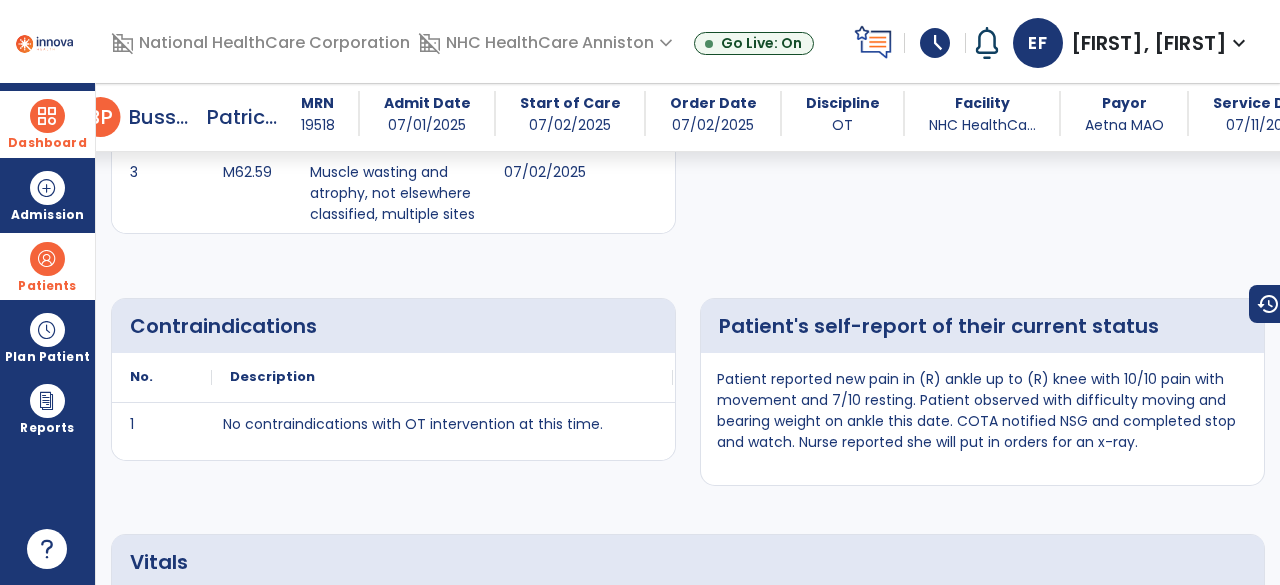 scroll, scrollTop: 0, scrollLeft: 0, axis: both 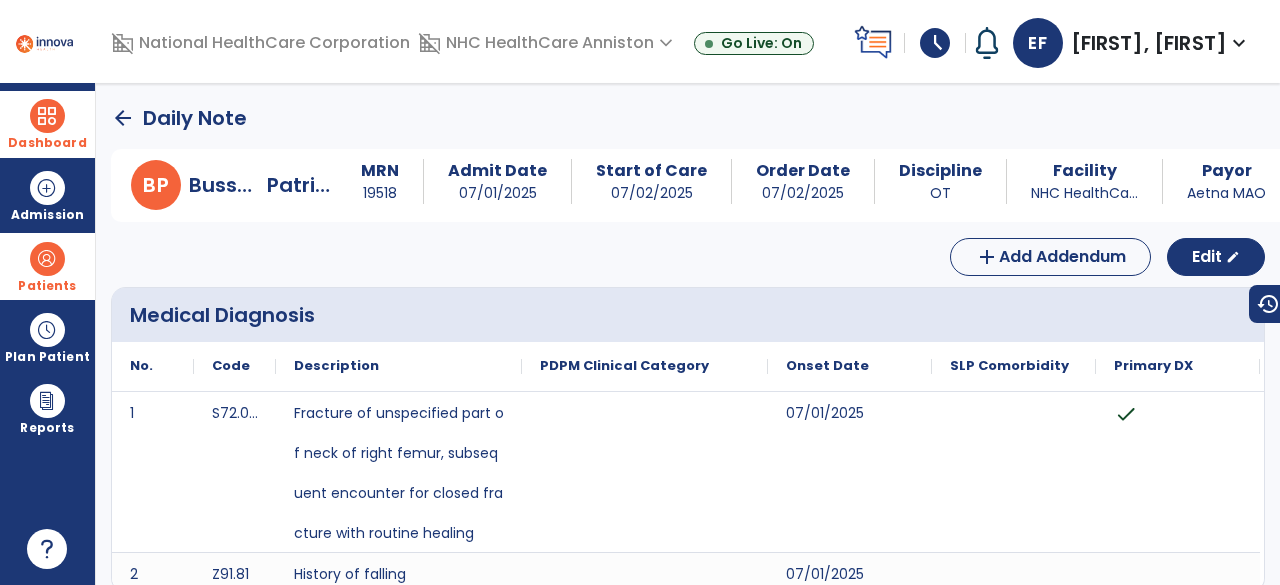 click on "arrow_back" 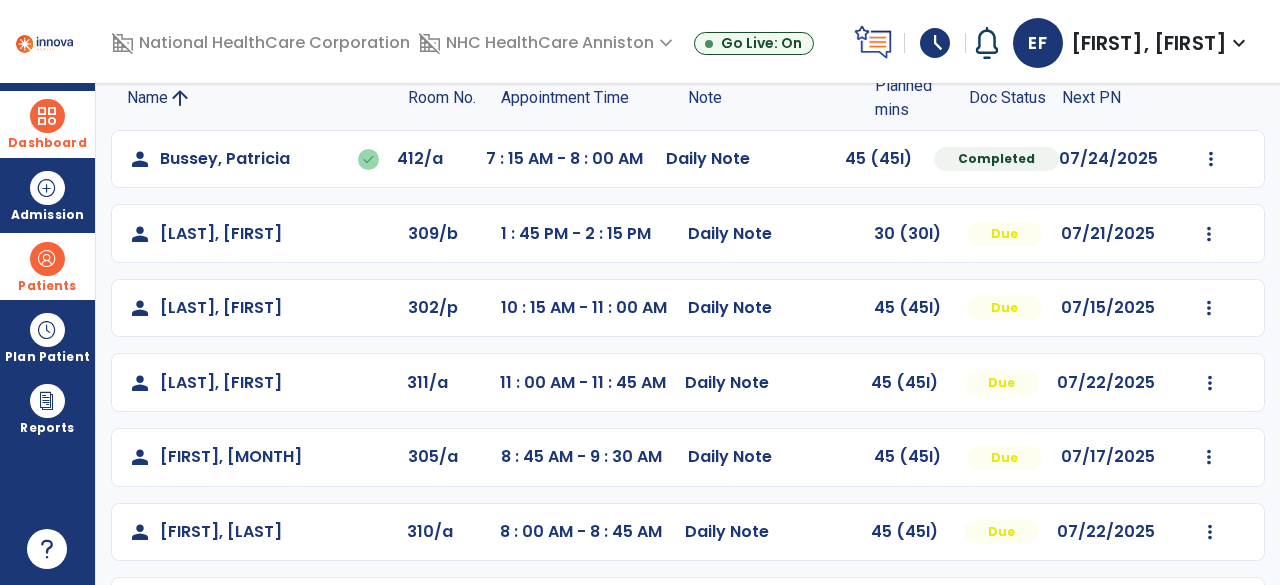 scroll, scrollTop: 0, scrollLeft: 0, axis: both 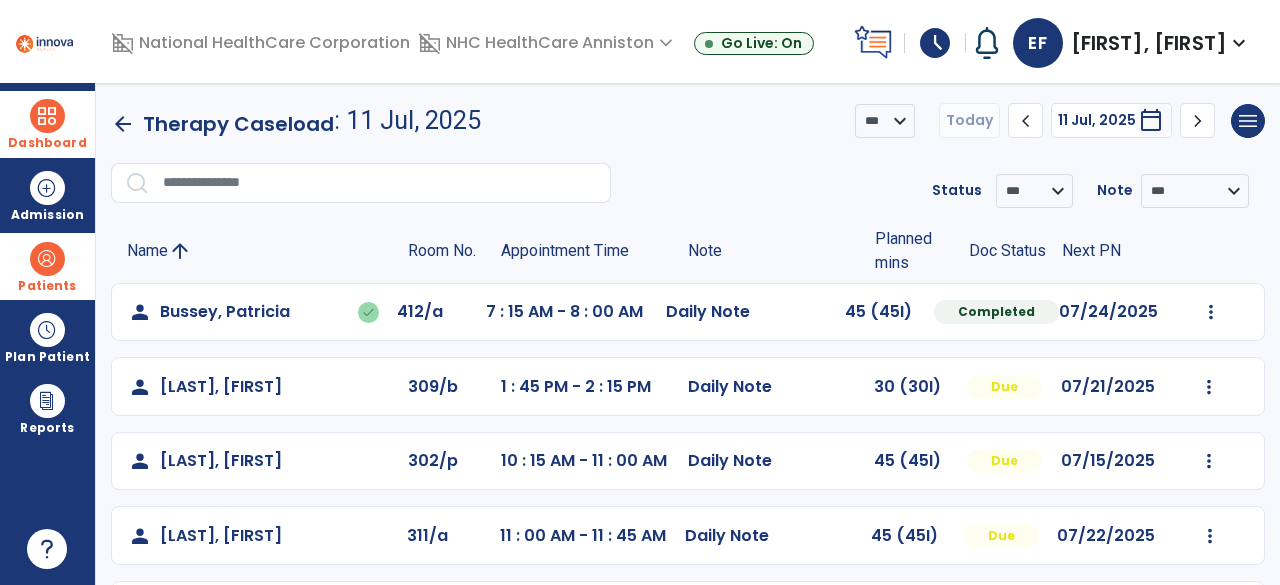 click on "Appointment Time" 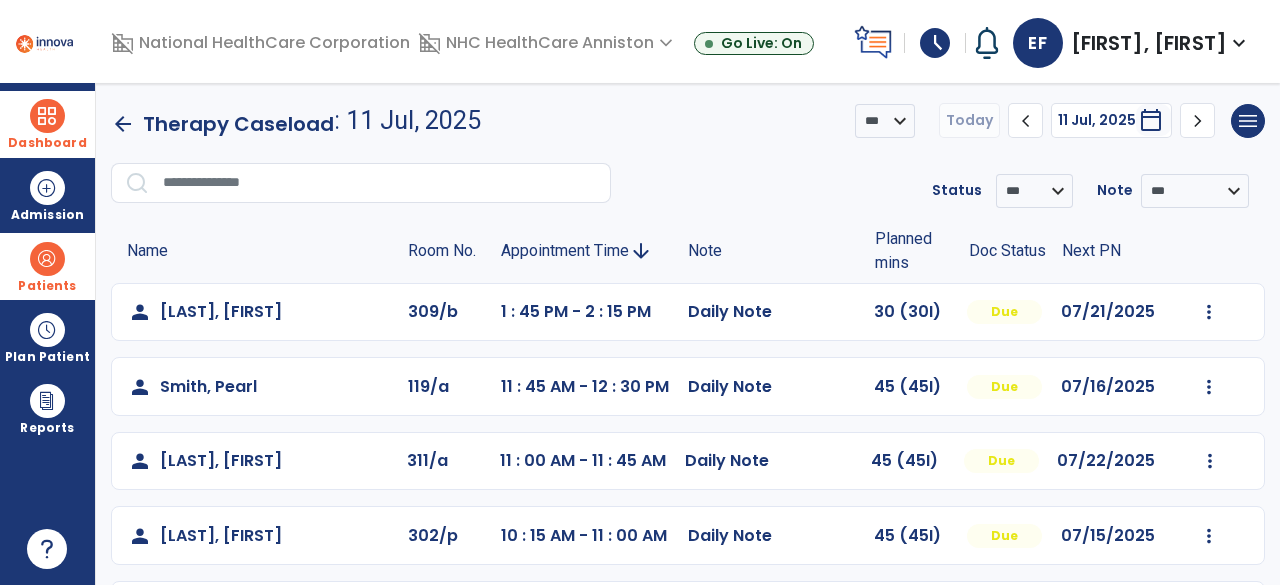click on "Appointment Time" 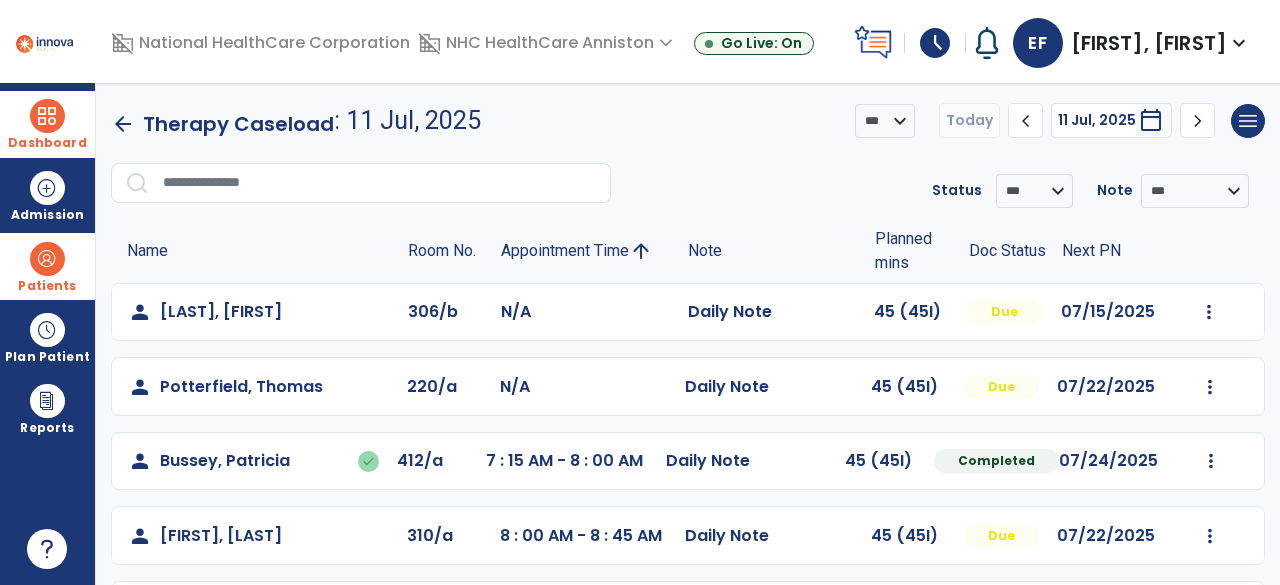 click on "Appointment Time" 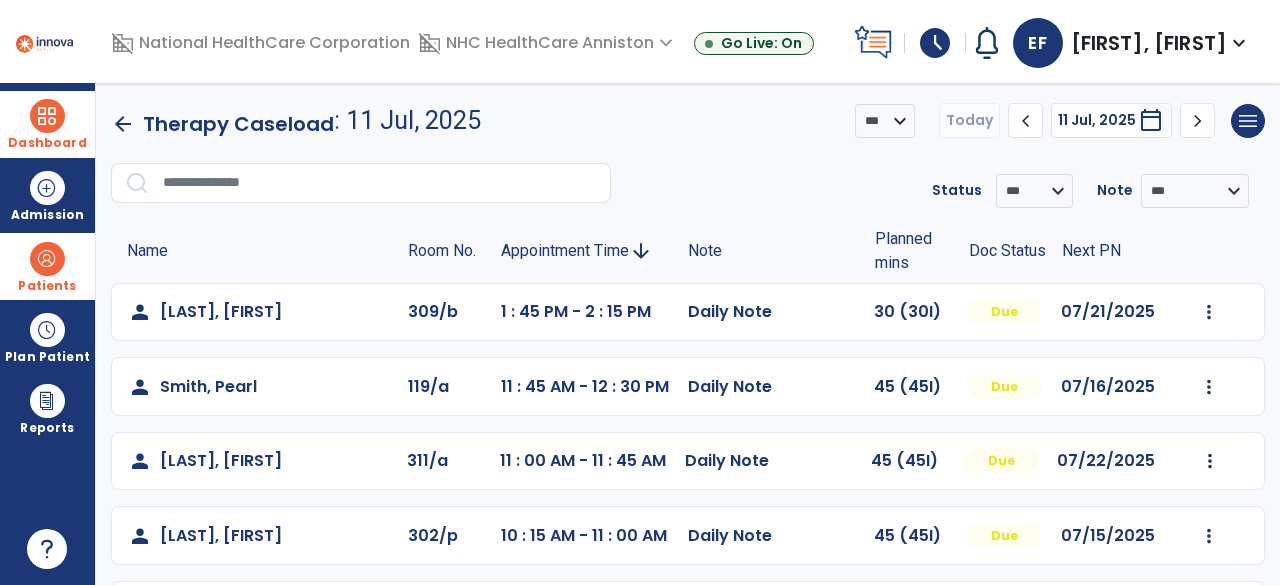 click on "Appointment Time" 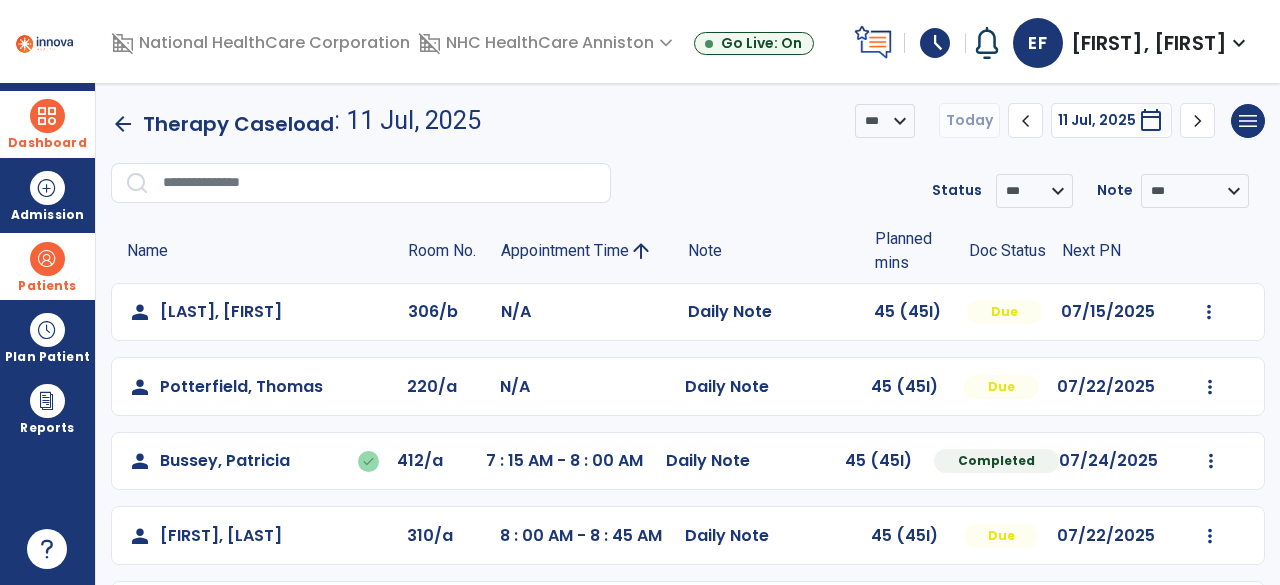click on "Appointment Time" 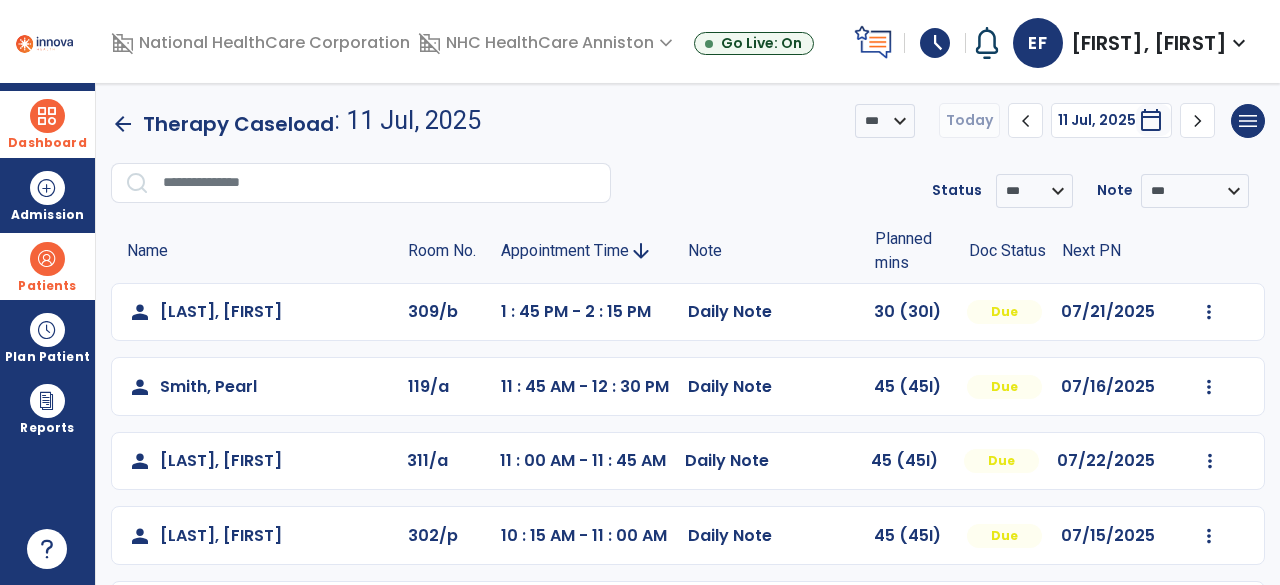 click on "Appointment Time" 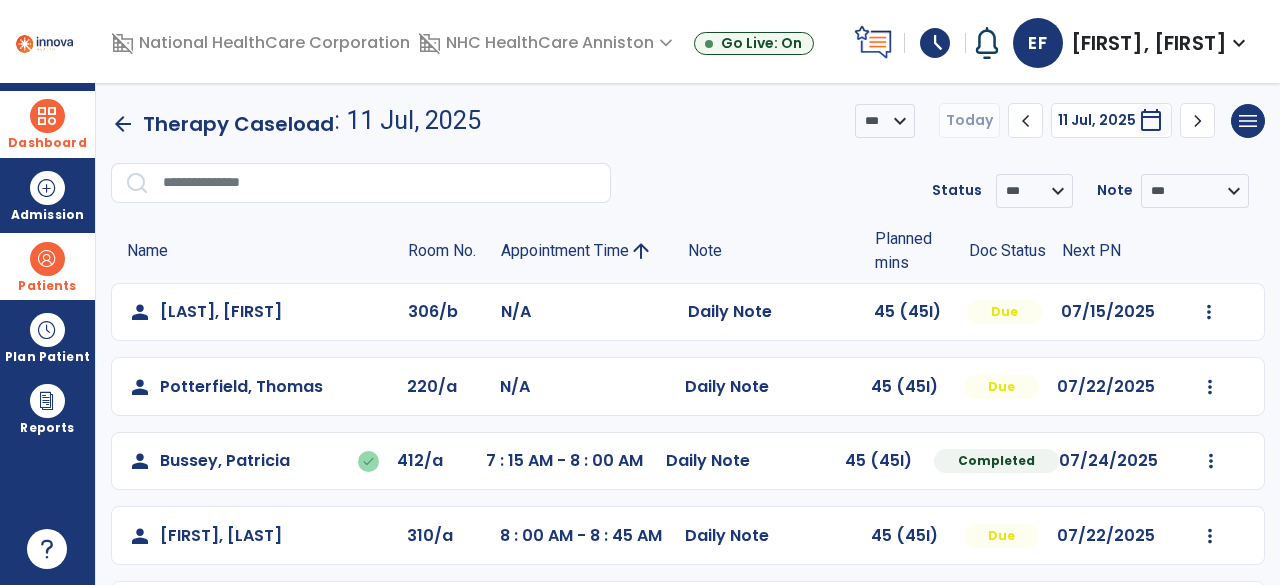 click on "Daily Note" 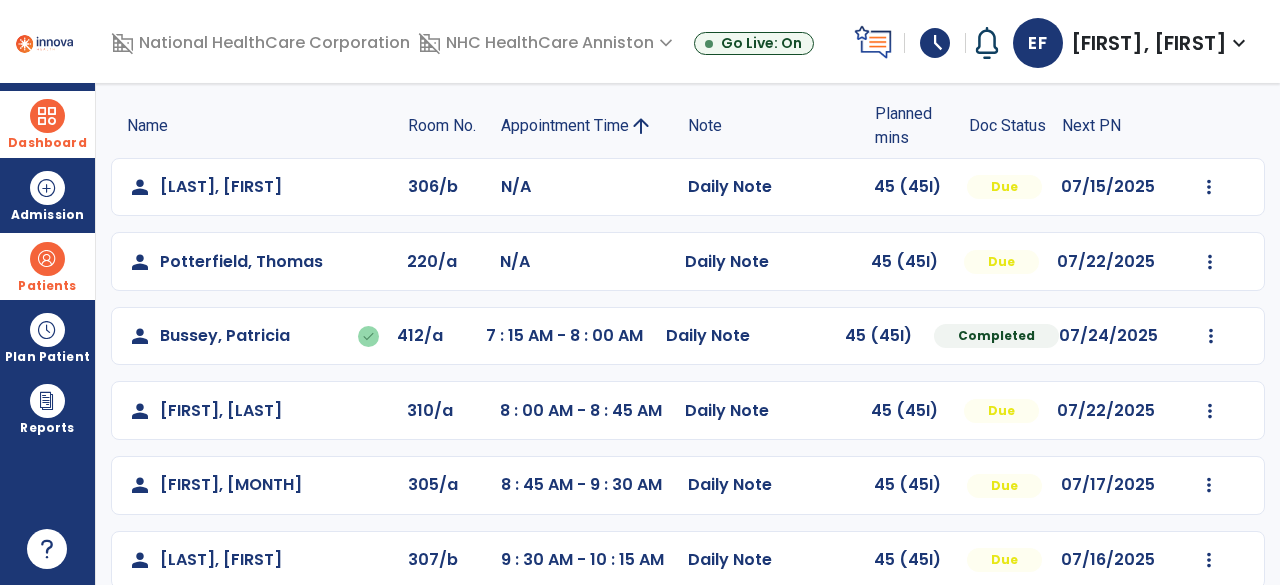 scroll, scrollTop: 126, scrollLeft: 0, axis: vertical 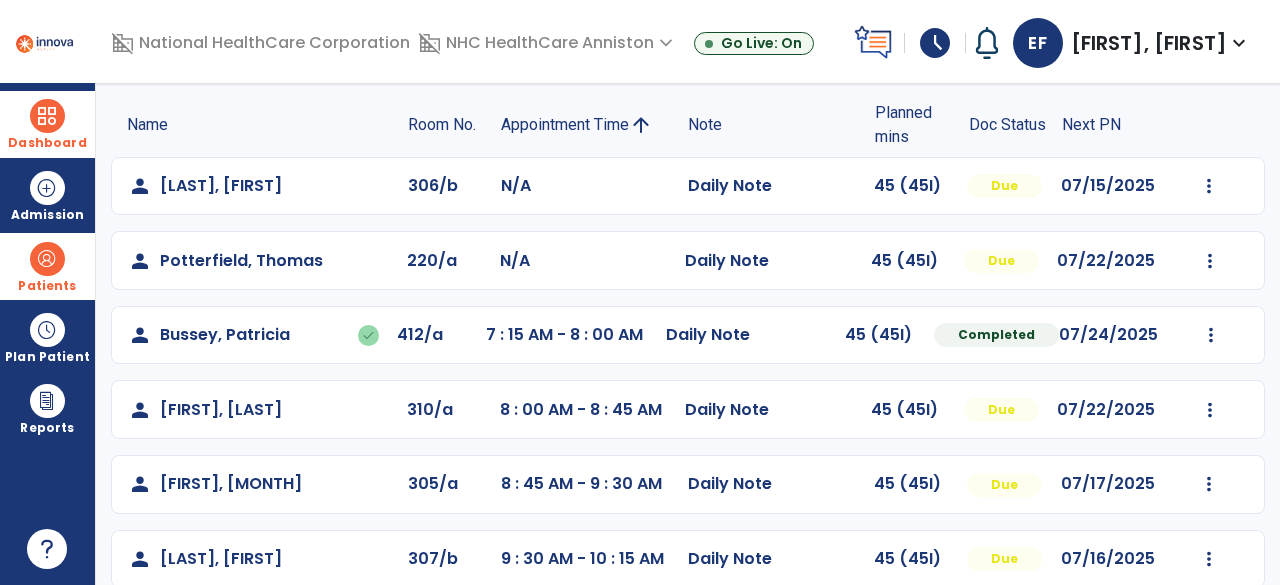 click on "person   Medders, William  306/b N/A  Daily Note   45 (45I)  Due 07/15/2025  Mark Visit As Complete   Reset Note   Open Document   G + C Mins   person   Potterfield, Thomas  220/a N/A  Daily Note   45 (45I)  Due 07/22/2025  Mark Visit As Complete   Reset Note   Open Document   G + C Mins   person   Bussey, Patricia   done  412/a 7 : 15 AM - 8 : 00 AM  Daily Note   45 (45I)  Completed 07/24/2025  Undo Visit Status   Reset Note   Open Document   G + C Mins   person   McClain, Martha  310/a 8 : 00 AM - 8 : 45 AM  Daily Note   45 (45I)  Due 07/22/2025  Mark Visit As Complete   Reset Note   Open Document   G + C Mins   person   Madison, June  305/a 8 : 45 AM - 9 : 30 AM  Daily Note   45 (45I)  Due 07/17/2025  Mark Visit As Complete   Reset Note   Open Document   G + C Mins   person   Swanson, Howard  307/b 9 : 30 AM - 10 : 15 AM  Daily Note   45 (45I)  Due 07/16/2025  Mark Visit As Complete   Reset Note   Open Document   G + C Mins   person   Higgins, Sandra  302/p 10 : 15 AM - 11 : 00 AM  Daily Note   45 (45I)" 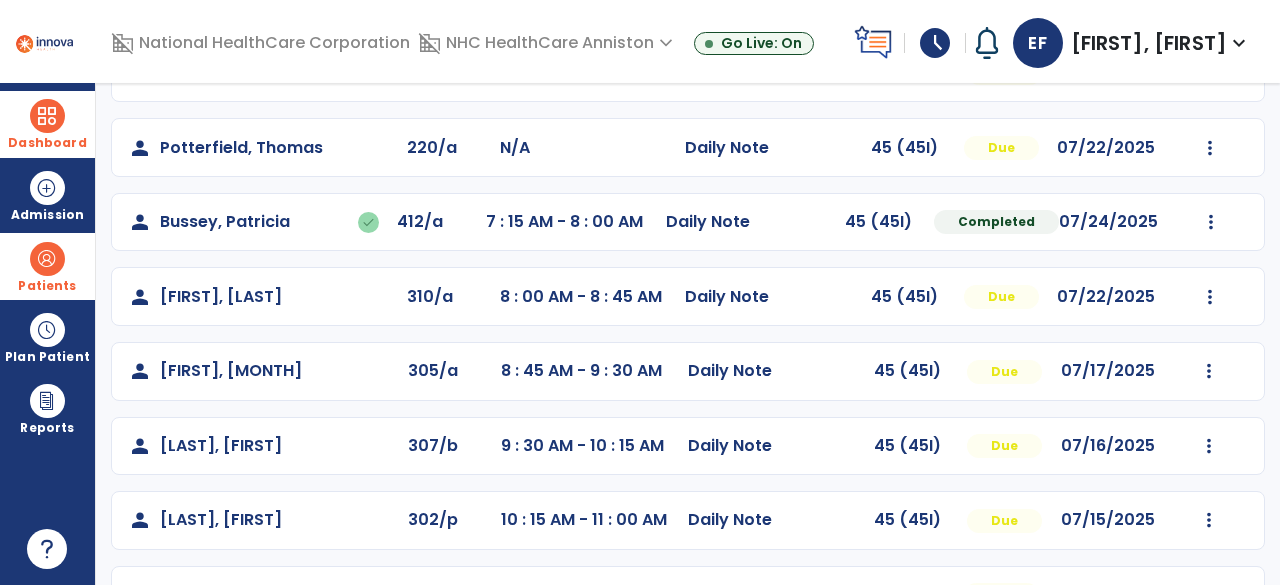 scroll, scrollTop: 229, scrollLeft: 0, axis: vertical 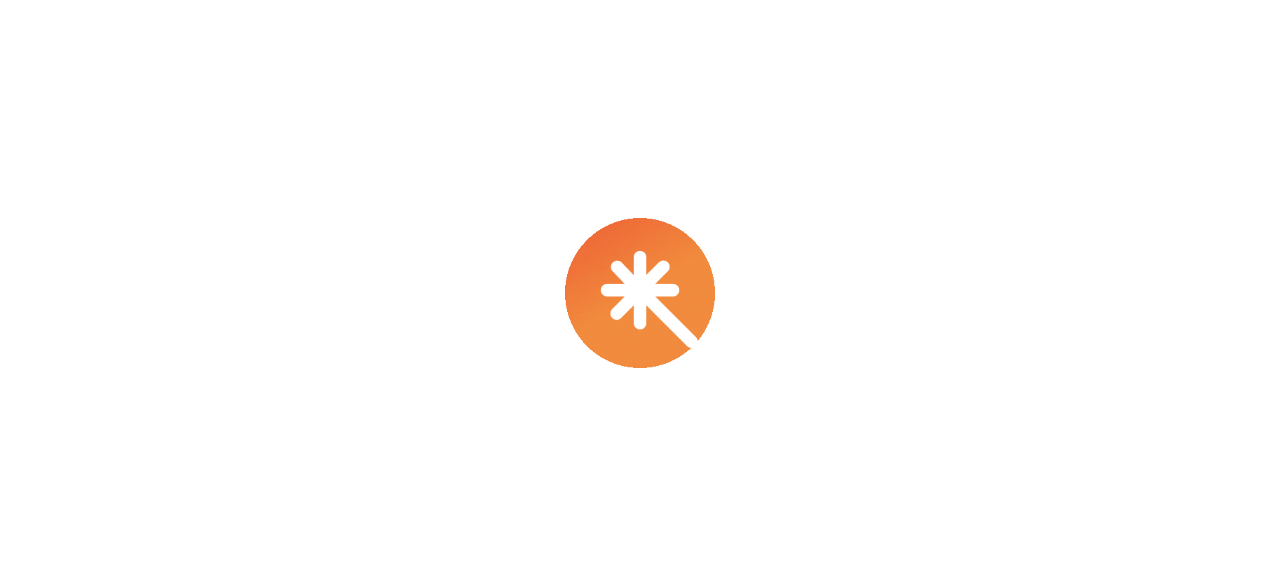 select on "****" 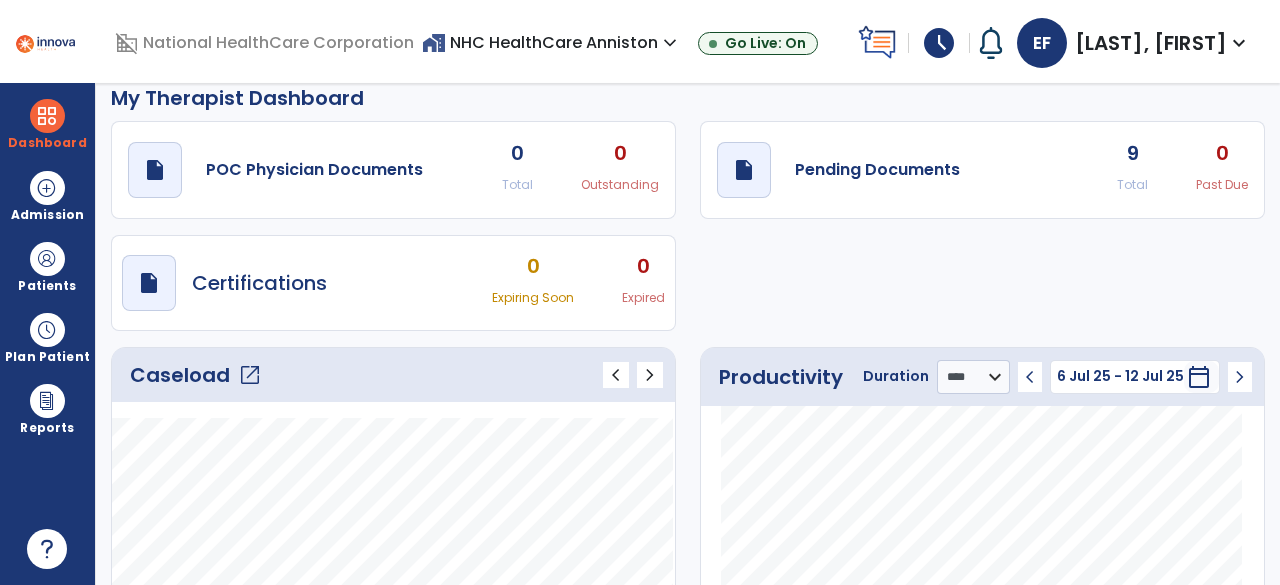 scroll, scrollTop: 15, scrollLeft: 0, axis: vertical 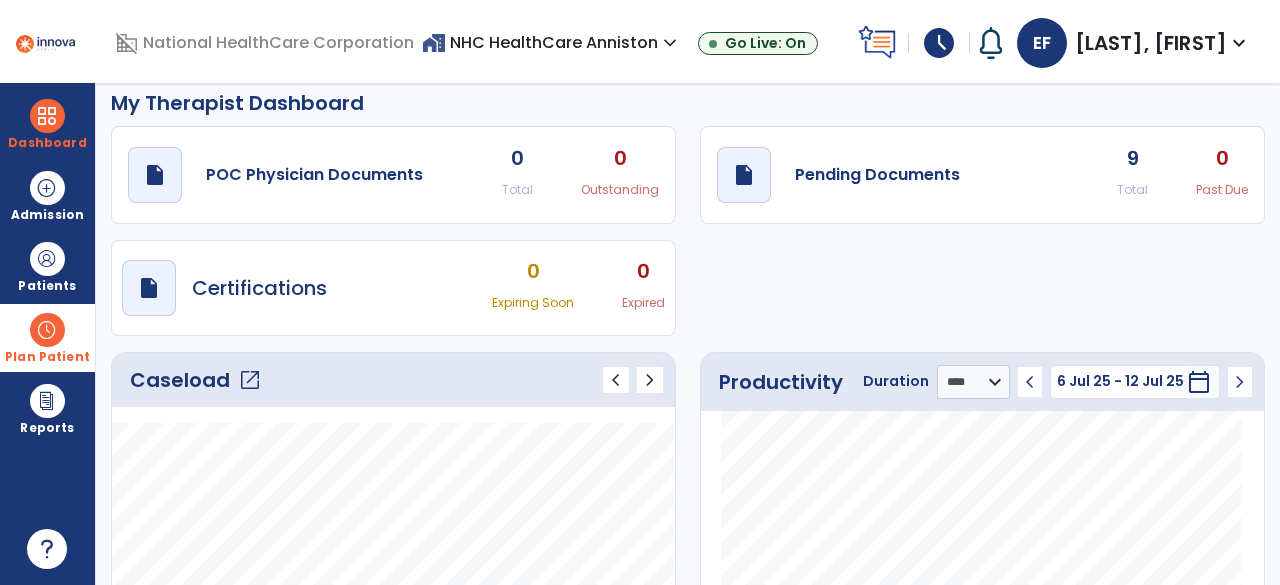 click on "Plan Patient" at bounding box center (47, 266) 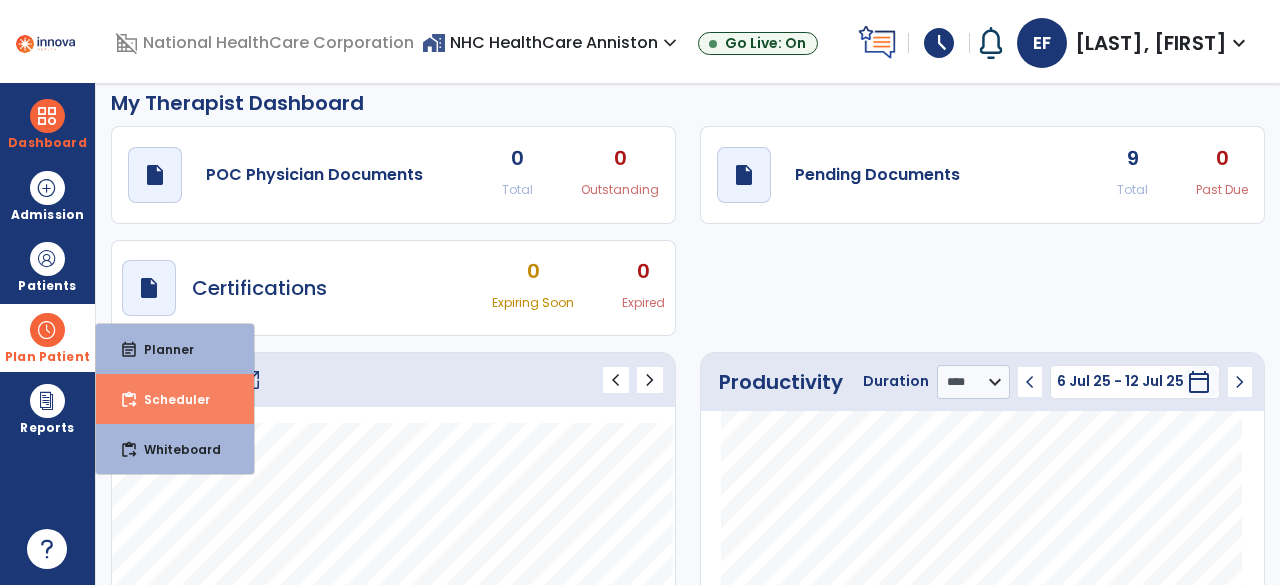 click on "content_paste_go  Scheduler" at bounding box center [175, 399] 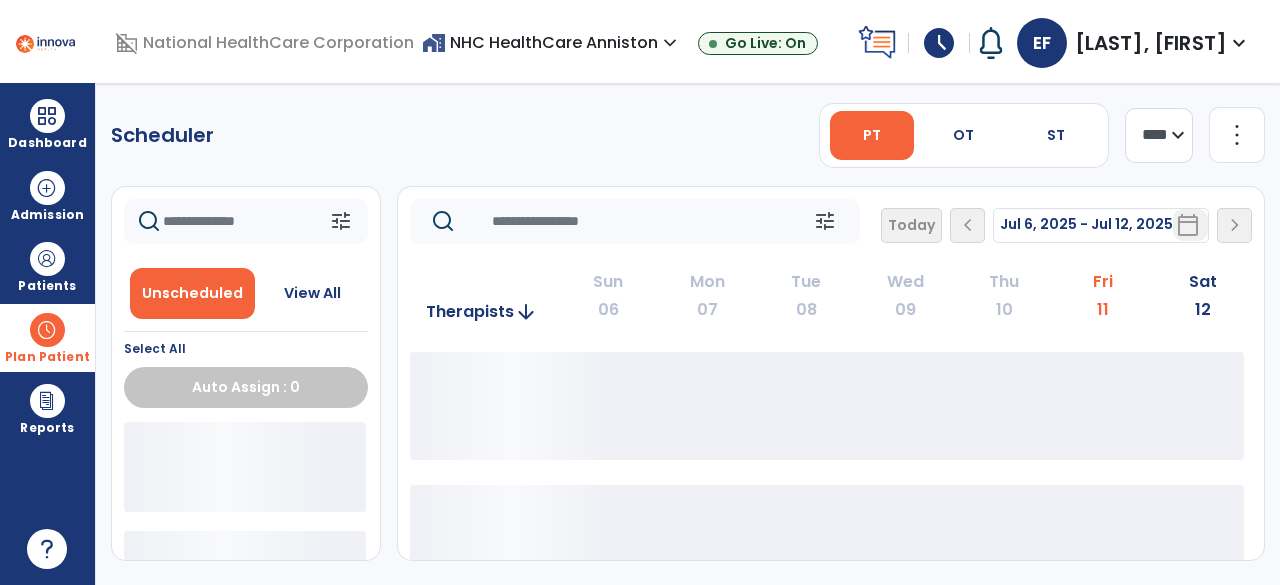 scroll, scrollTop: 0, scrollLeft: 0, axis: both 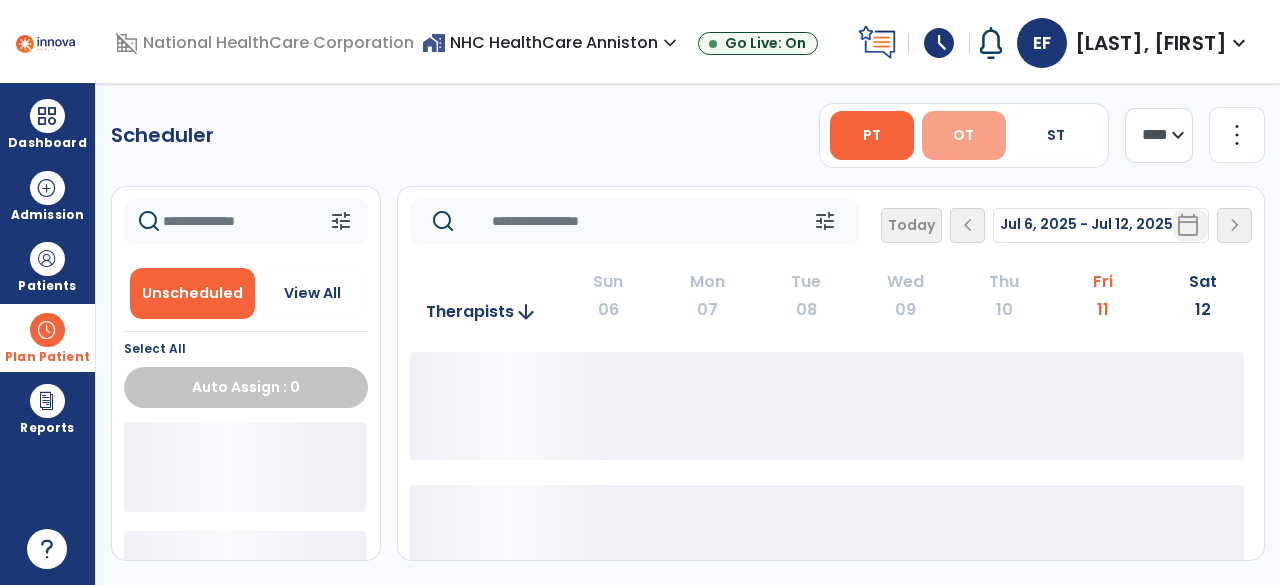 click on "OT" at bounding box center (964, 135) 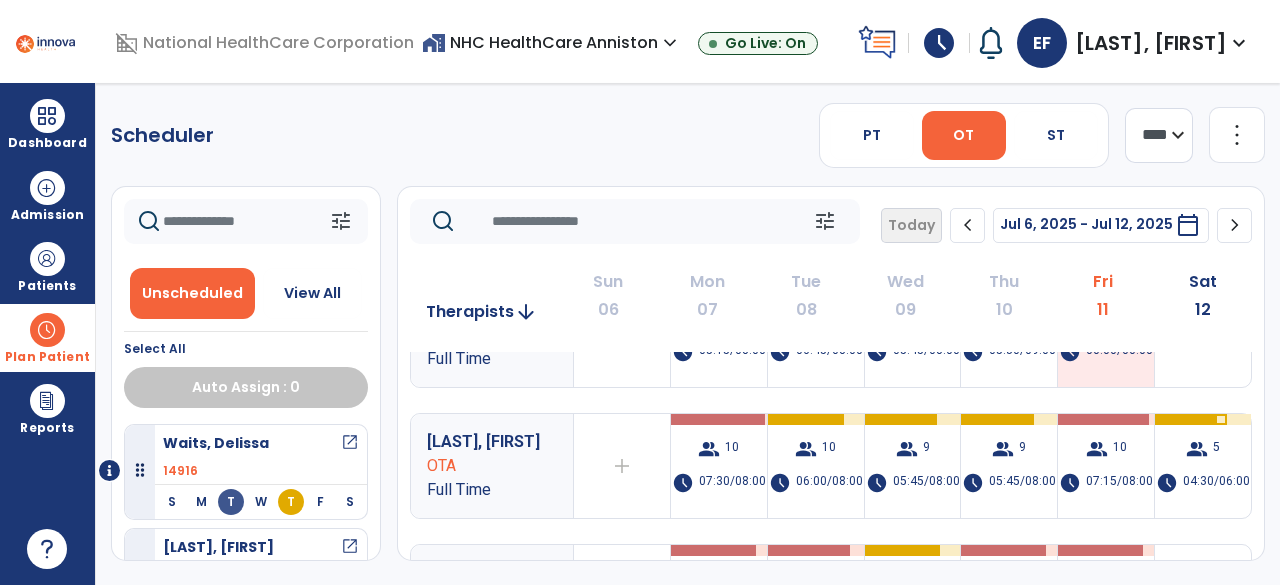 scroll, scrollTop: 76, scrollLeft: 0, axis: vertical 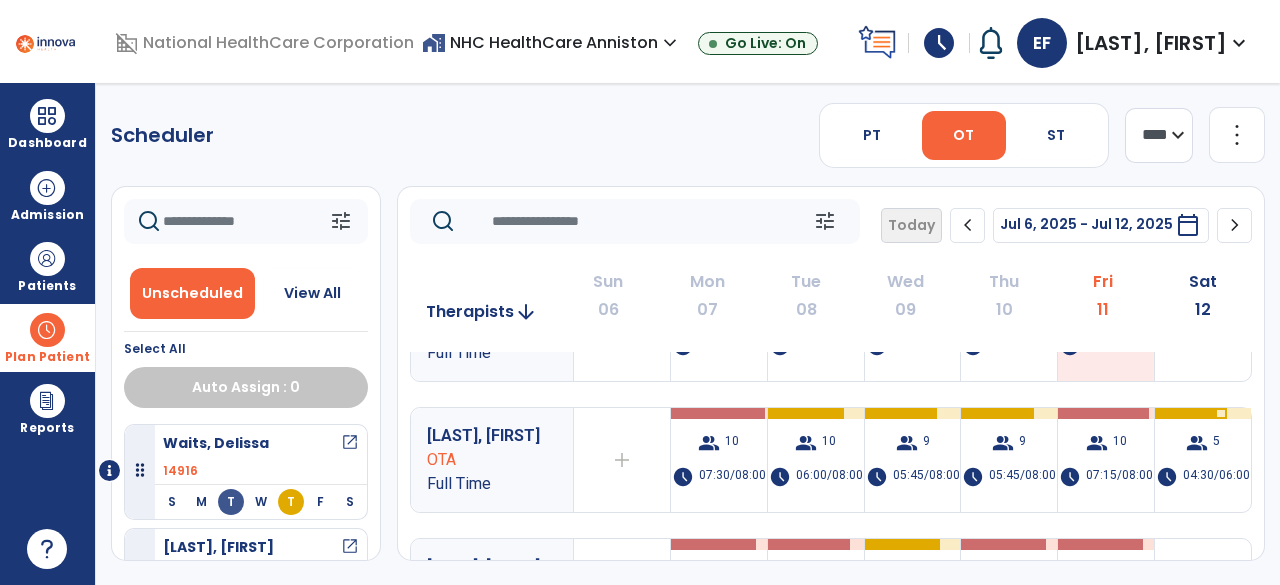 click on "chevron_right" 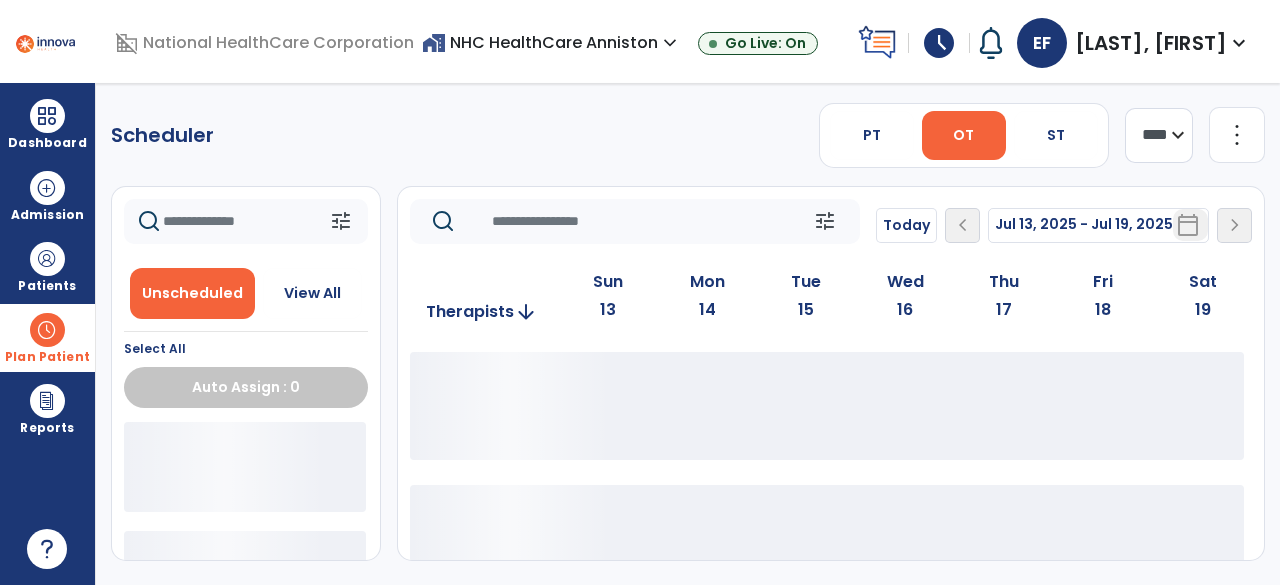 click 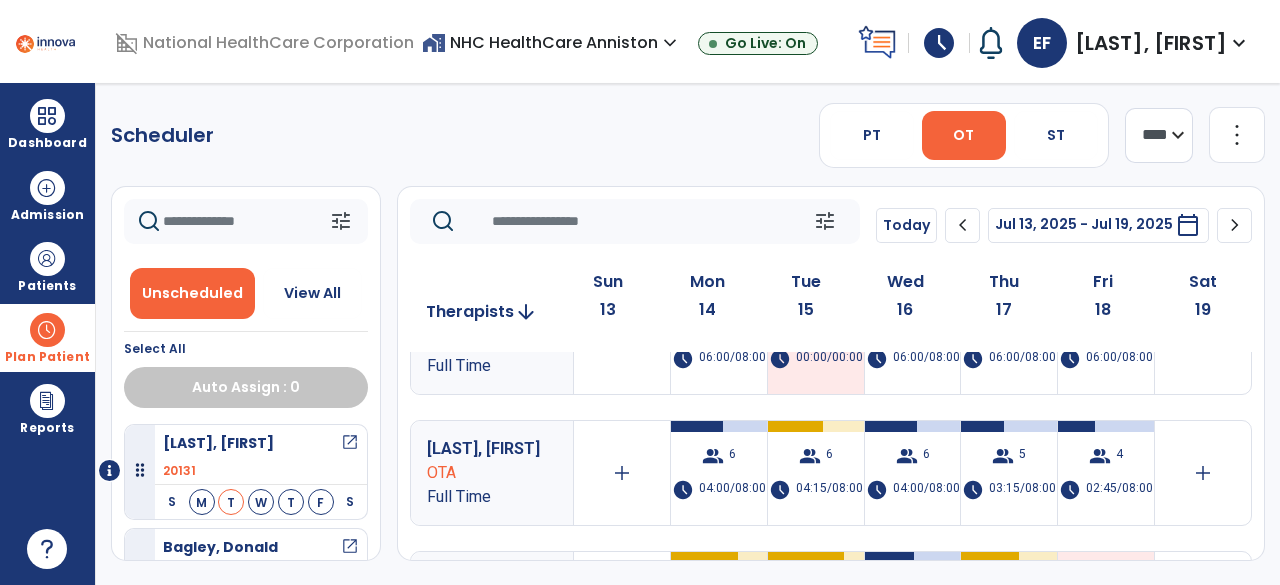 scroll, scrollTop: 326, scrollLeft: 0, axis: vertical 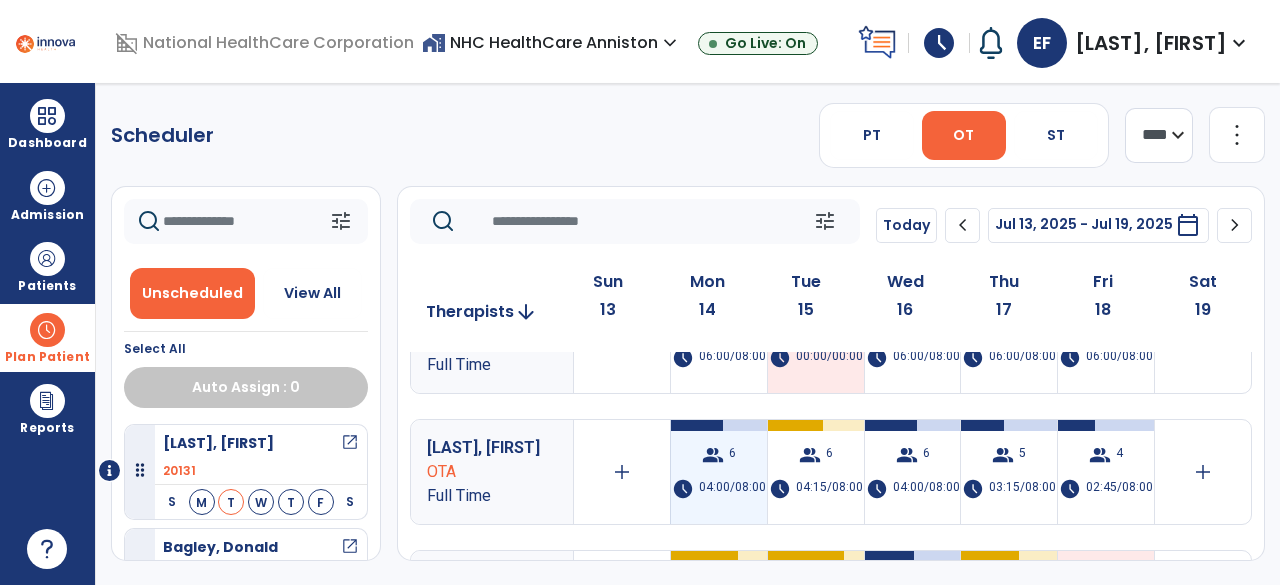 click on "04:00/08:00" at bounding box center [732, 489] 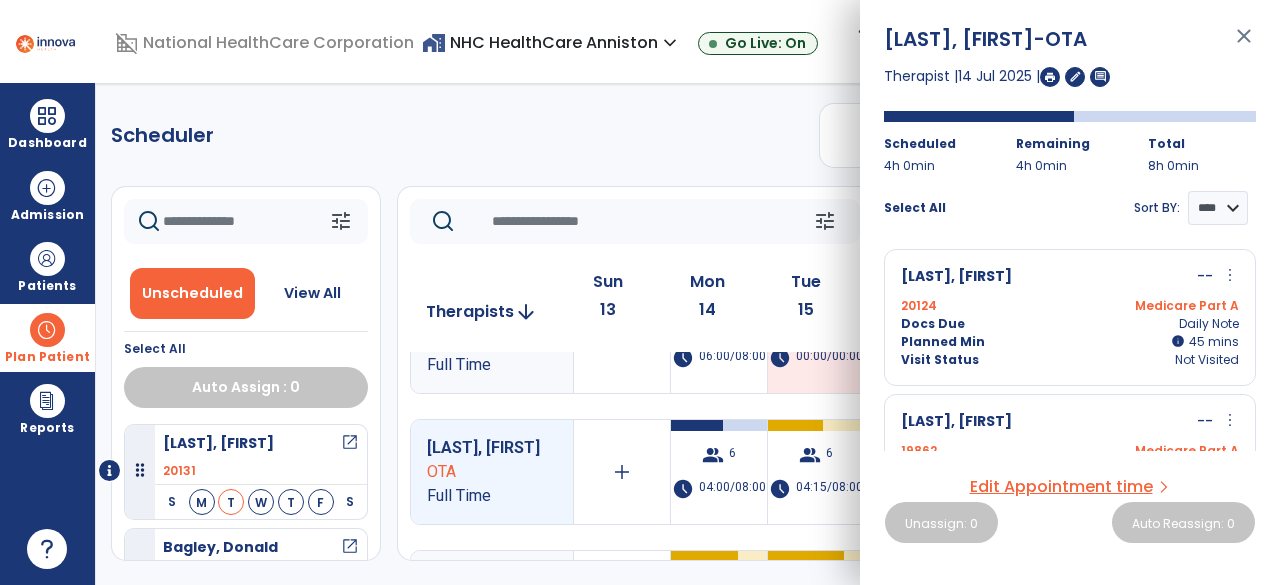 click on "Edit Appointment time" at bounding box center (1061, 487) 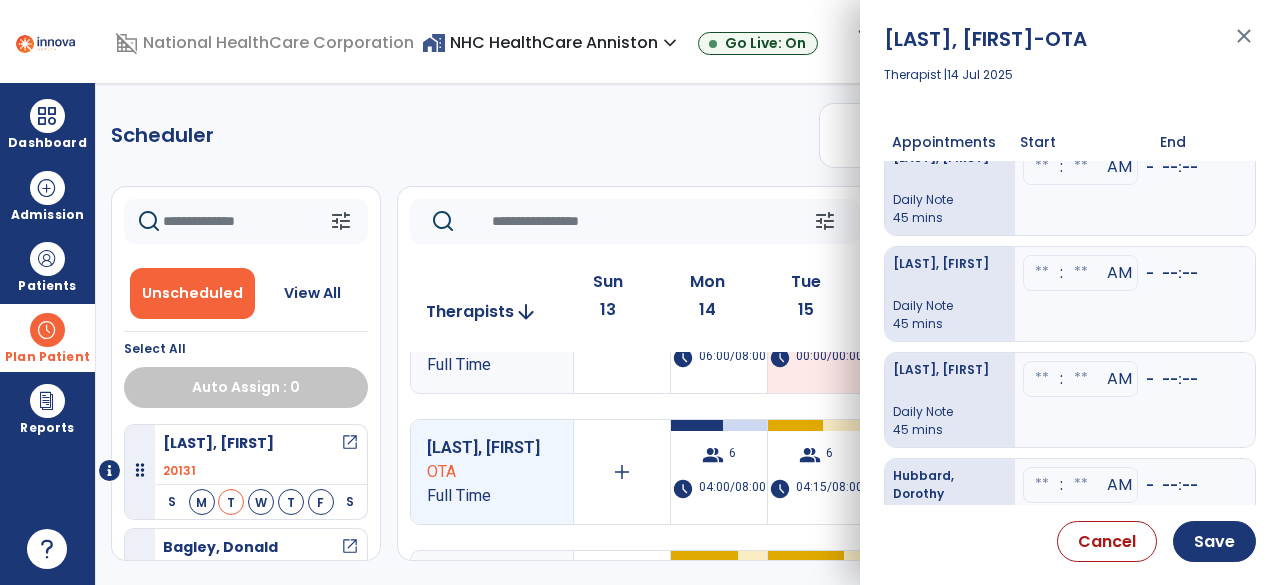 scroll, scrollTop: 0, scrollLeft: 0, axis: both 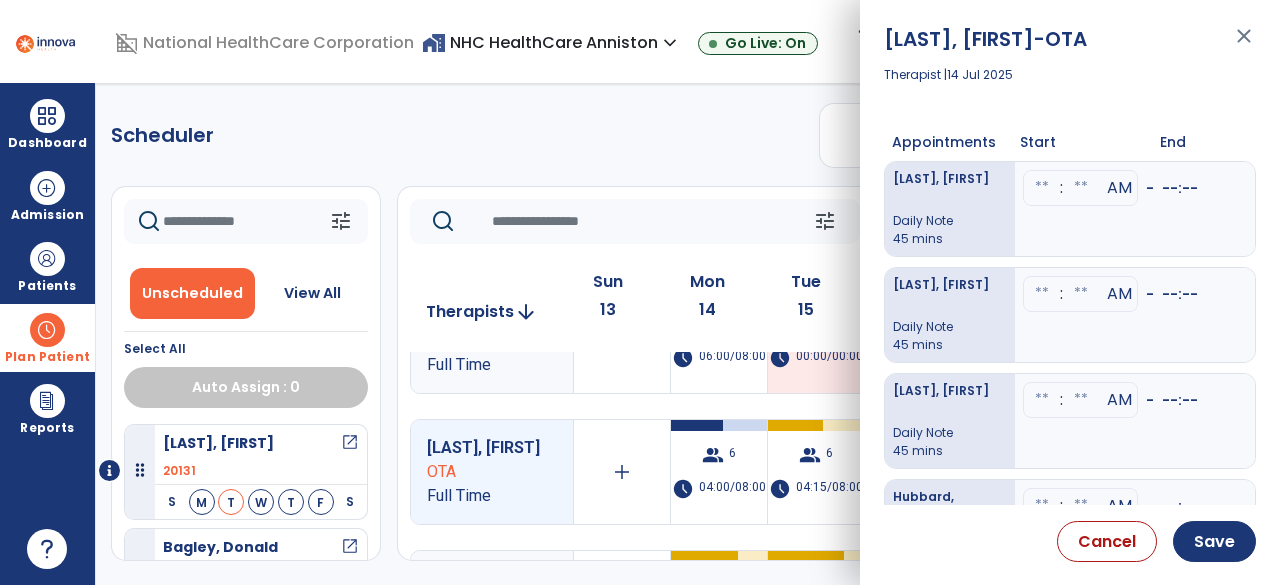 click at bounding box center (1042, 188) 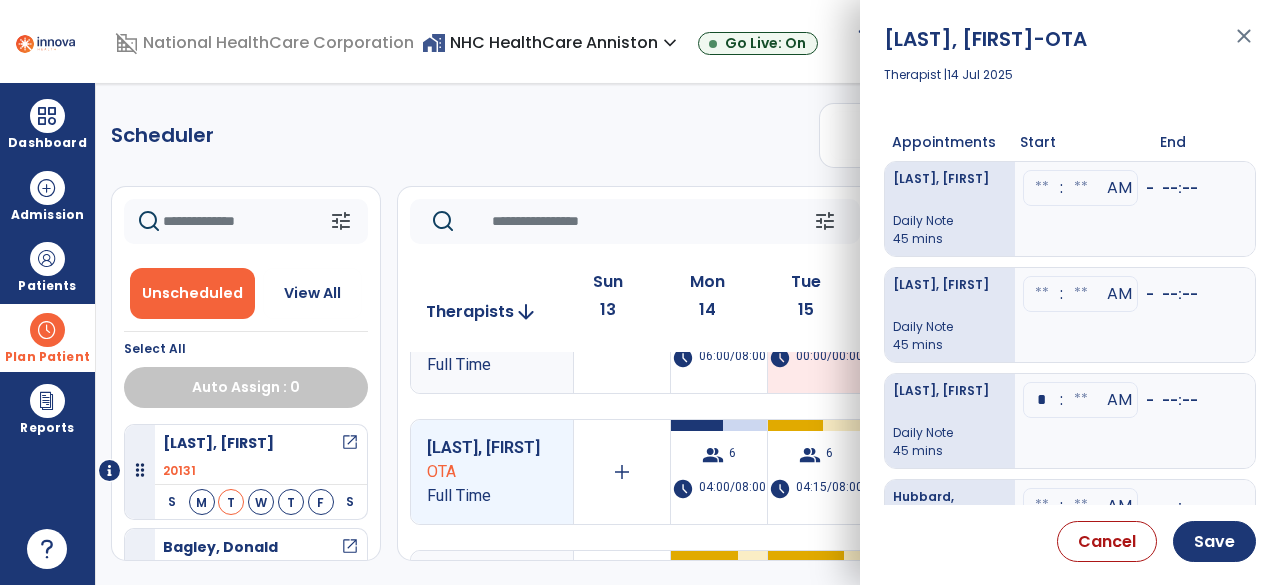 type on "**" 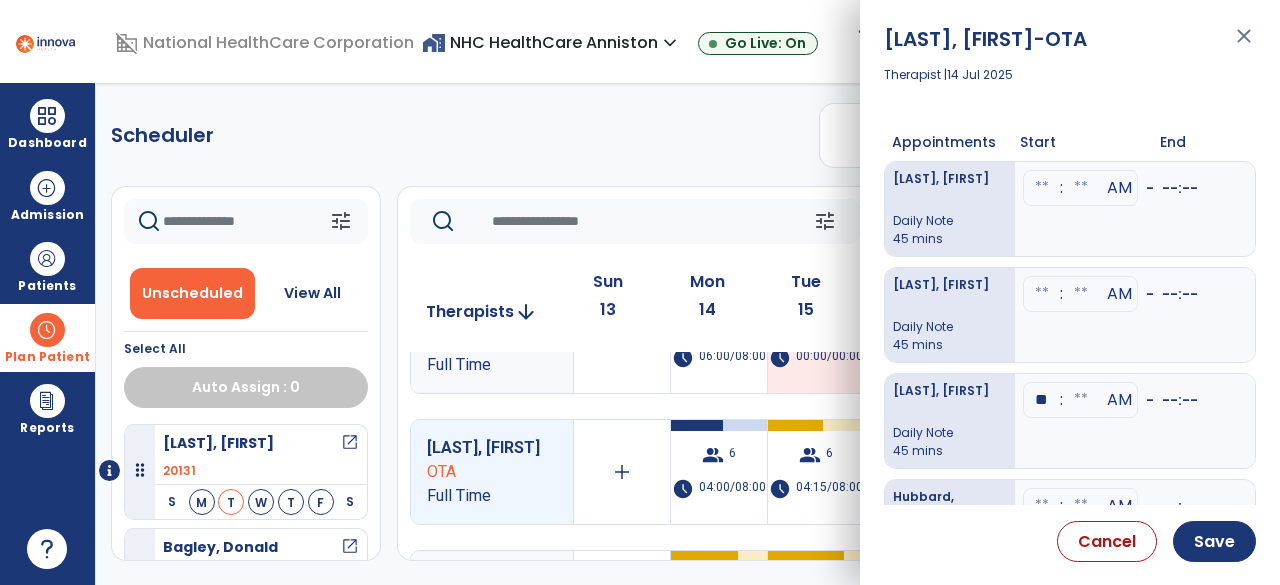 click on "** : AM - --:--" at bounding box center (1135, 421) 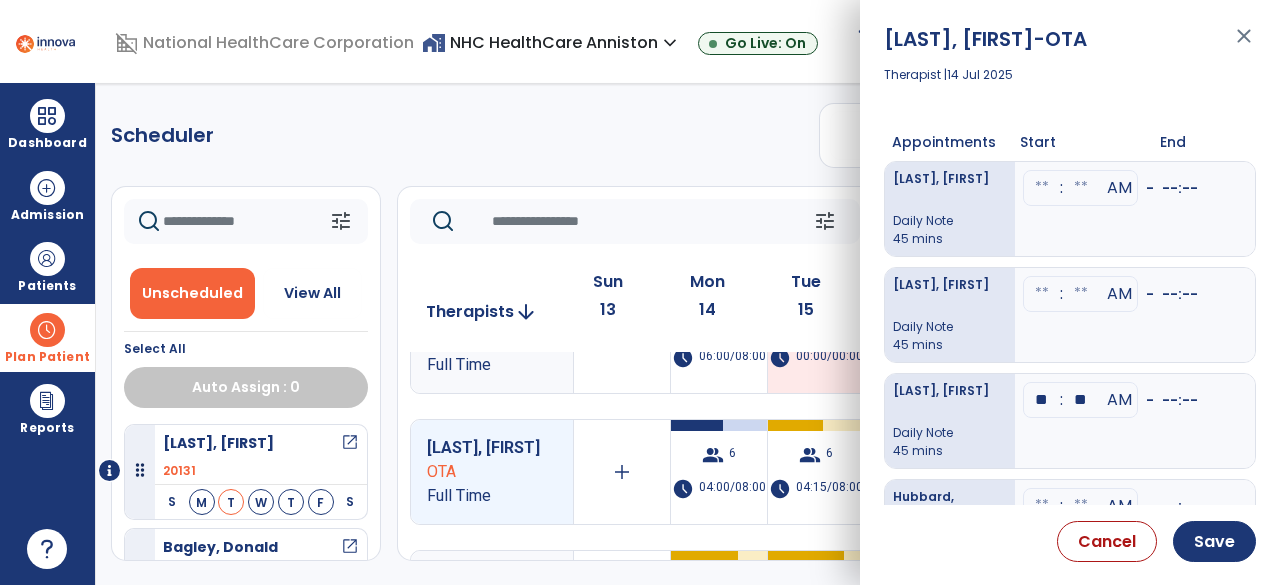 type on "**" 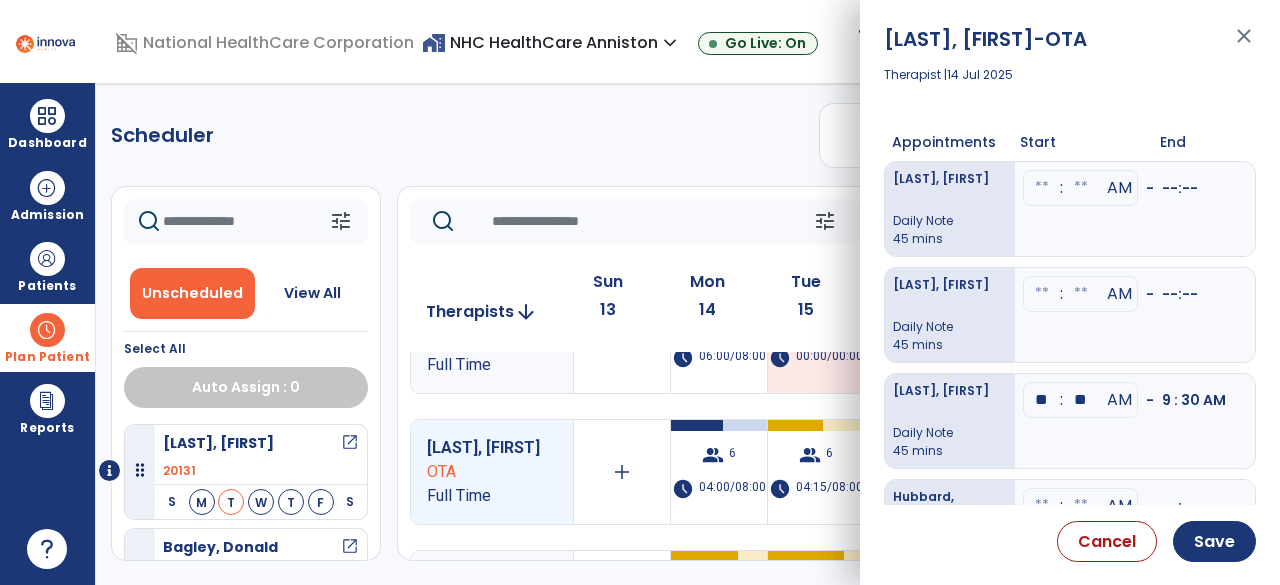 click on "45 mins" at bounding box center [950, 451] 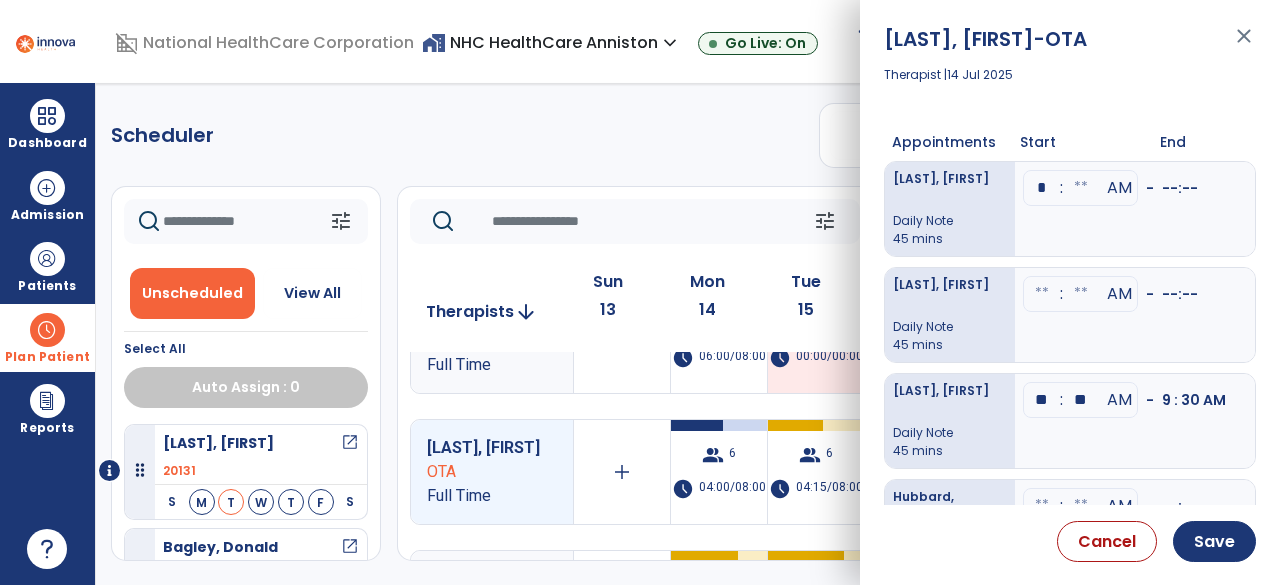 type on "**" 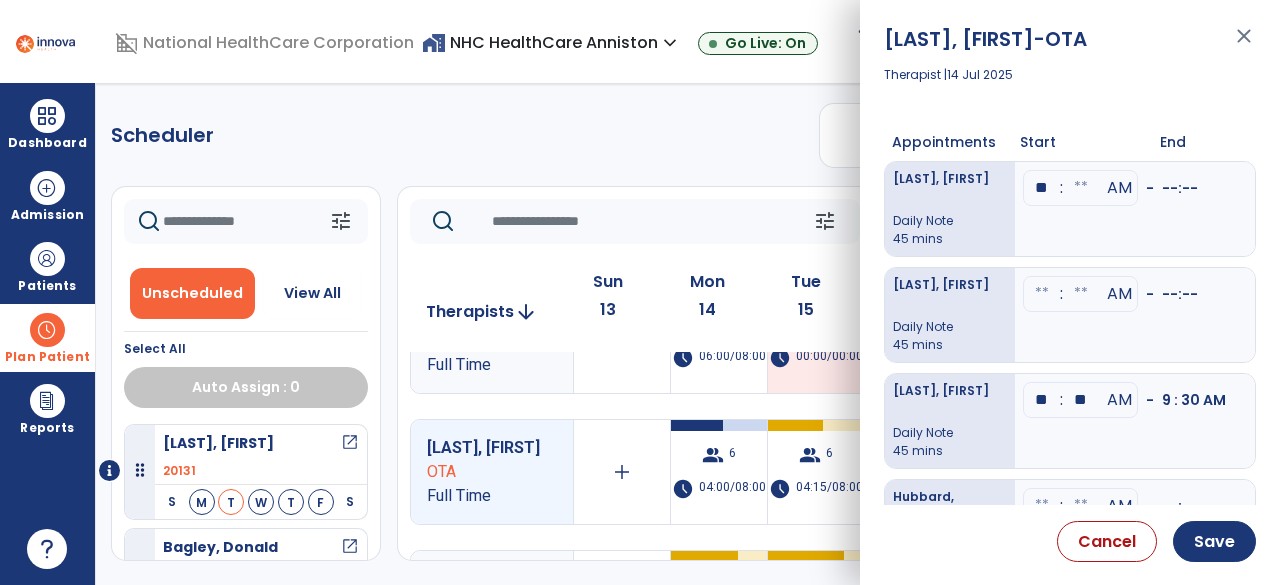 click at bounding box center (1081, 188) 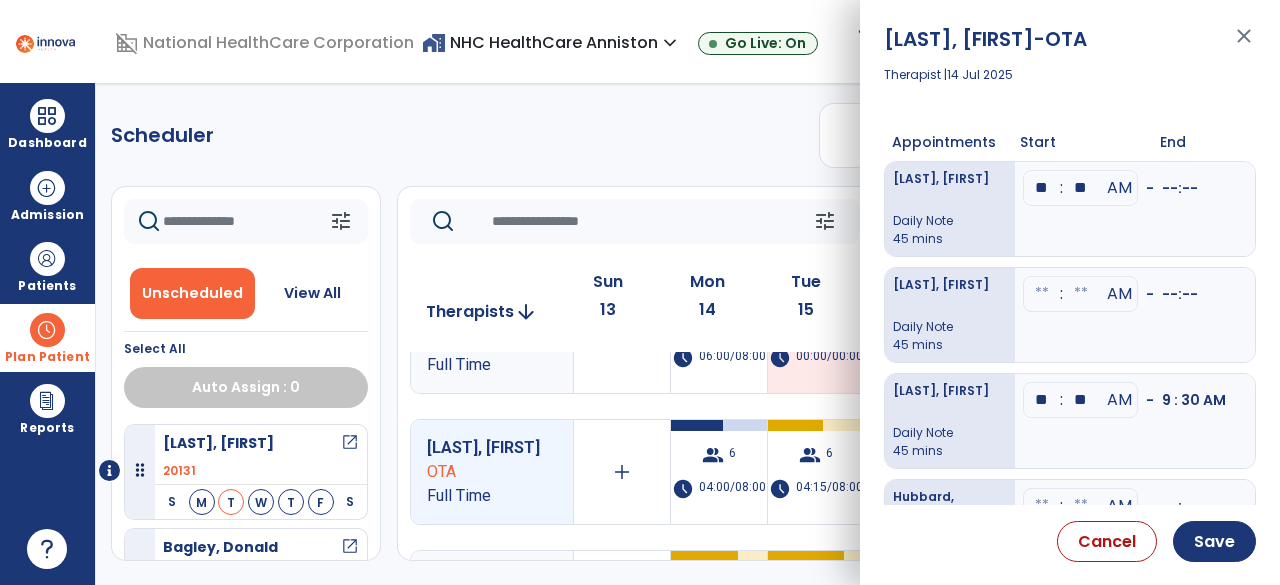 type on "**" 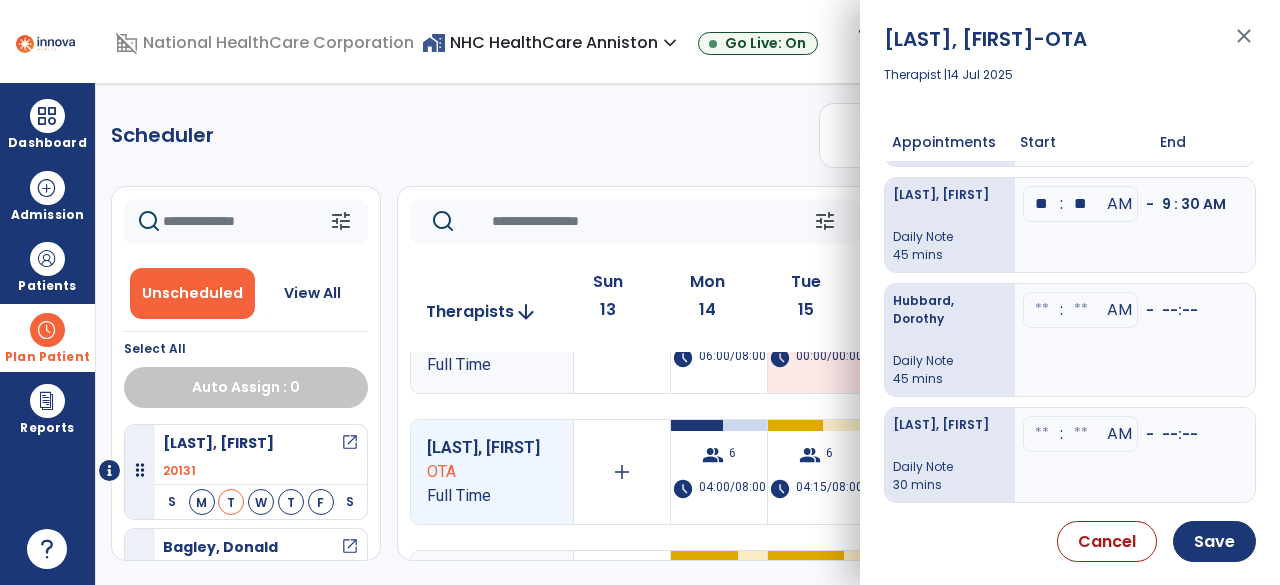 scroll, scrollTop: 287, scrollLeft: 0, axis: vertical 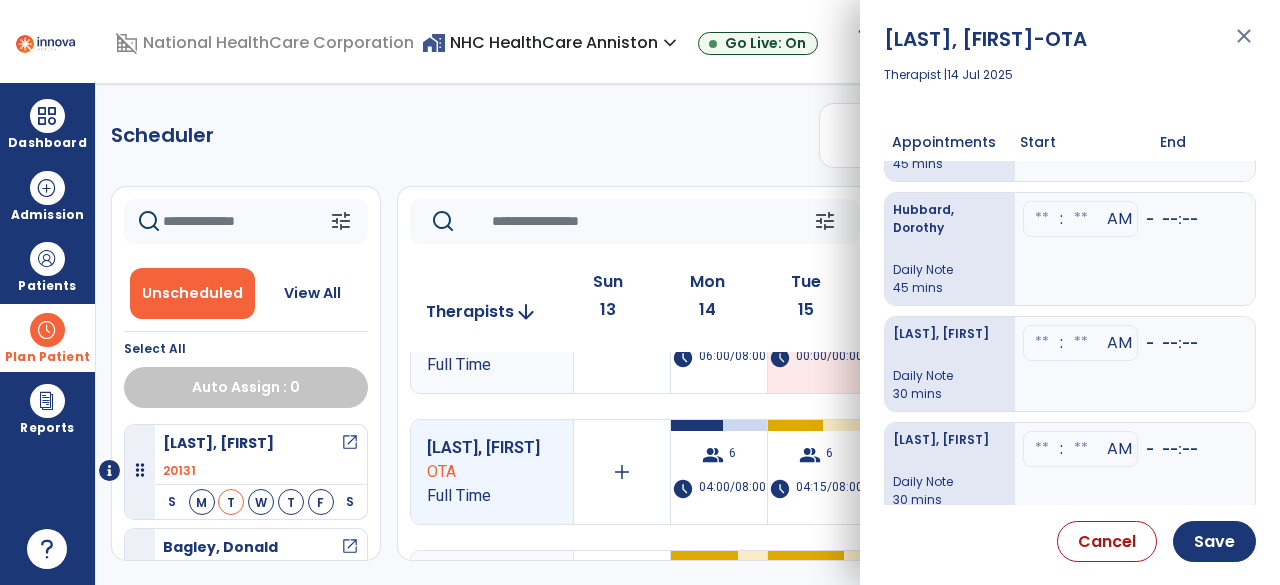 click at bounding box center (1042, 7) 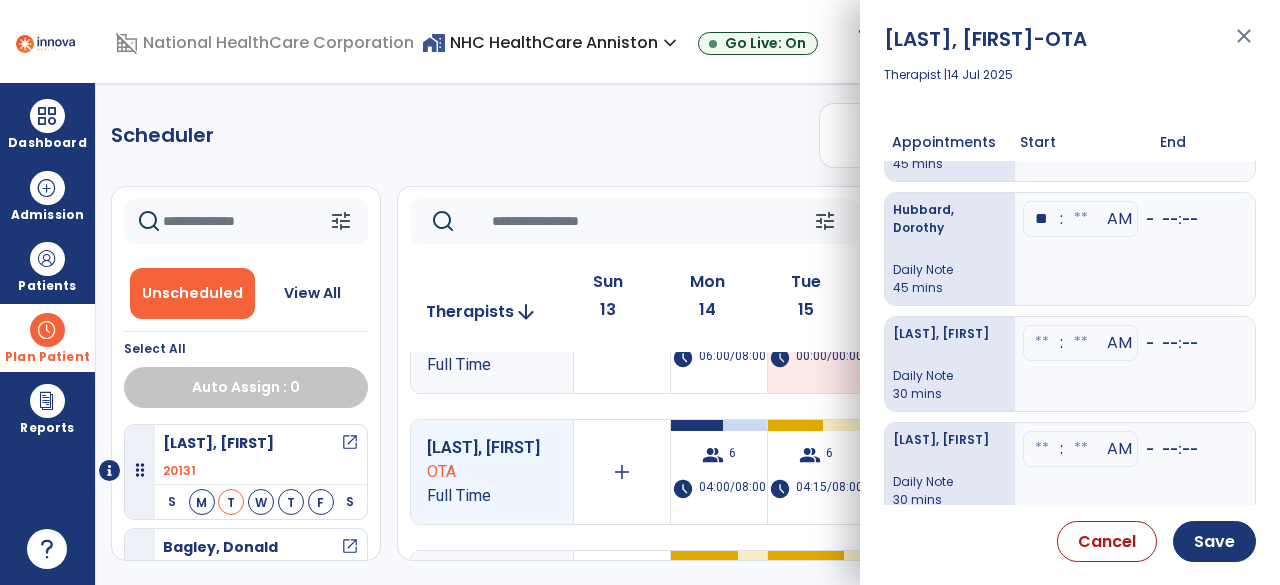 type on "**" 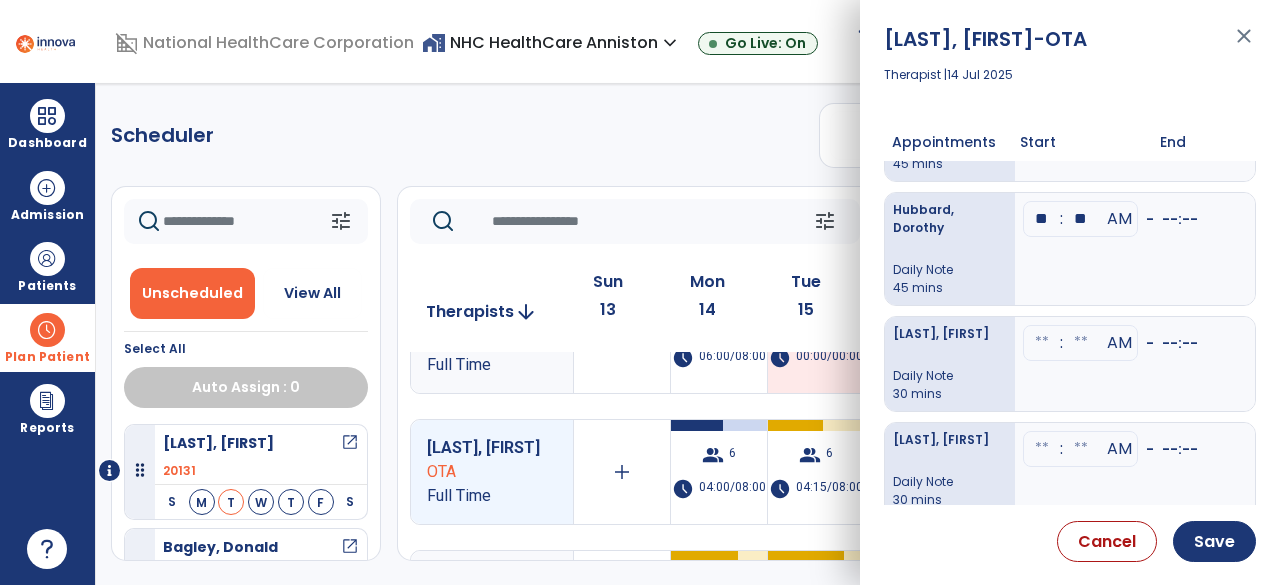 type on "**" 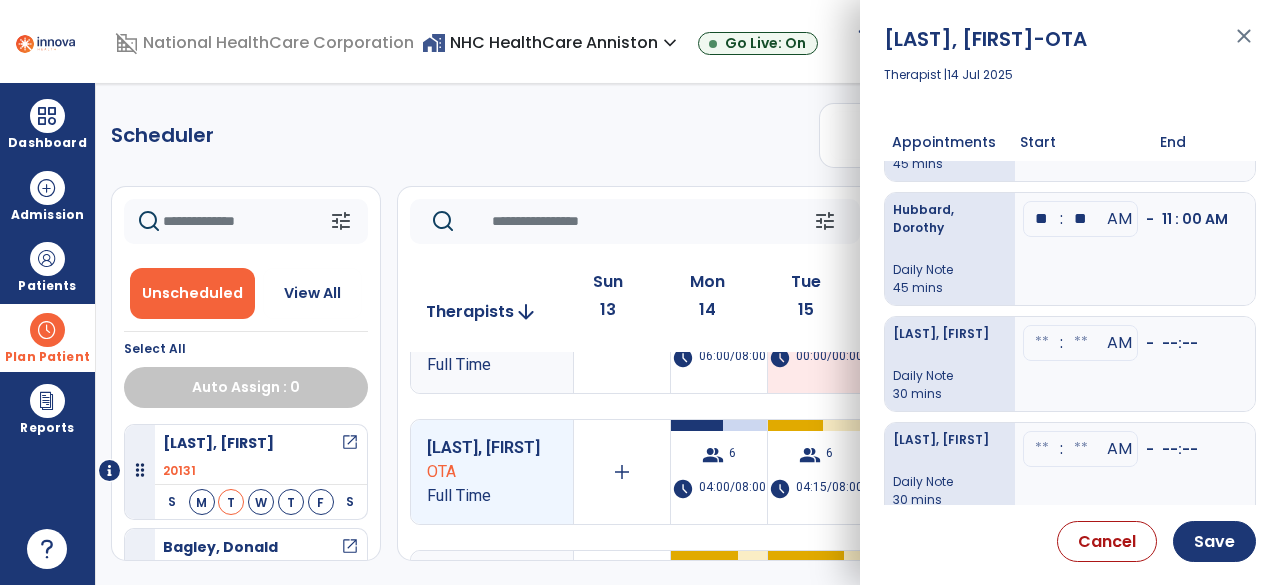 click on "[LAST], [FIRST]  Daily Note 45 mins ** : ** AM - 10 : 15 AM   [LAST], [FIRST]  Daily Note 45 mins : AM - --:--   [LAST], [FIRST]  Daily Note 45 mins ** : ** AM - 9 : 30 AM   [LAST], [FIRST]  Daily Note 45 mins ** : ** AM - 11 : 00 AM   [LAST], [FIRST]  Daily Note 30 mins : AM - --:--   [LAST], [FIRST]  Daily Note 30 mins : AM - --:--" at bounding box center [1070, 333] 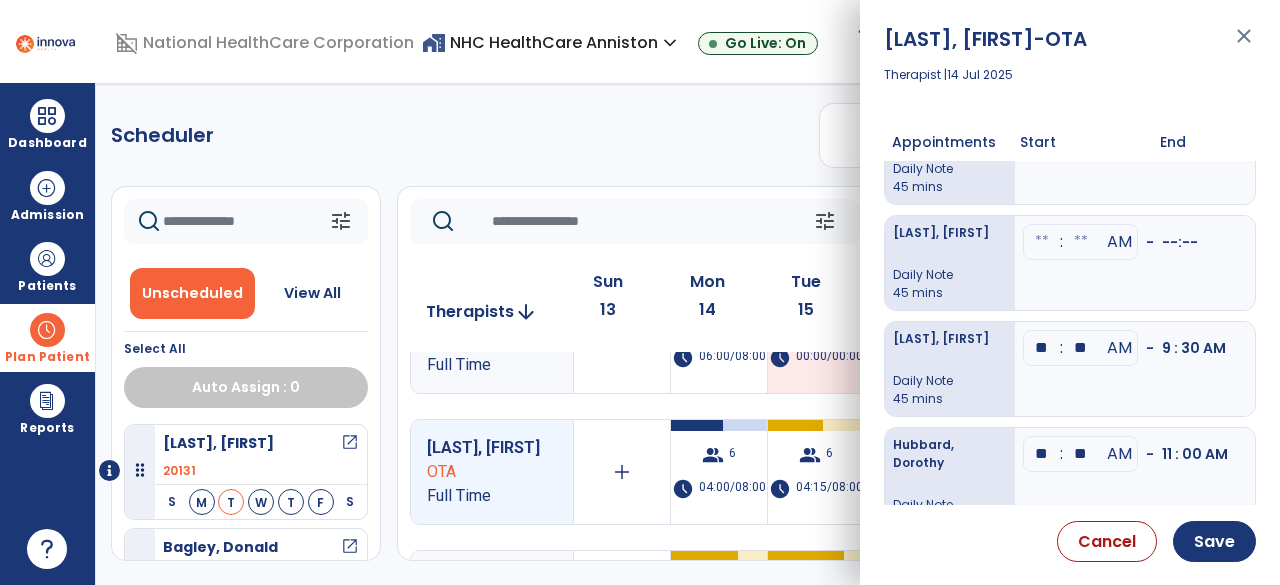 scroll, scrollTop: 50, scrollLeft: 0, axis: vertical 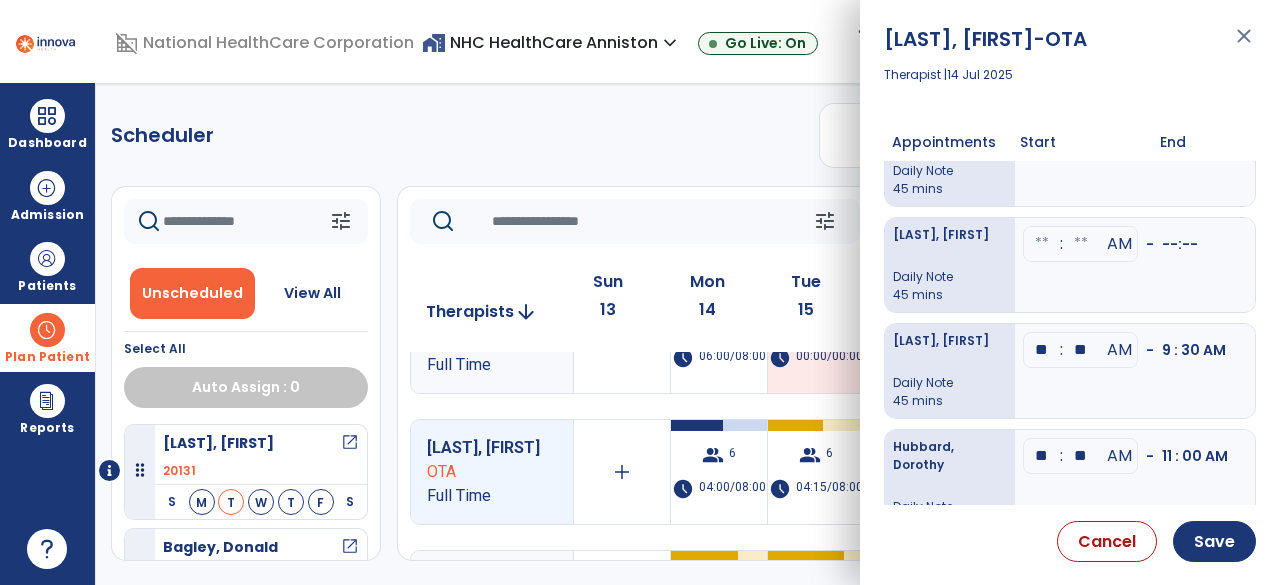 click at bounding box center (1042, 244) 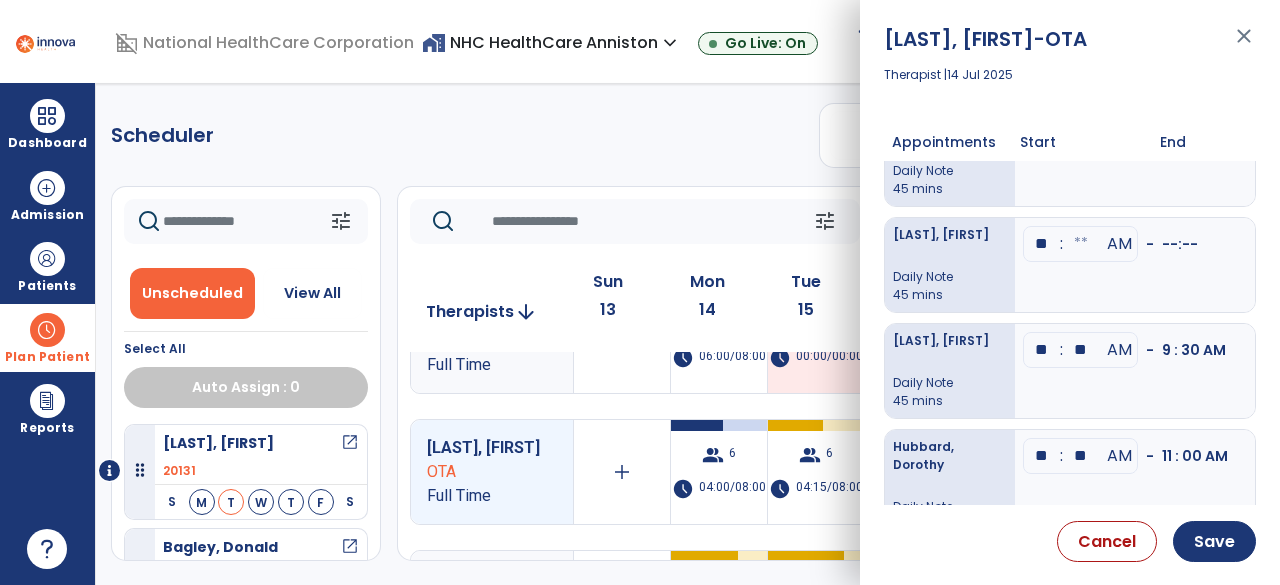 type on "**" 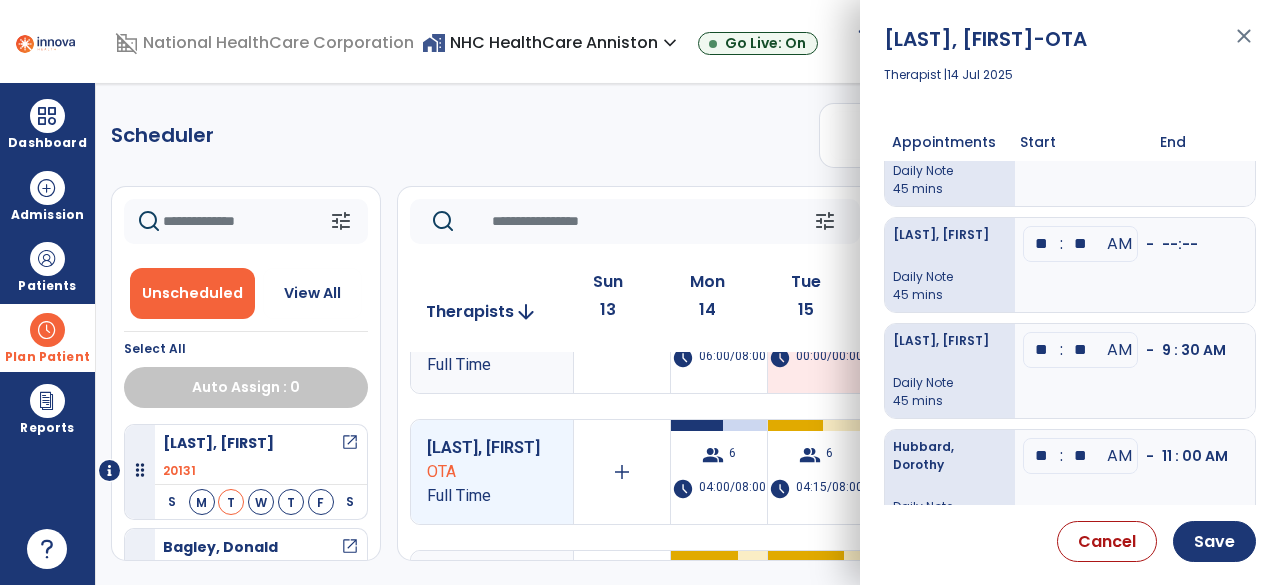 type on "**" 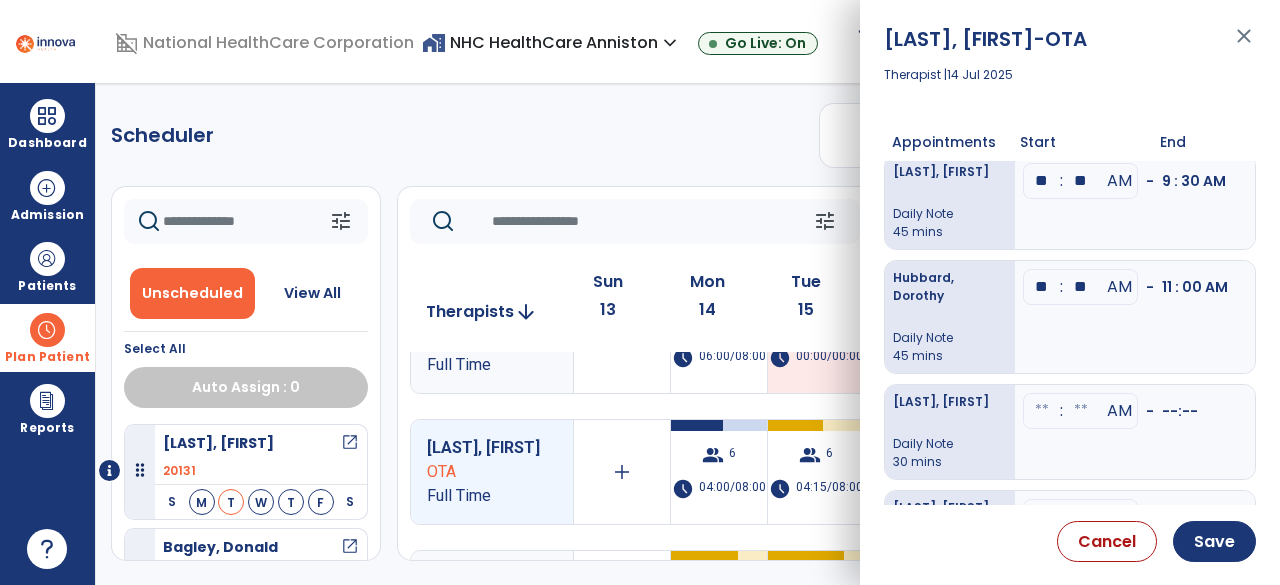 scroll, scrollTop: 220, scrollLeft: 0, axis: vertical 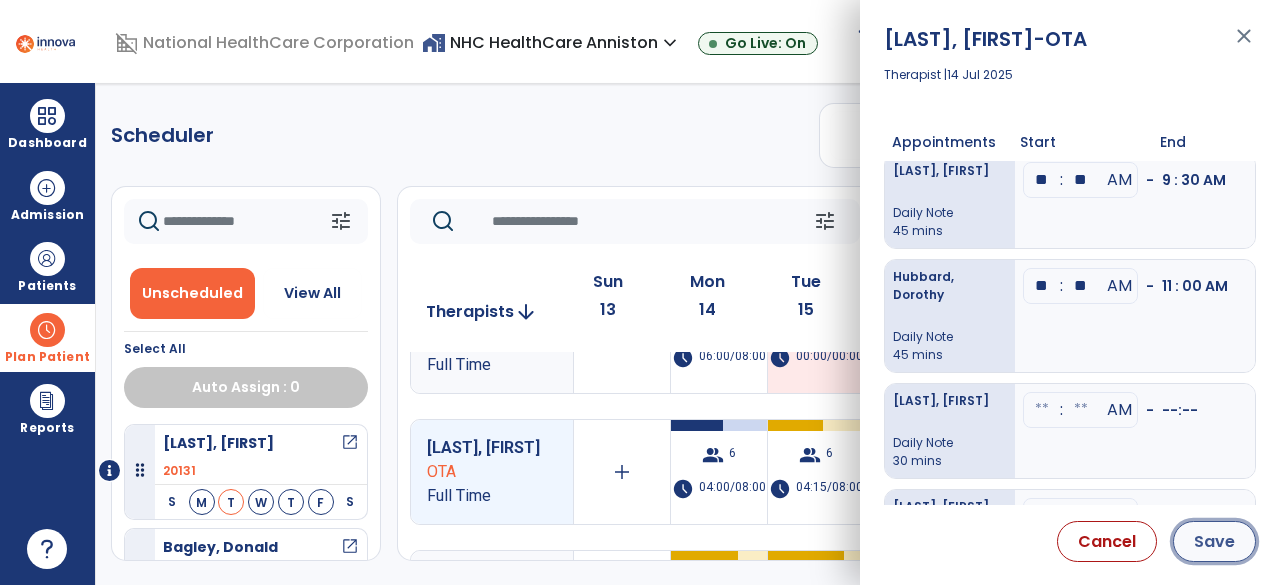 click on "Save" at bounding box center (1214, 541) 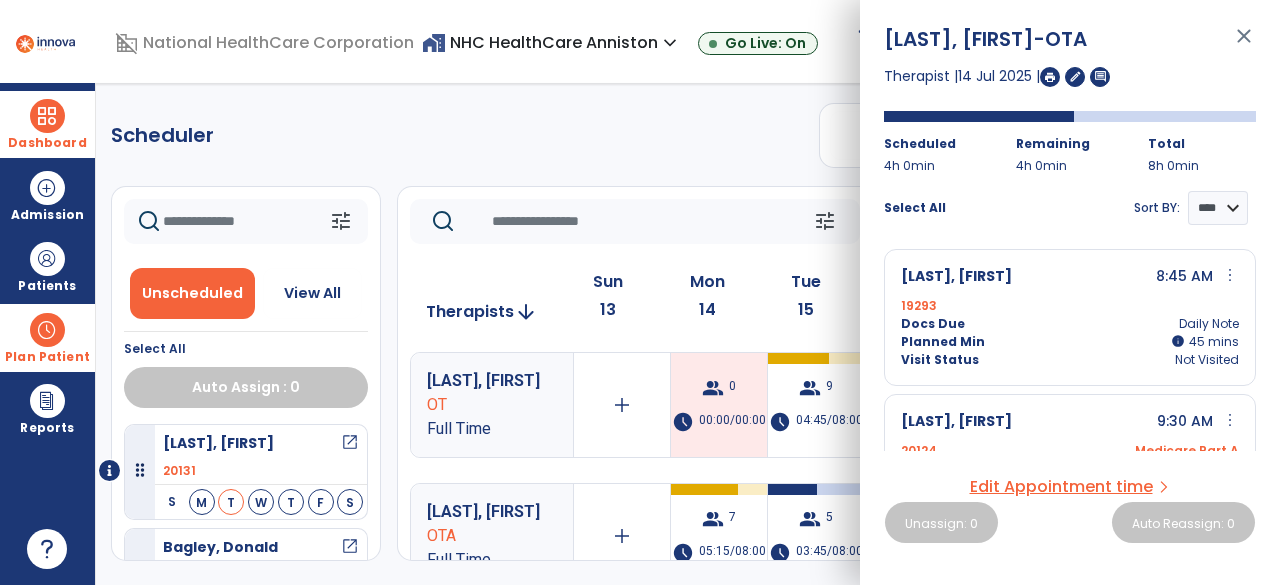click on "Dashboard" at bounding box center (47, 124) 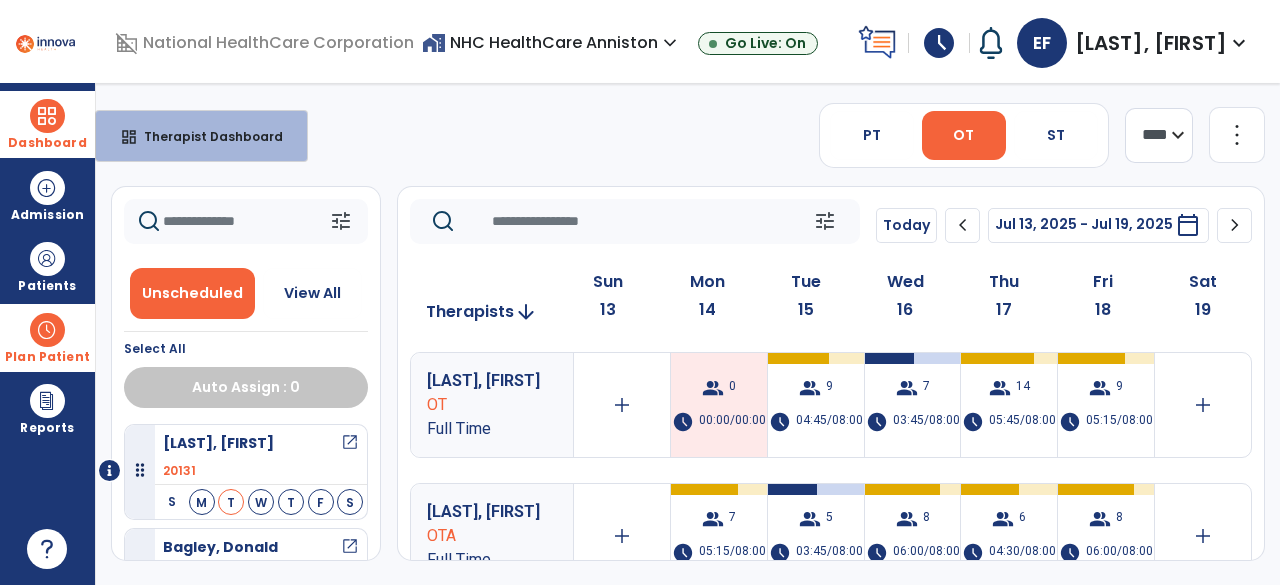 click on "Dashboard" at bounding box center (47, 143) 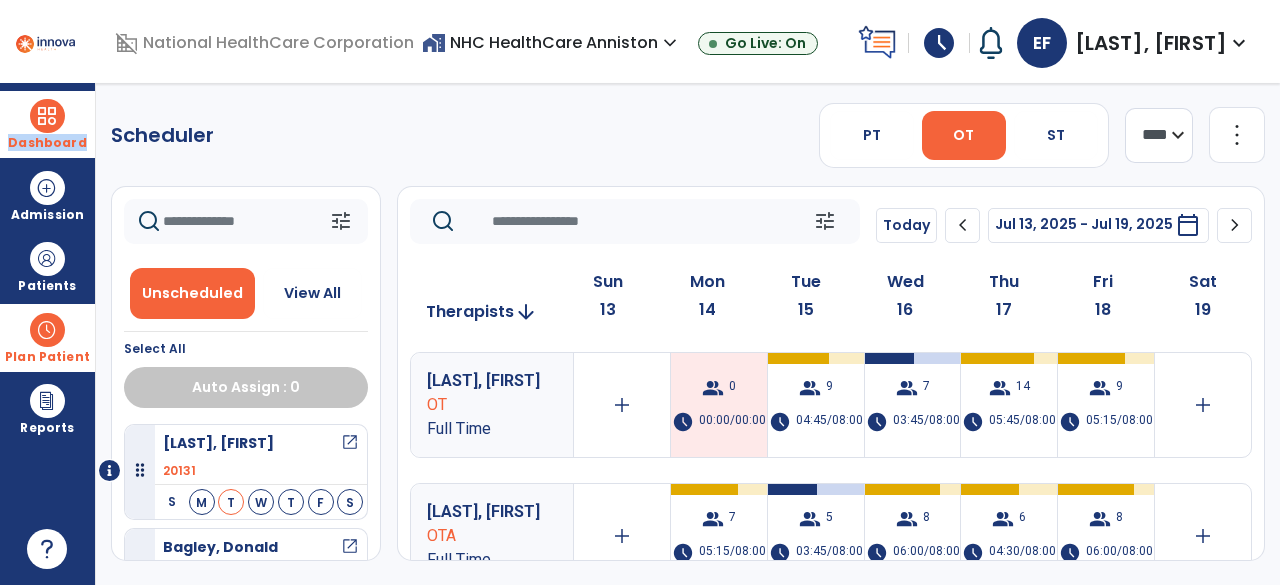 click on "Dashboard" at bounding box center [47, 143] 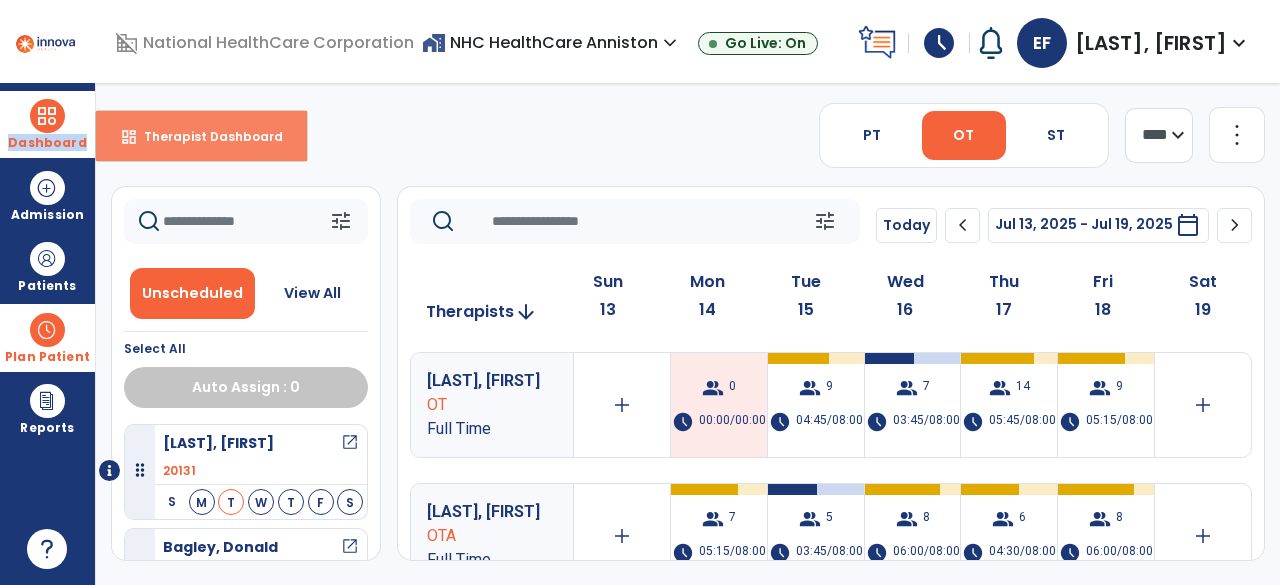 click on "dashboard  Therapist Dashboard" at bounding box center [201, 136] 